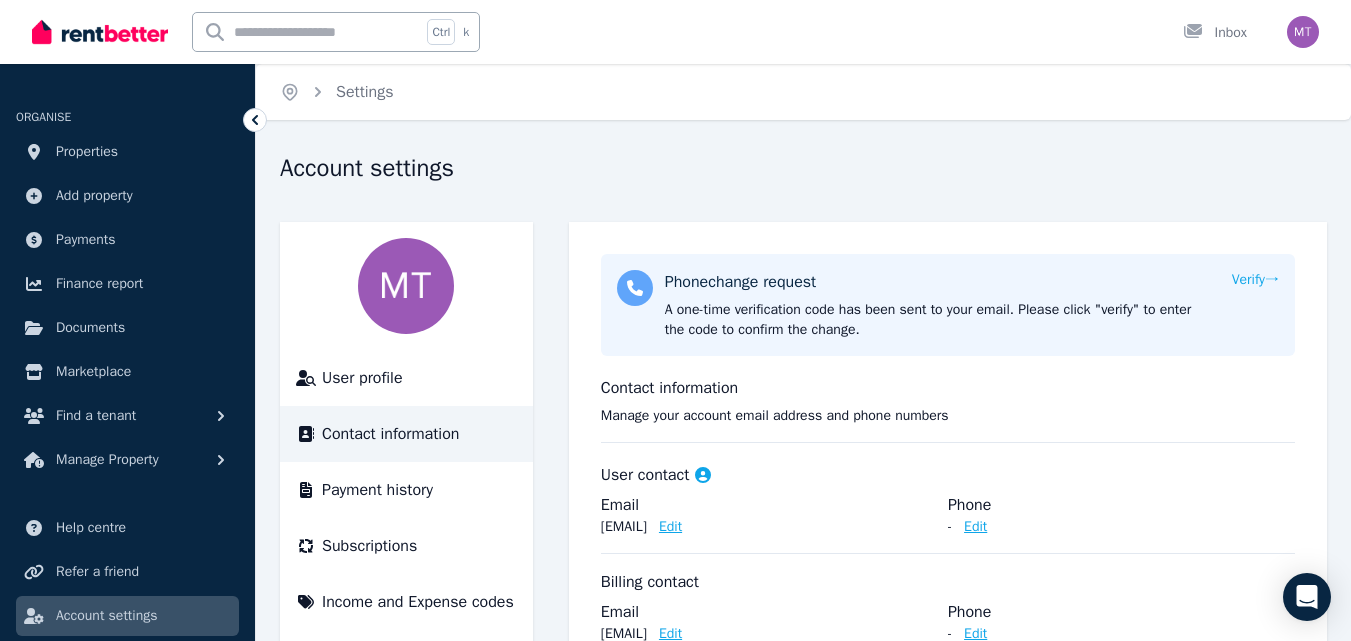 scroll, scrollTop: 263, scrollLeft: 0, axis: vertical 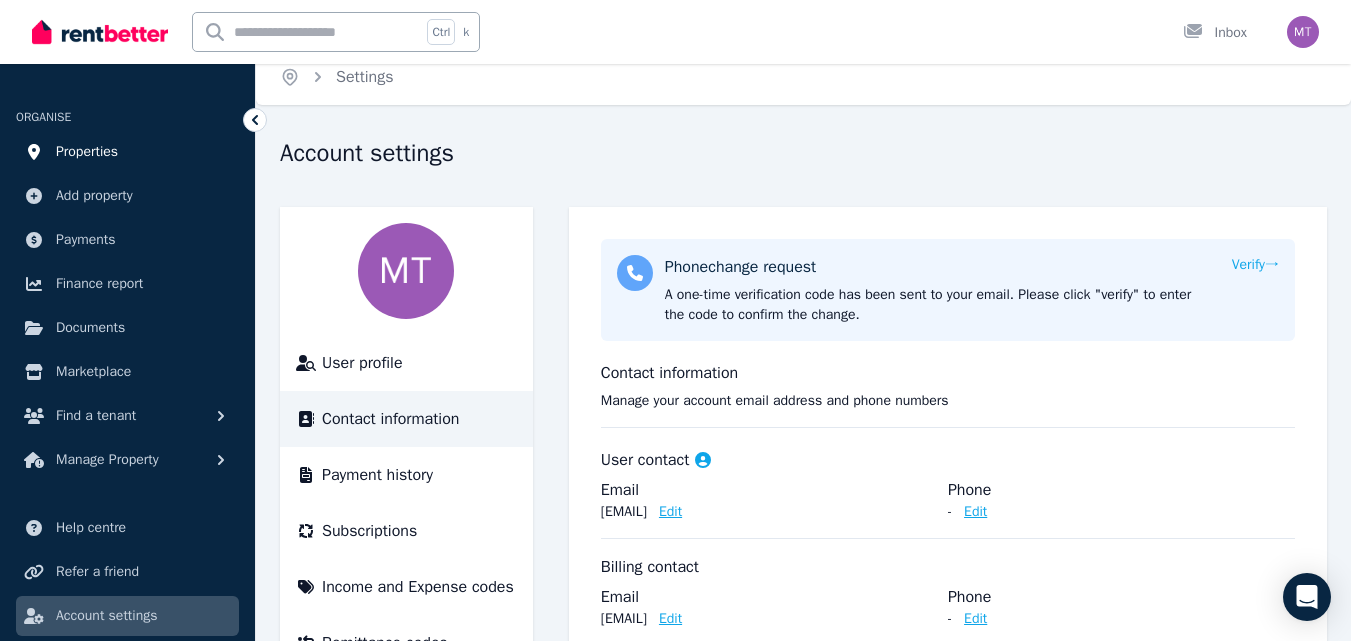 click on "Properties" at bounding box center [87, 152] 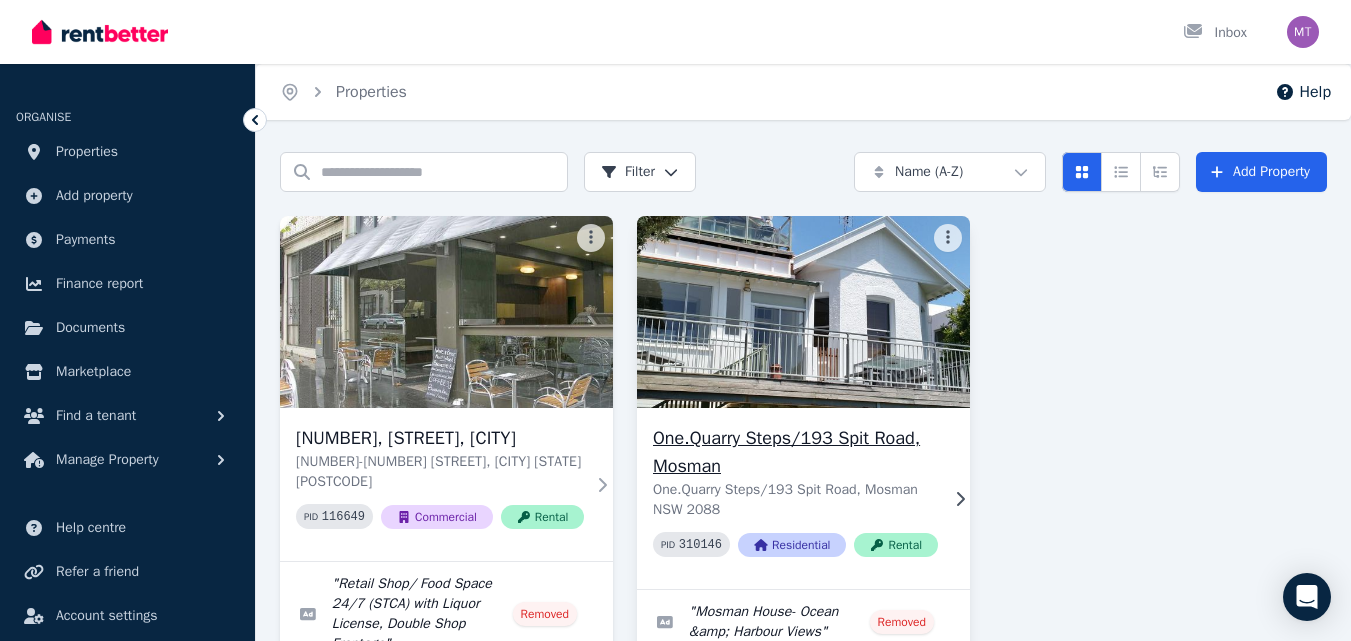 click at bounding box center (804, 312) 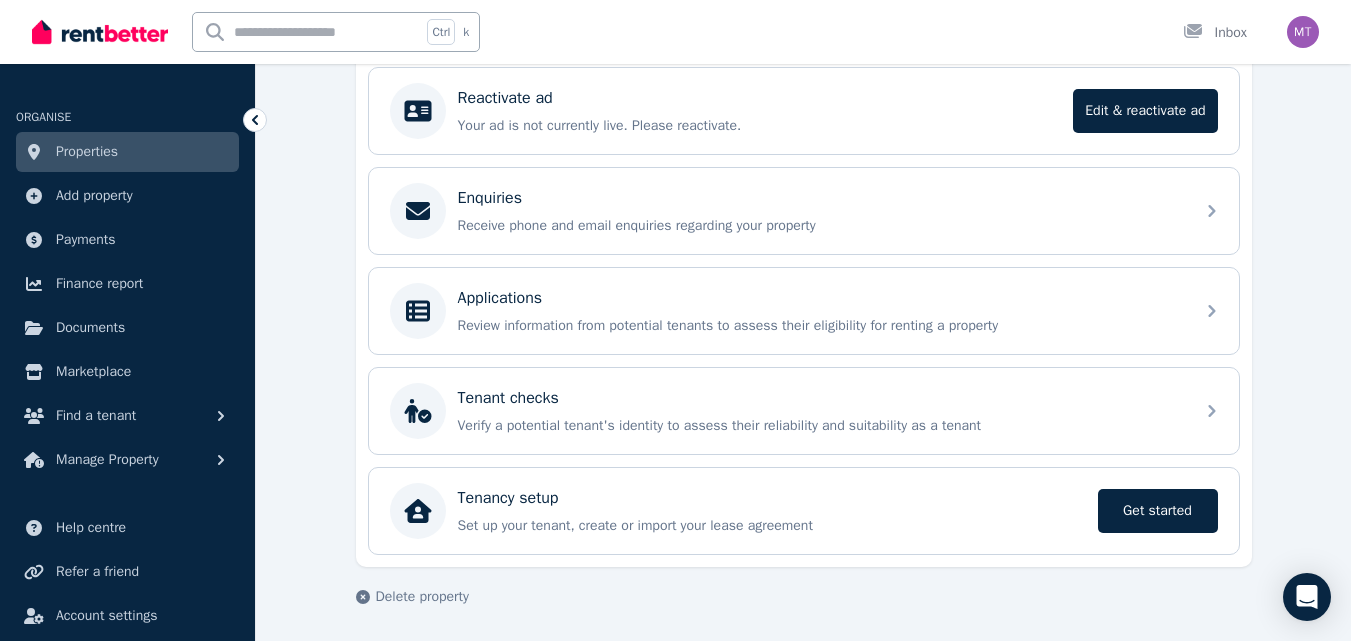 scroll, scrollTop: 414, scrollLeft: 0, axis: vertical 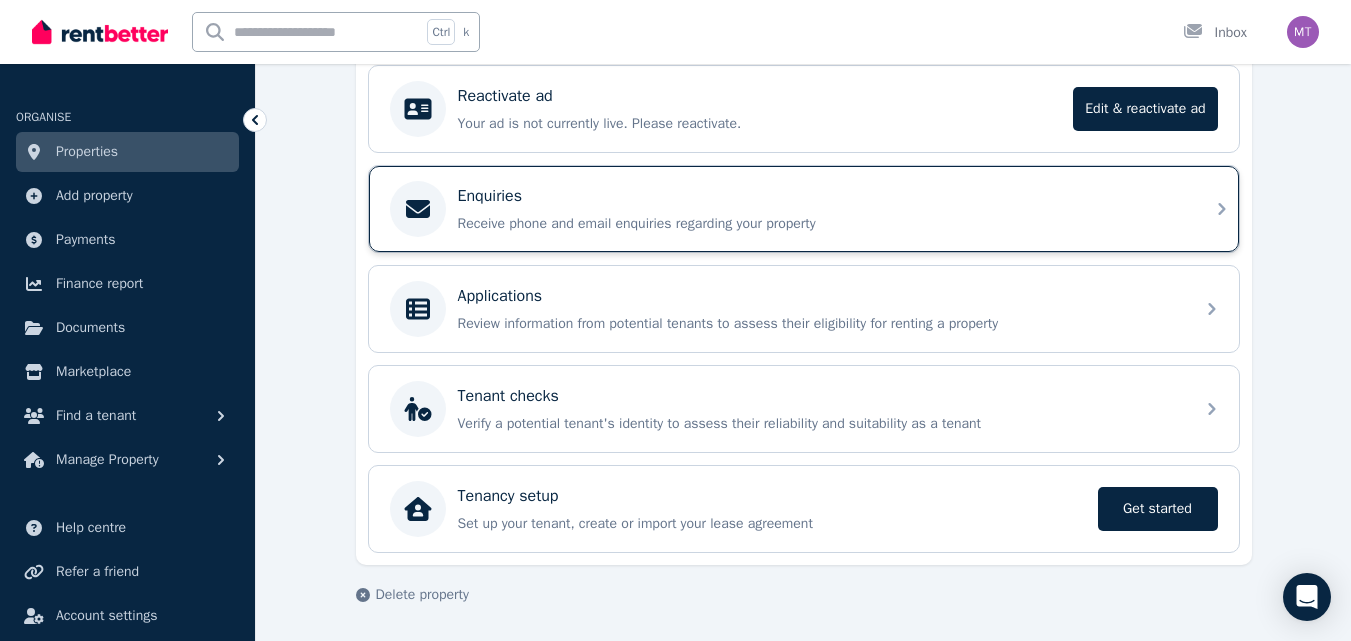 click 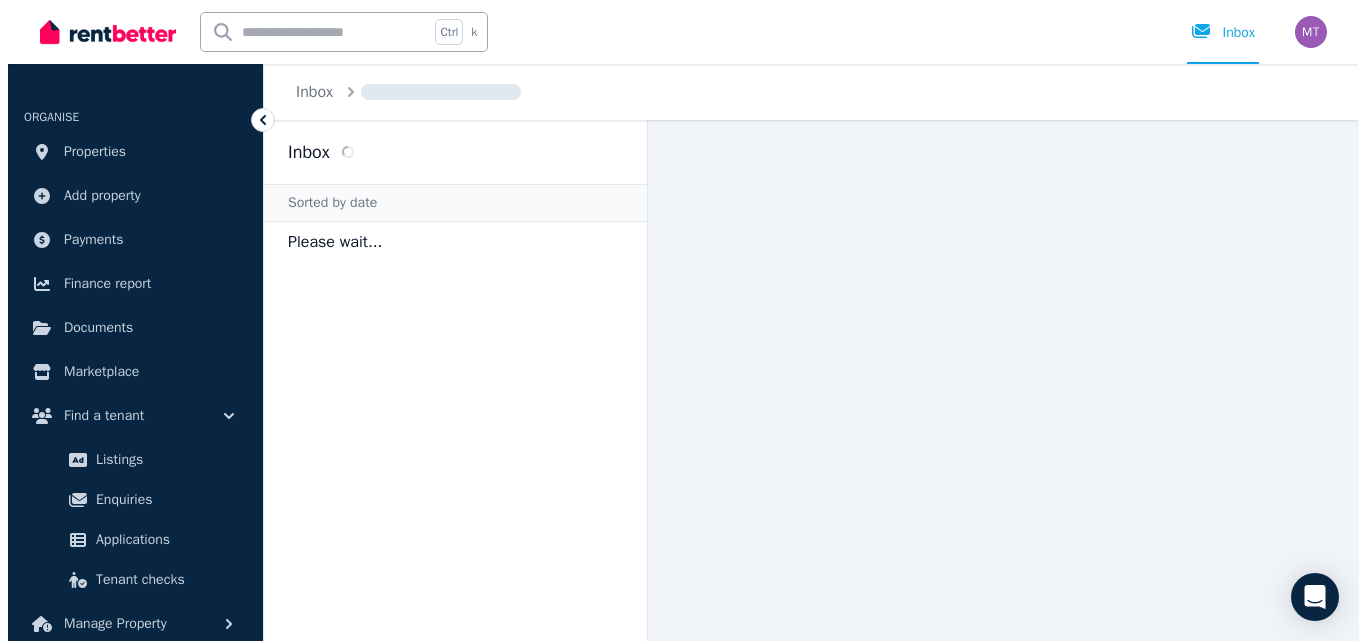 scroll, scrollTop: 0, scrollLeft: 0, axis: both 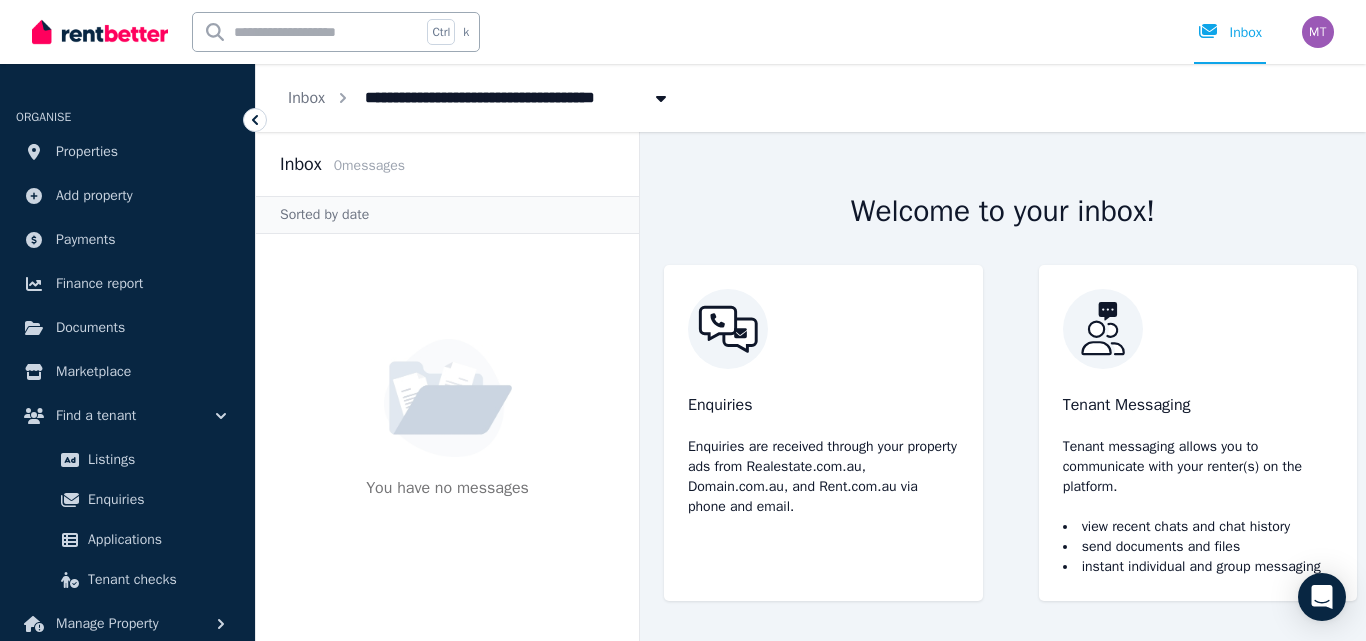 click 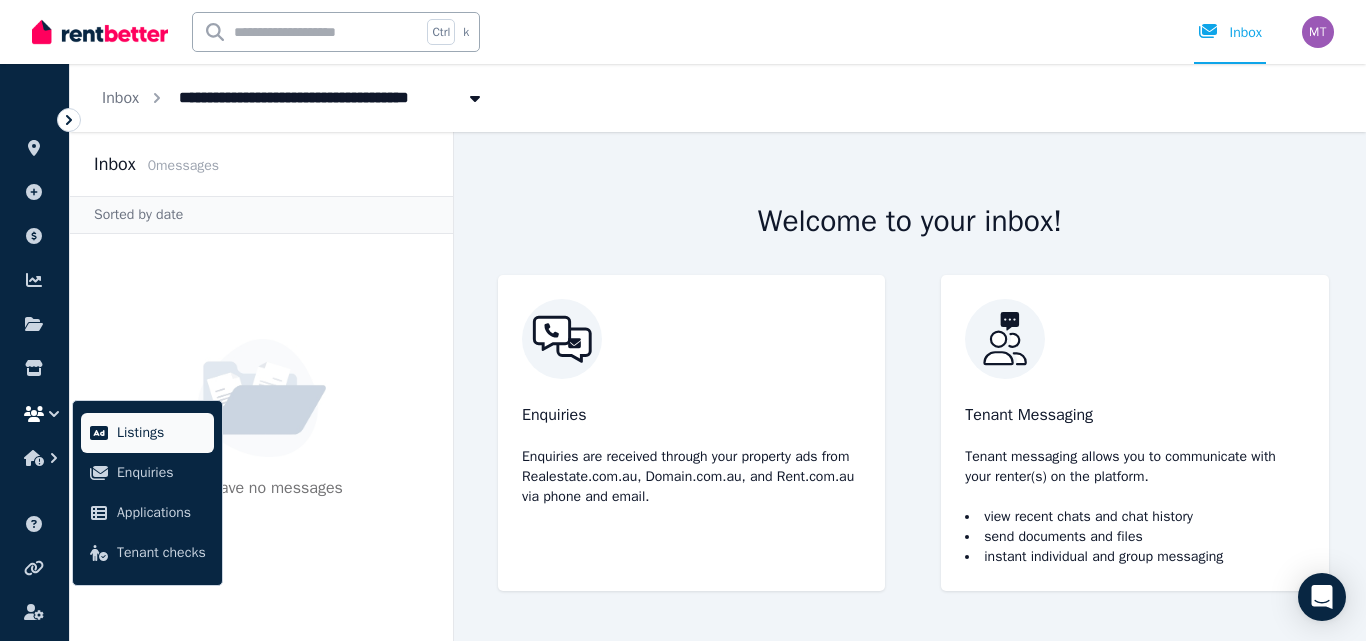 click on "Listings" at bounding box center [161, 433] 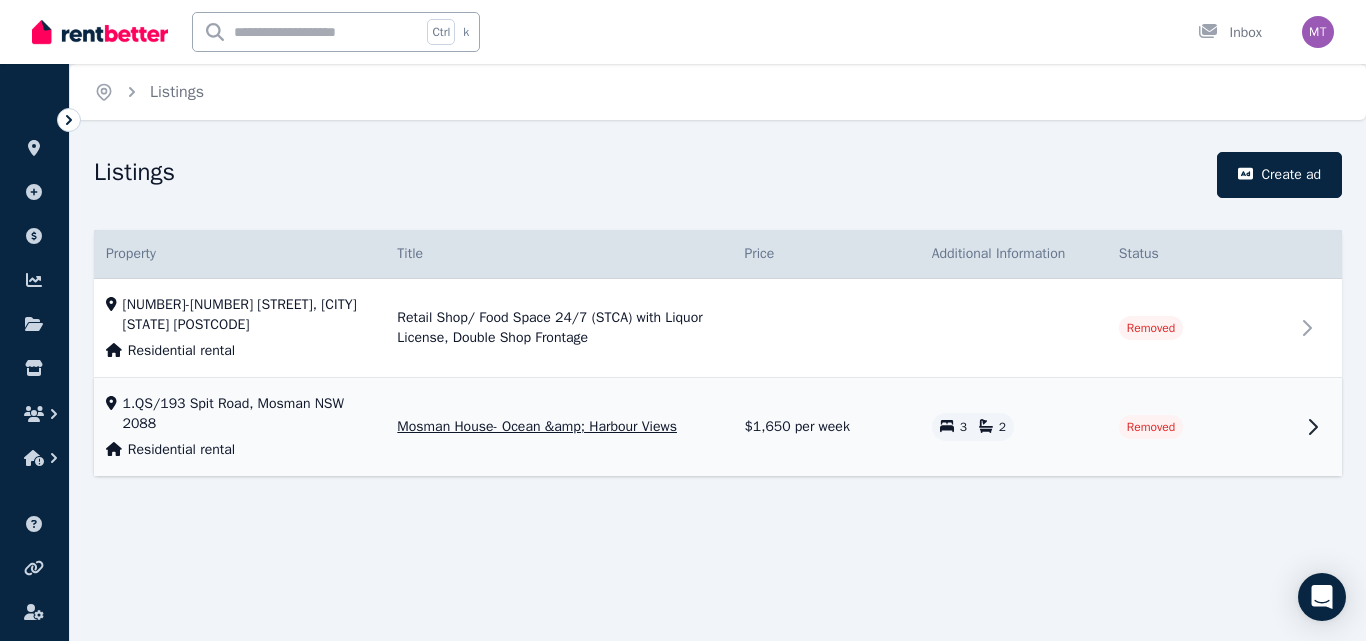click 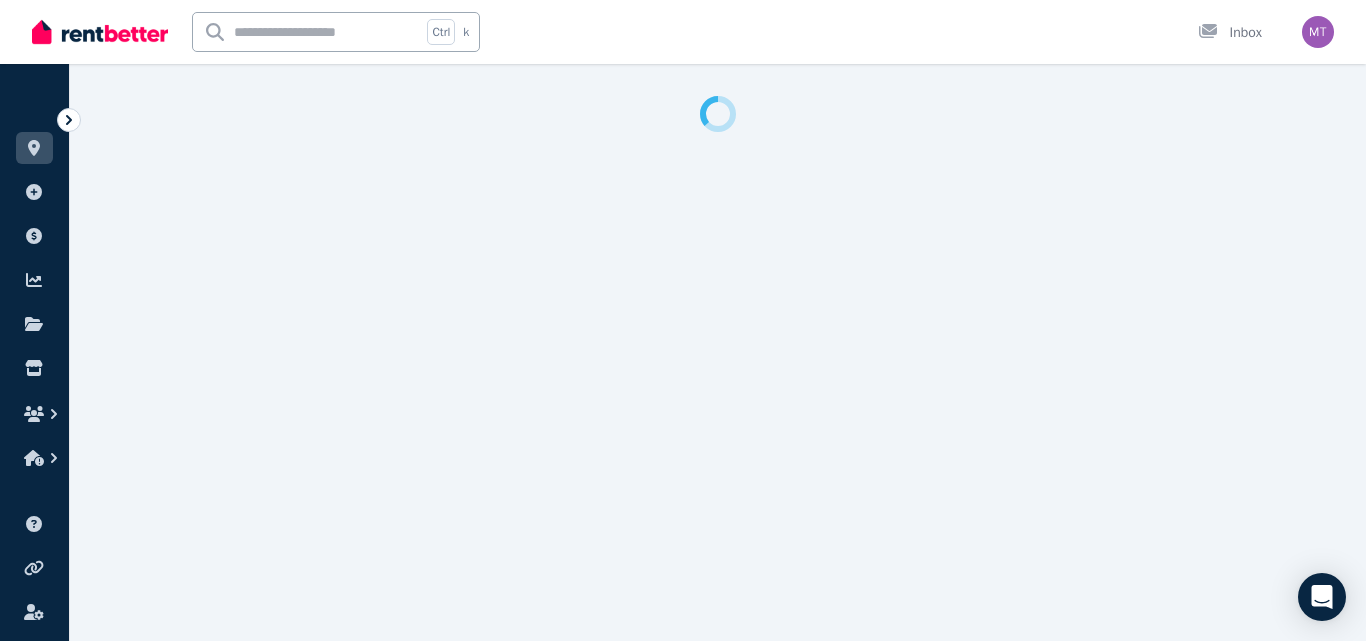 select on "**********" 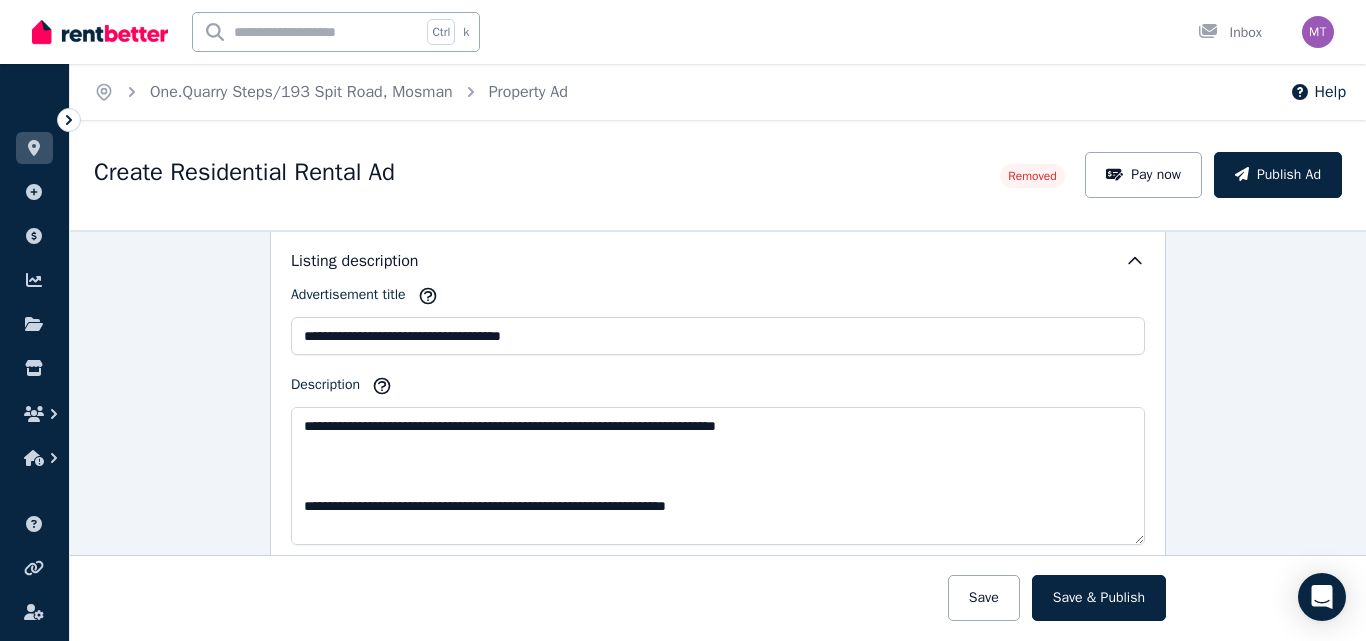 scroll, scrollTop: 883, scrollLeft: 0, axis: vertical 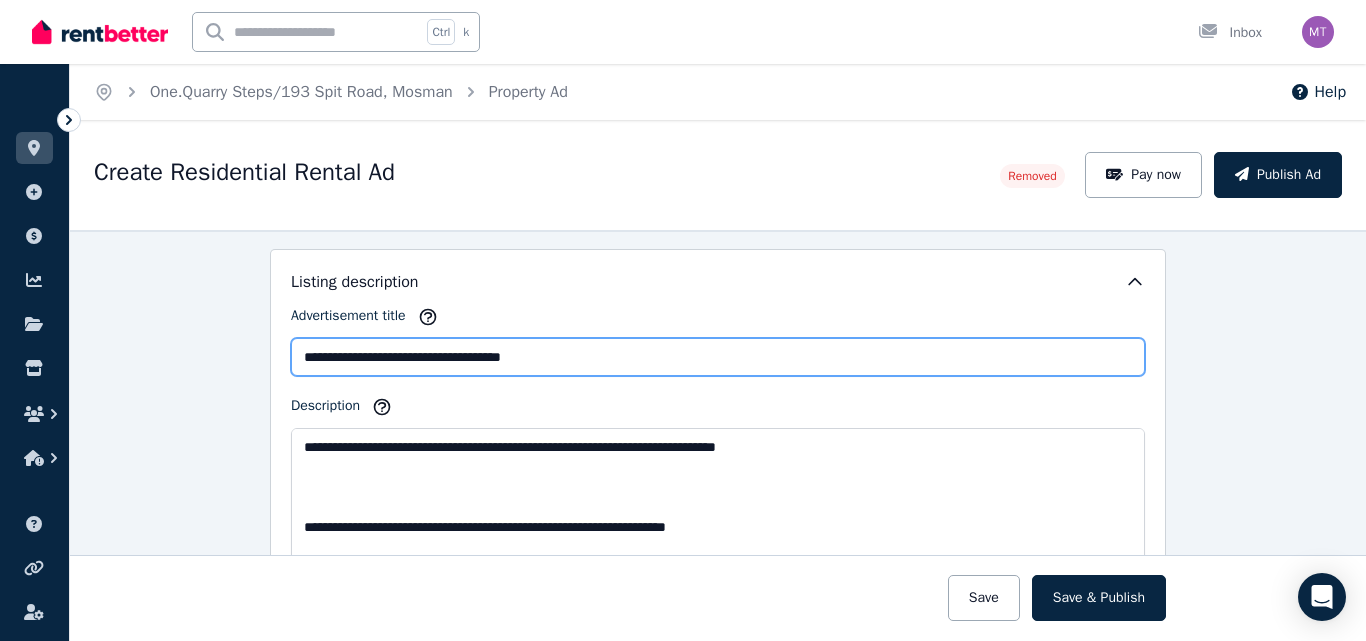 click on "**********" at bounding box center (718, 357) 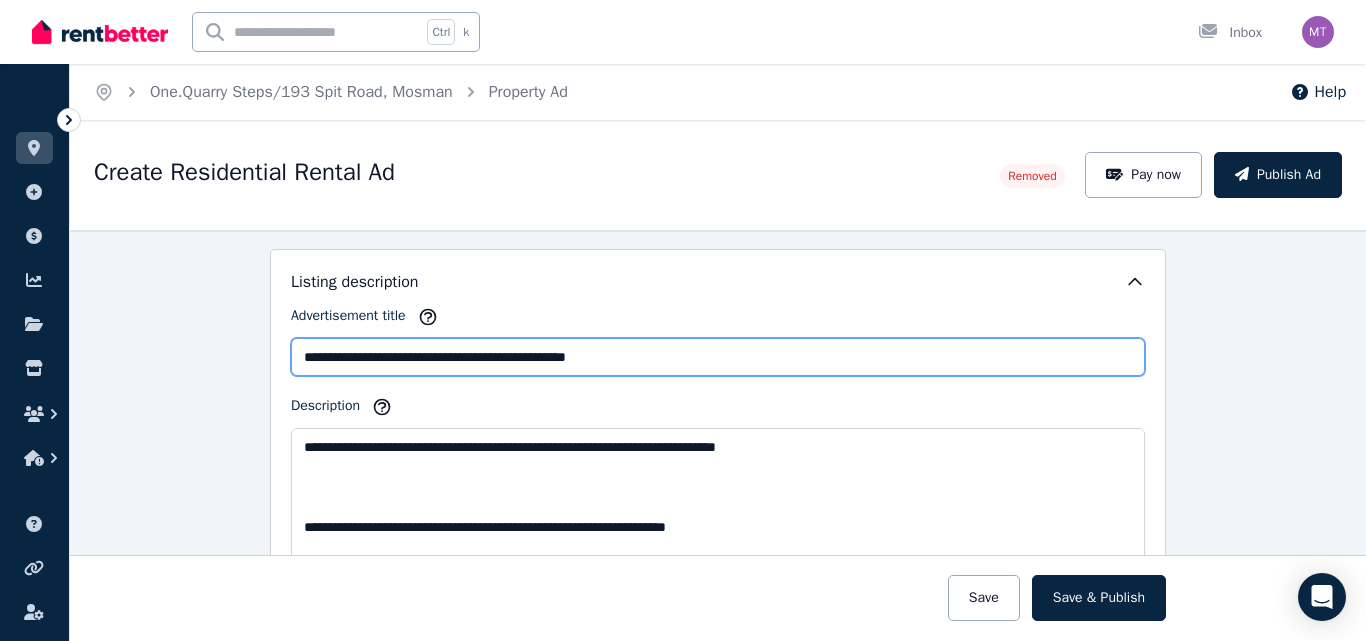 click on "**********" at bounding box center (718, 357) 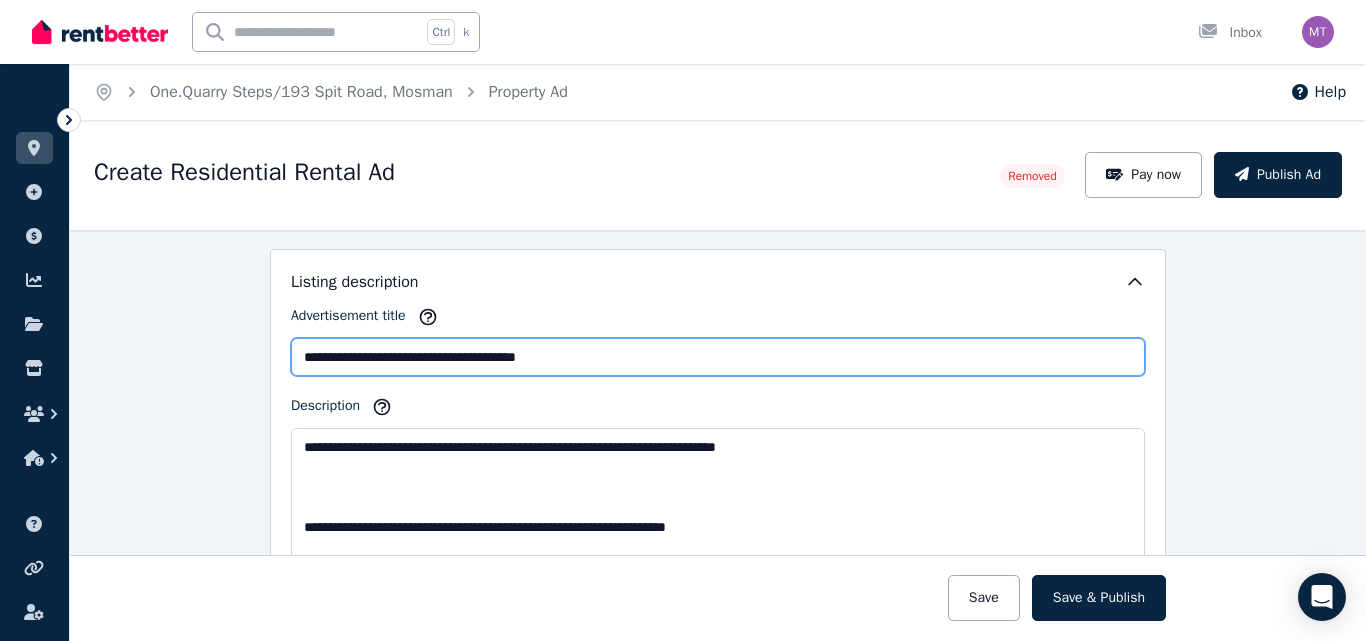click on "**********" at bounding box center (718, 357) 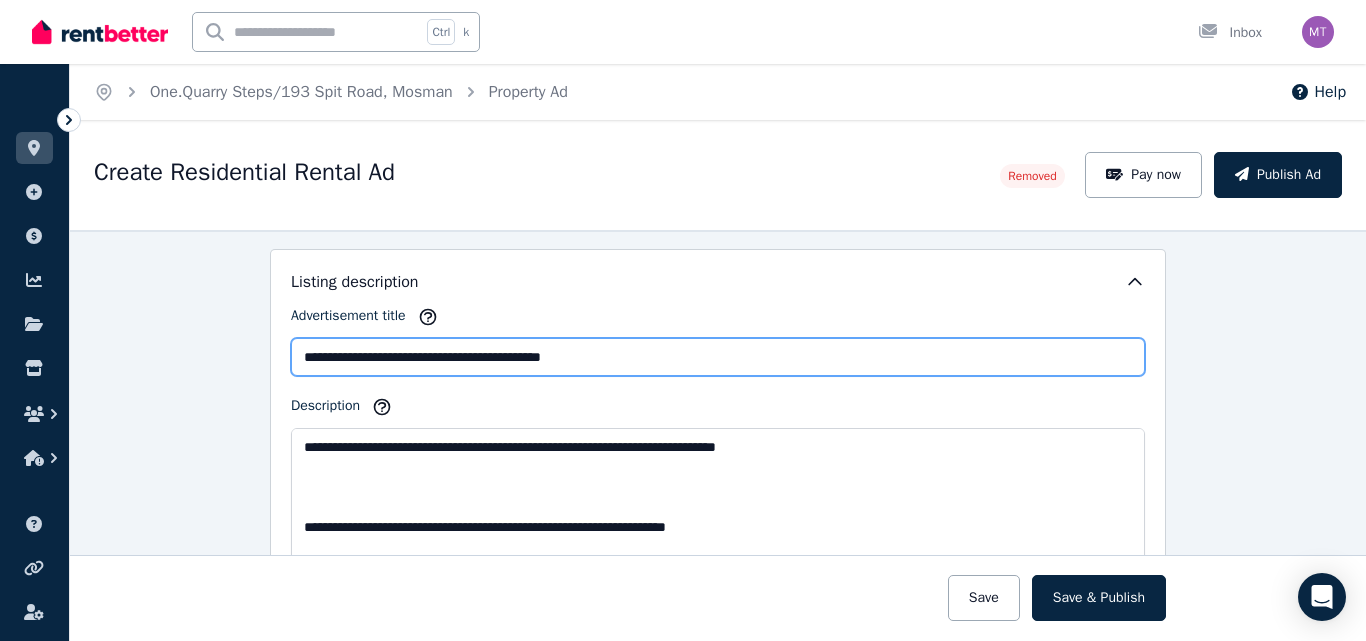 click on "**********" at bounding box center [718, 357] 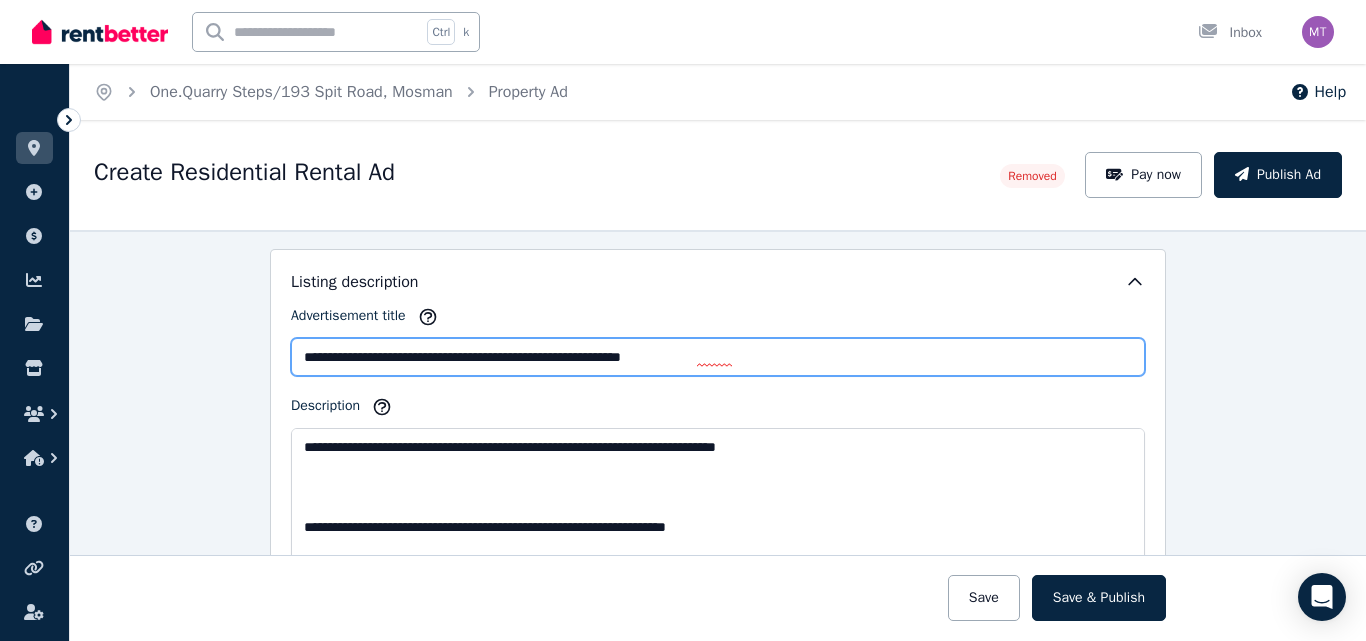 click on "**********" at bounding box center [718, 357] 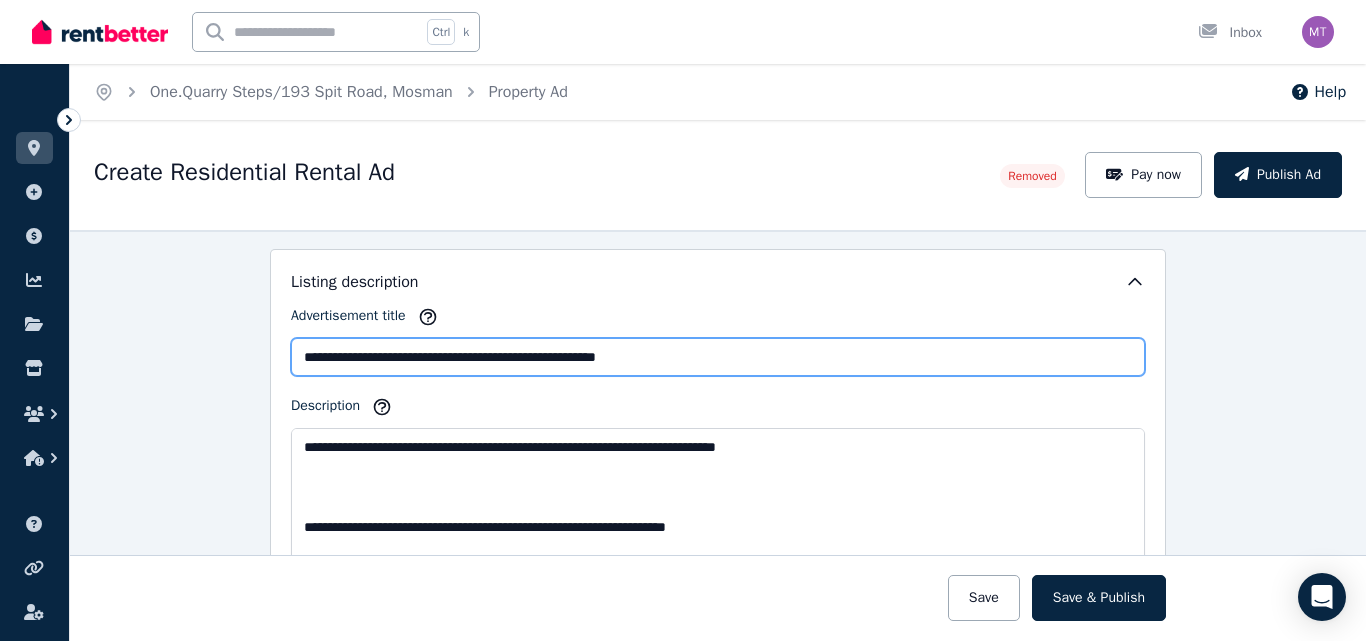 type on "**********" 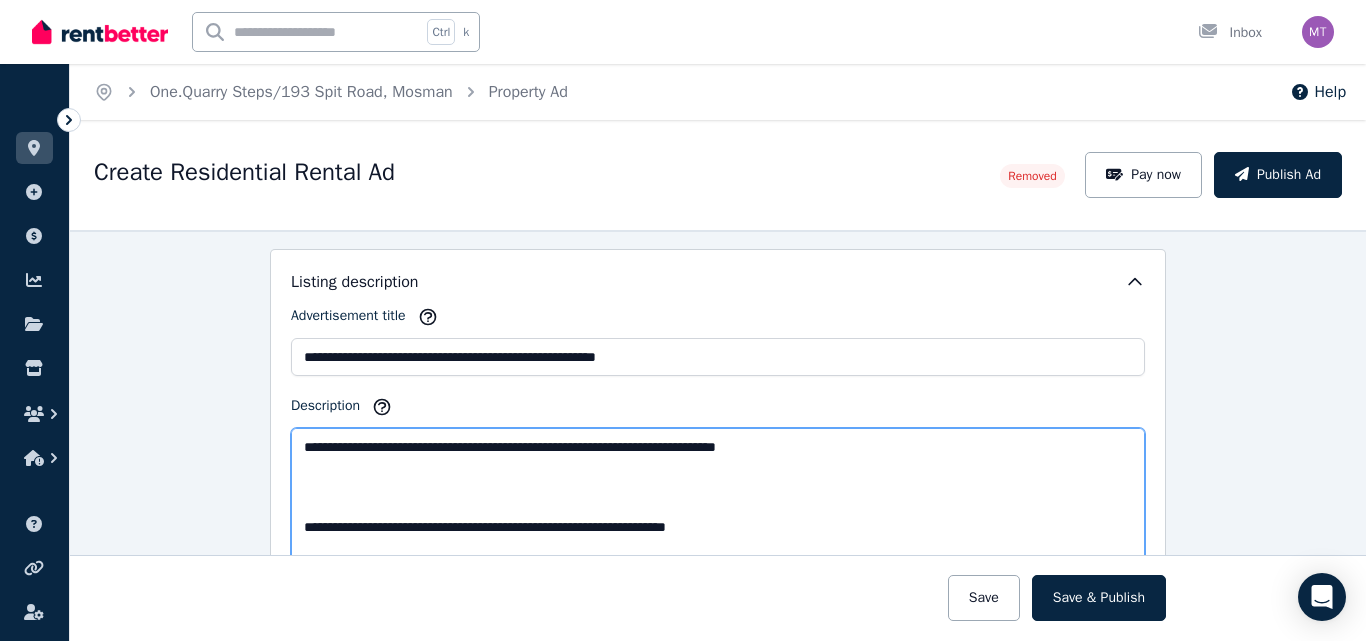 click on "Description" at bounding box center [718, 497] 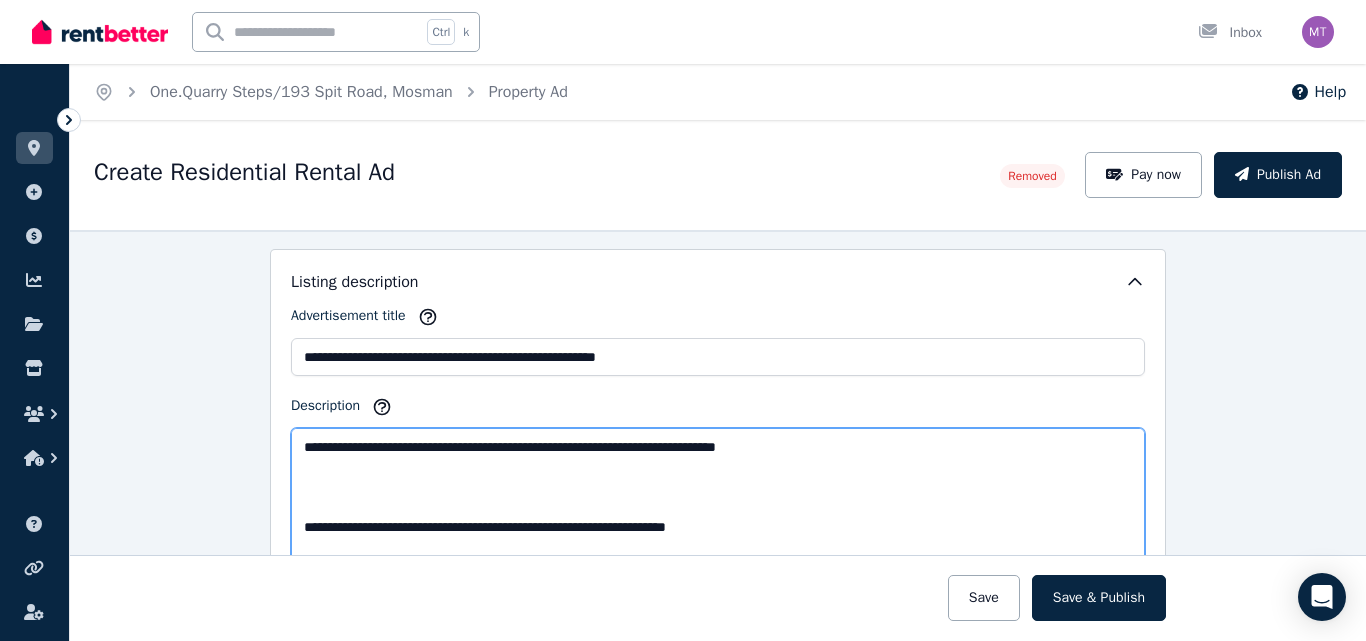 paste on "**********" 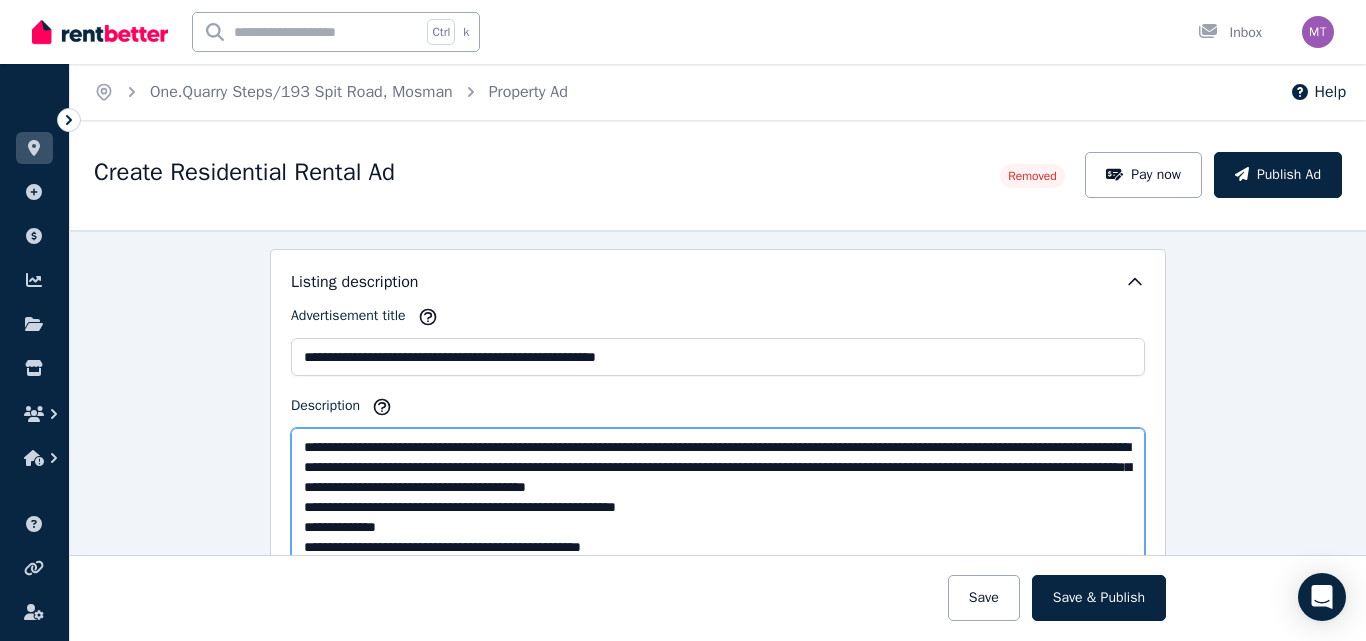 scroll, scrollTop: 291, scrollLeft: 0, axis: vertical 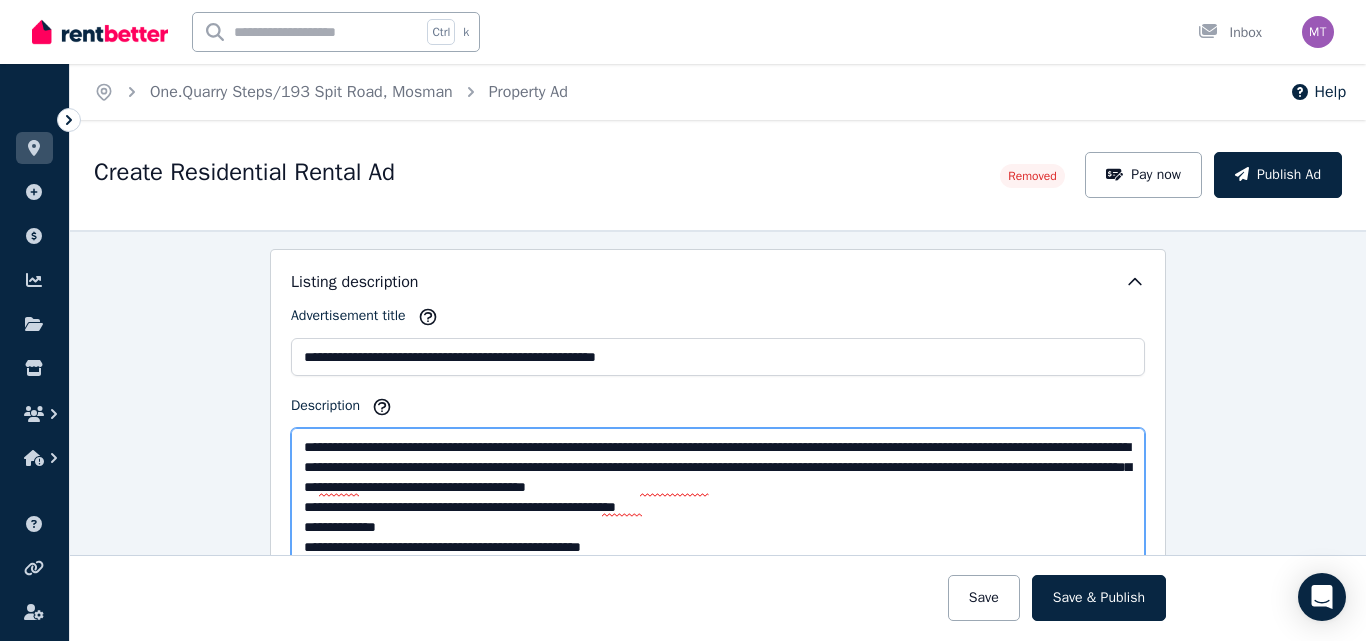 click on "Description" at bounding box center [718, 497] 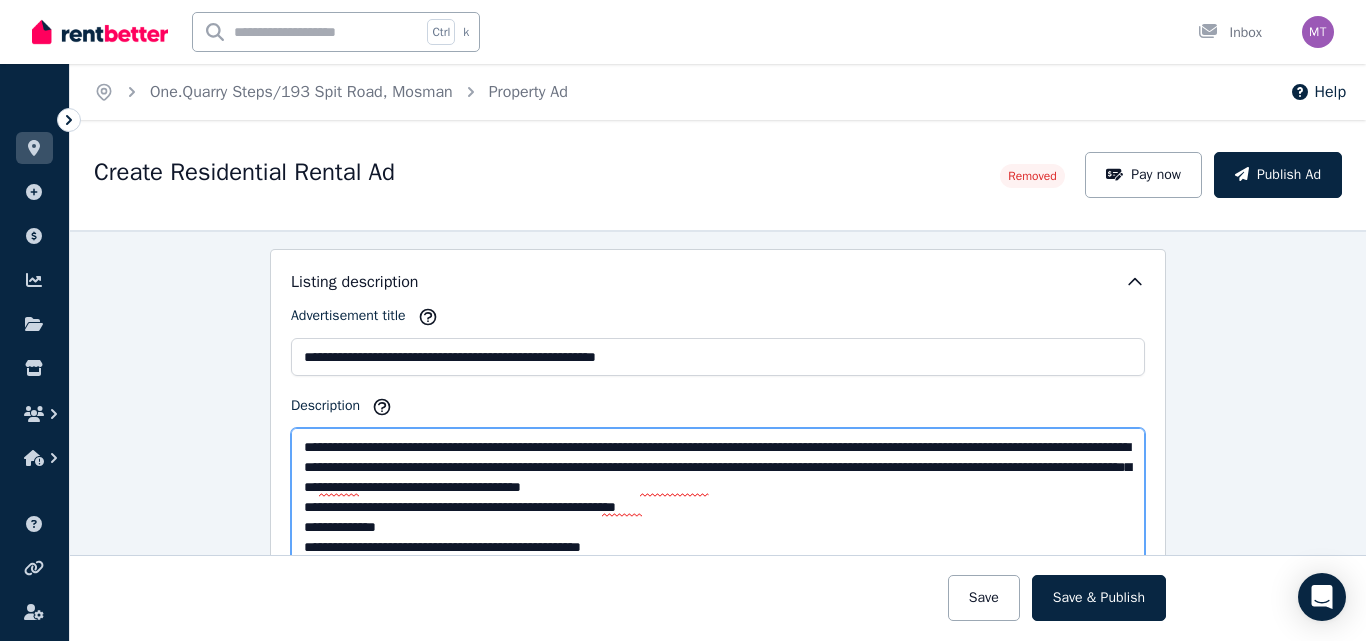 click on "Description" at bounding box center (718, 497) 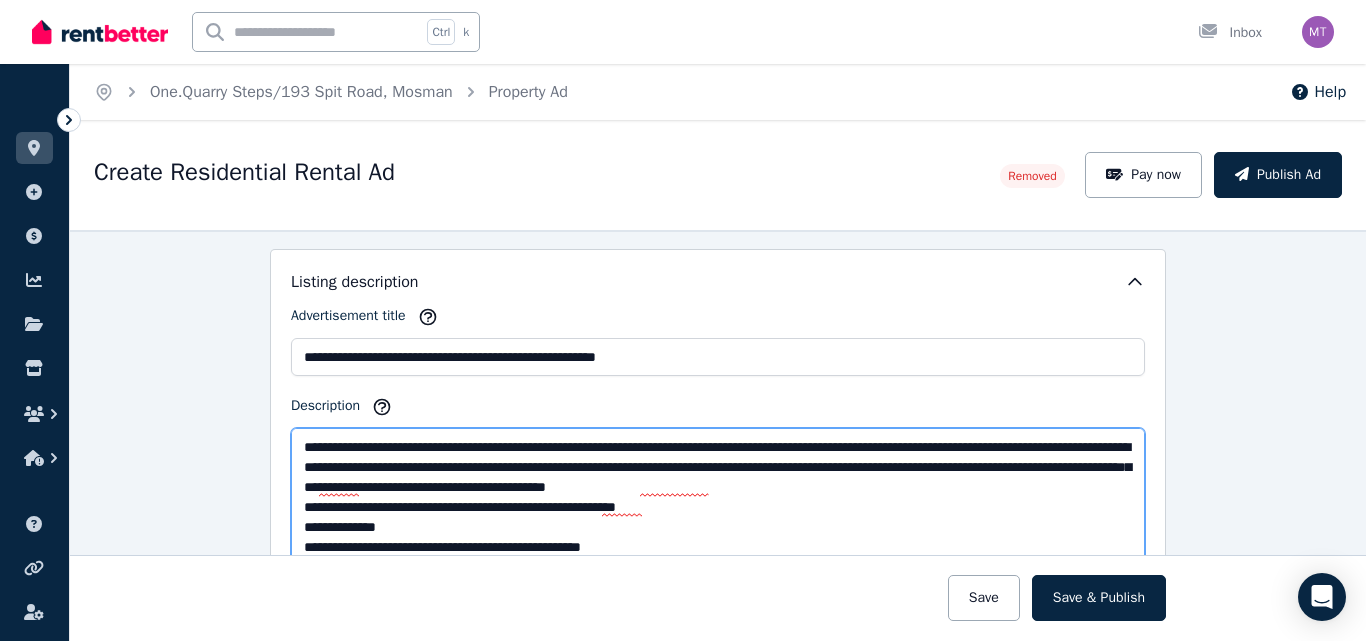 scroll, scrollTop: 21, scrollLeft: 0, axis: vertical 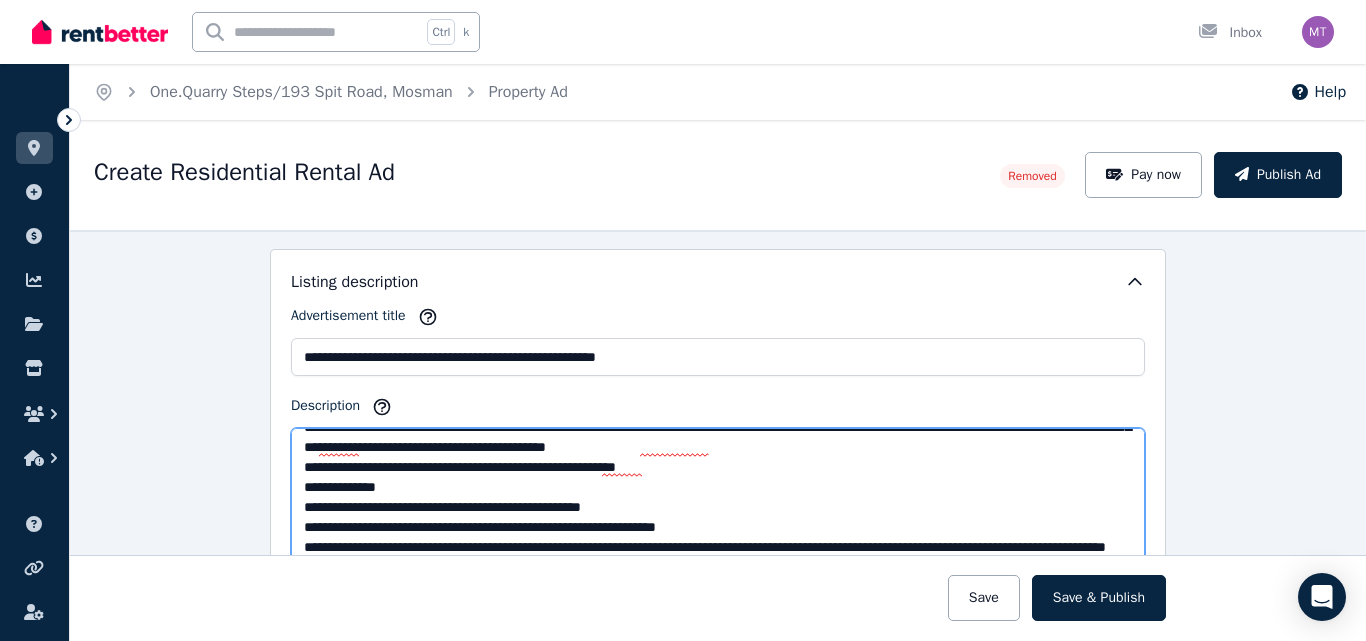 click on "Description" at bounding box center (718, 497) 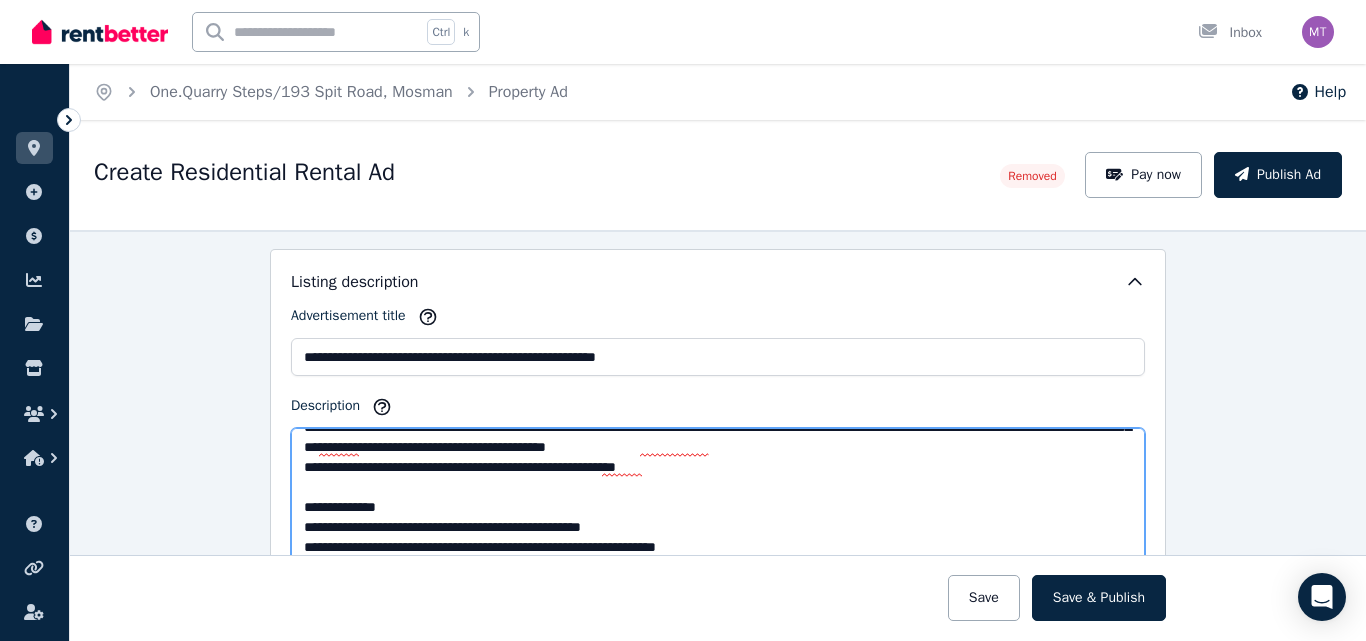 scroll, scrollTop: 80, scrollLeft: 0, axis: vertical 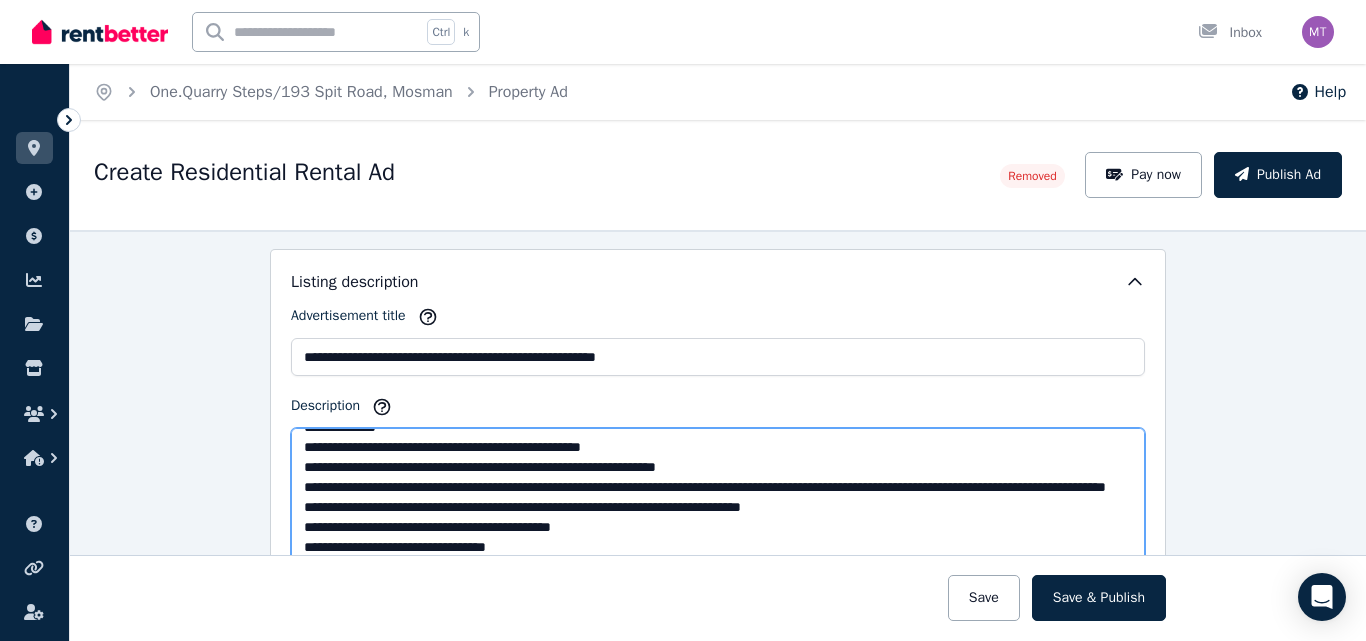 click on "Description" at bounding box center [718, 497] 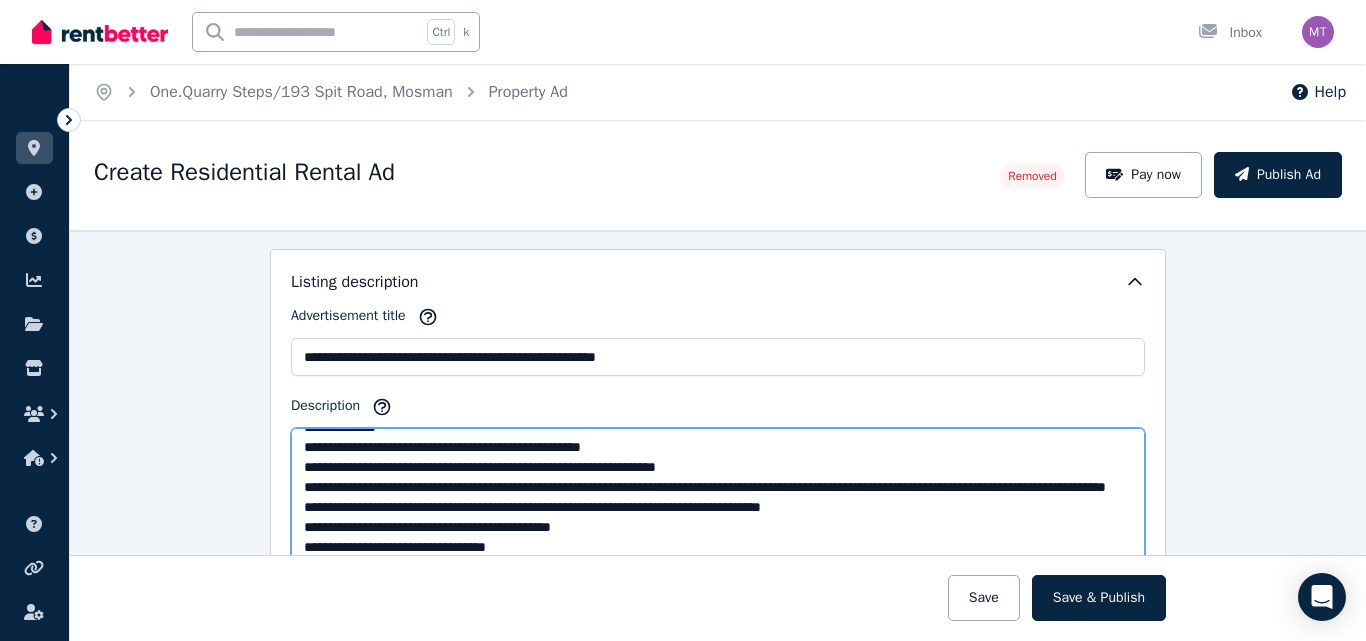 scroll, scrollTop: 160, scrollLeft: 0, axis: vertical 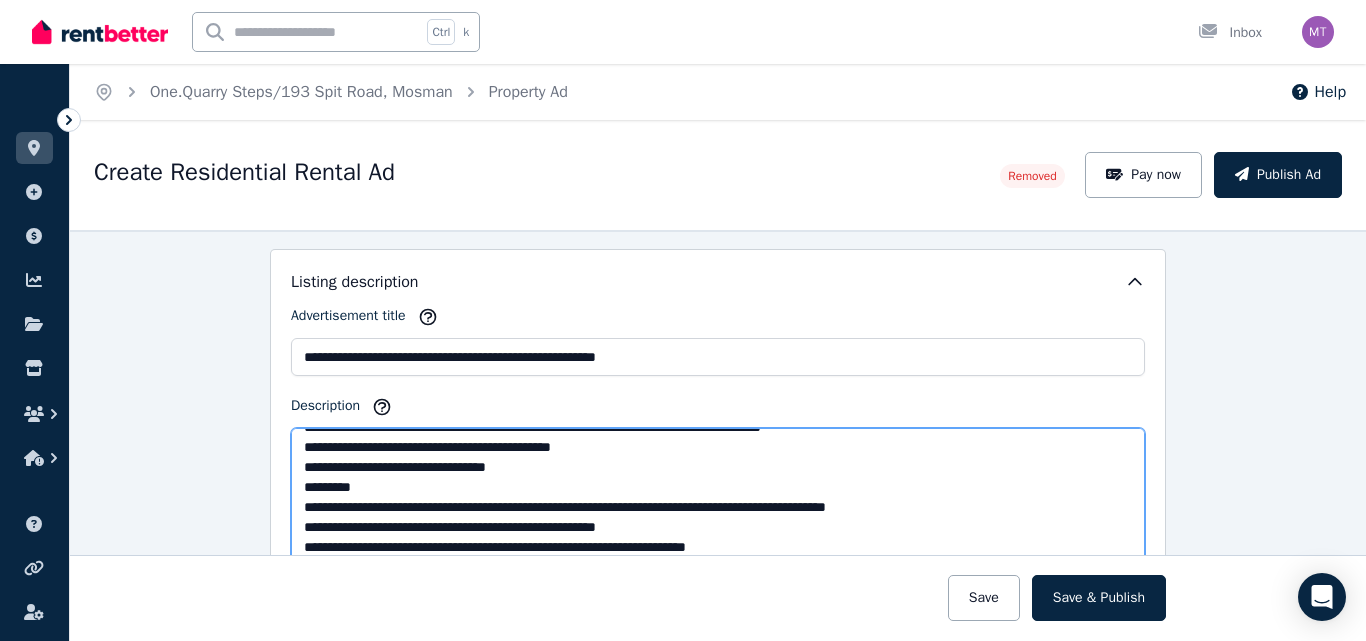 click on "Description" at bounding box center (718, 497) 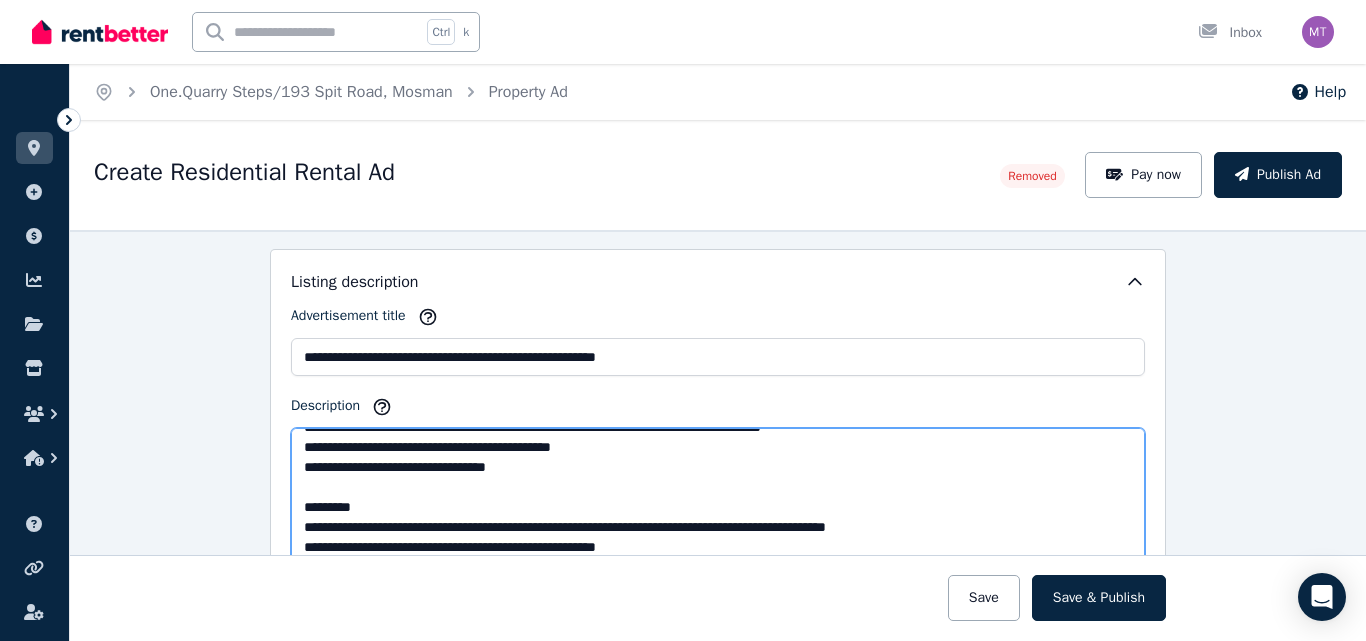 scroll, scrollTop: 160, scrollLeft: 0, axis: vertical 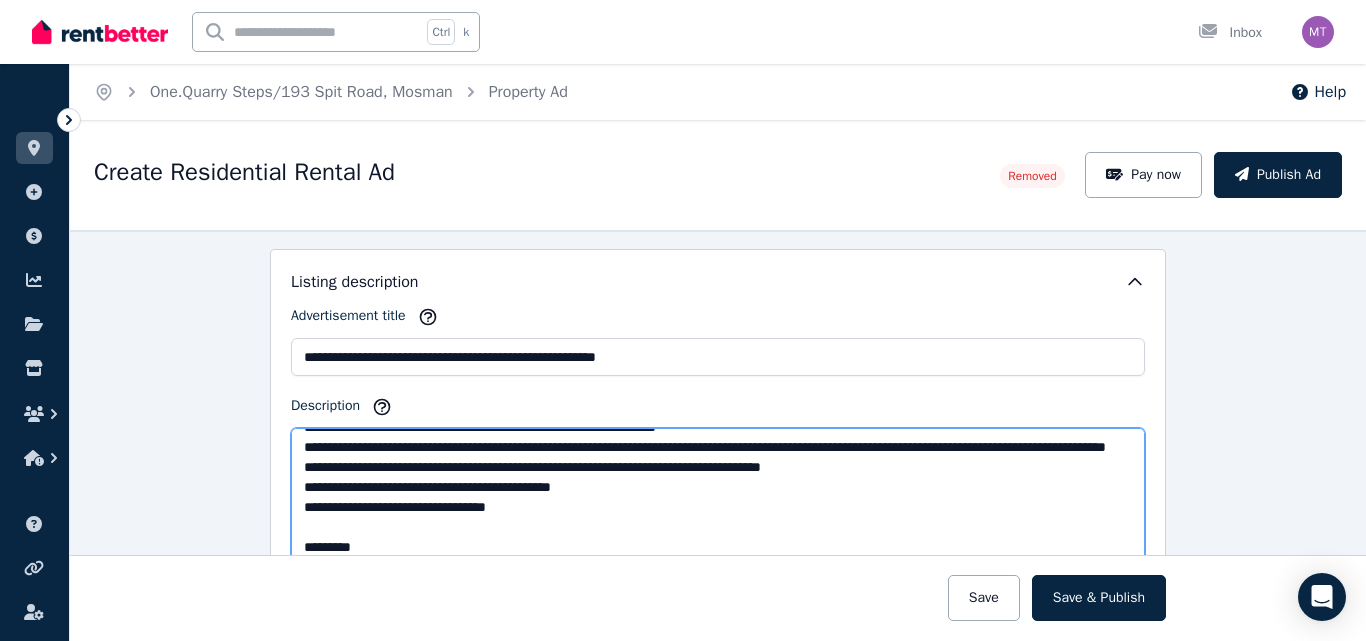 click on "Description" at bounding box center [718, 497] 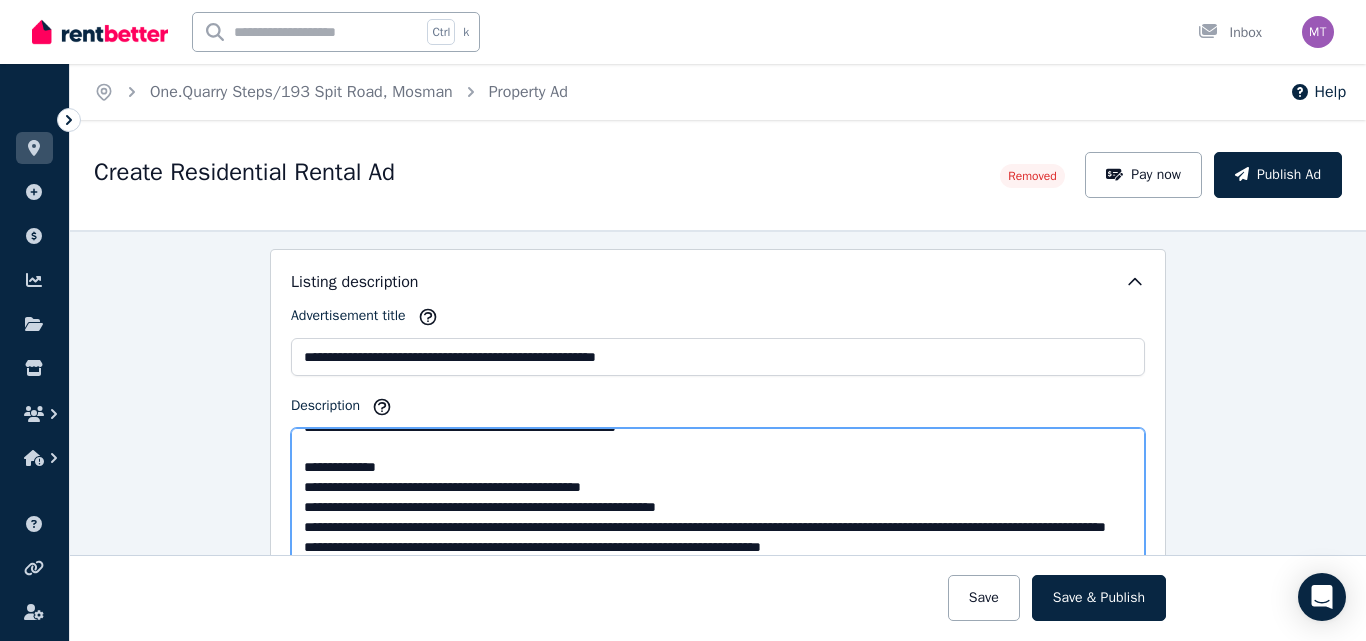 click on "Description" at bounding box center (718, 497) 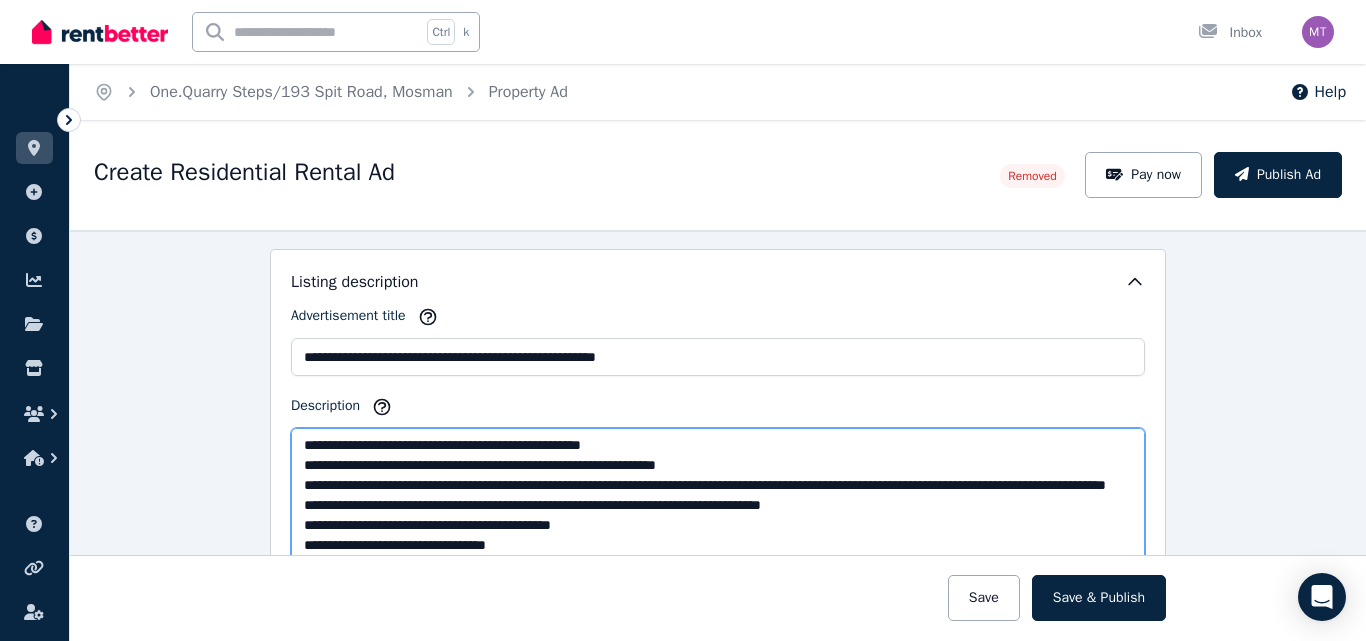 click on "Description" at bounding box center [718, 497] 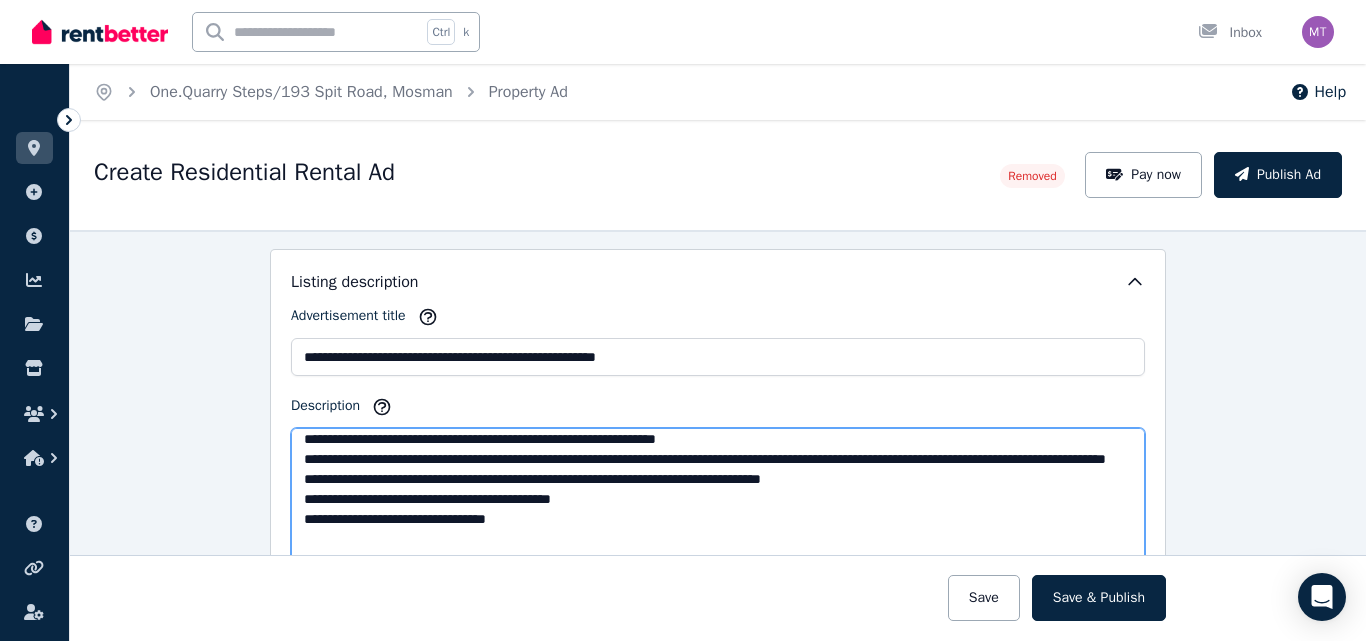 scroll, scrollTop: 162, scrollLeft: 0, axis: vertical 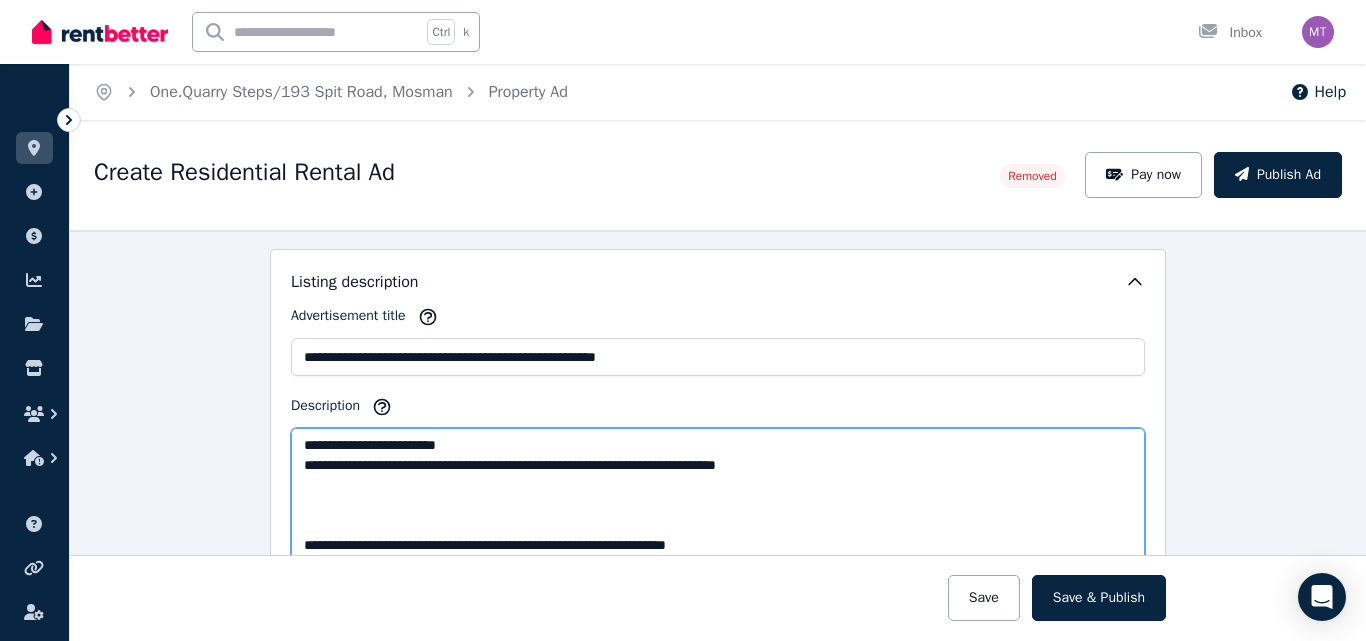 drag, startPoint x: 296, startPoint y: 480, endPoint x: 383, endPoint y: 509, distance: 91.706055 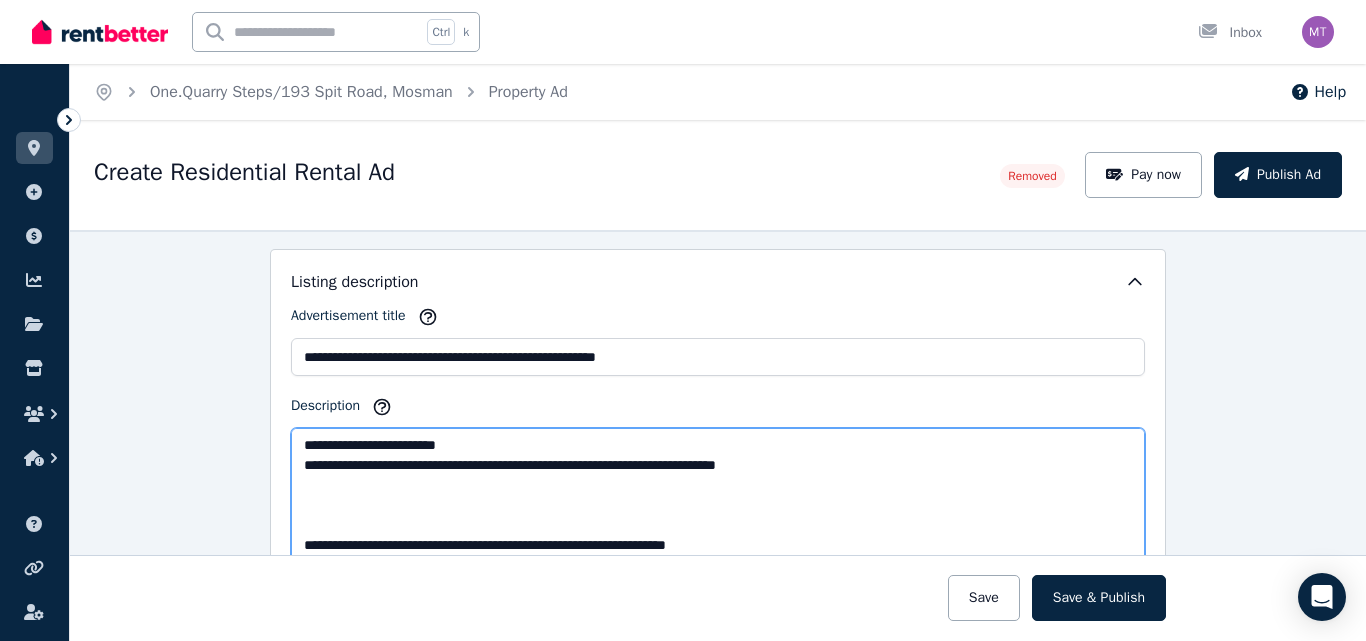 click on "Description" at bounding box center [718, 497] 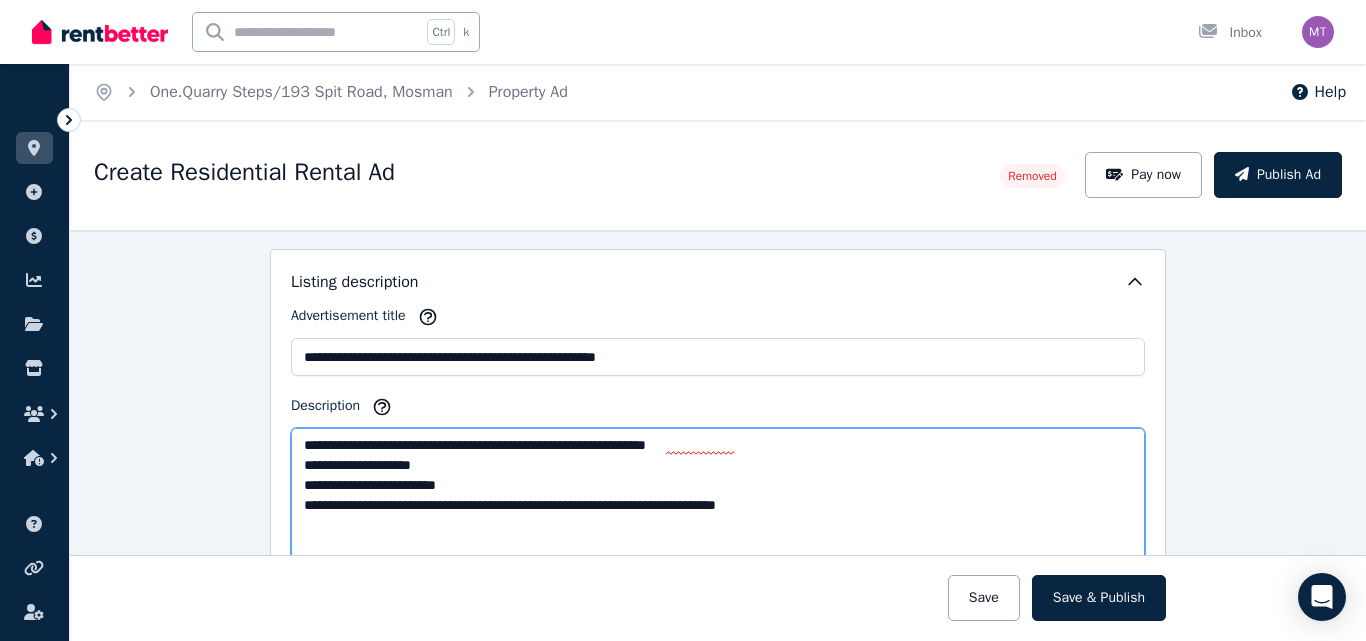 scroll, scrollTop: 331, scrollLeft: 0, axis: vertical 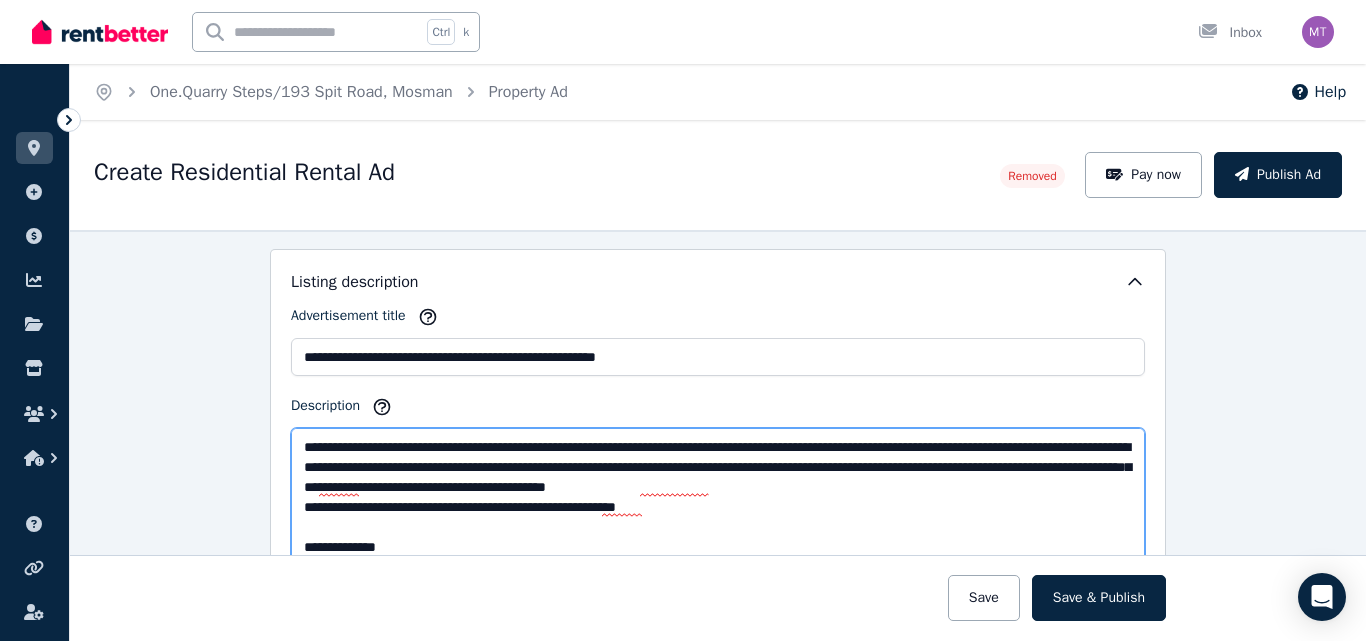 click on "Description" at bounding box center [718, 497] 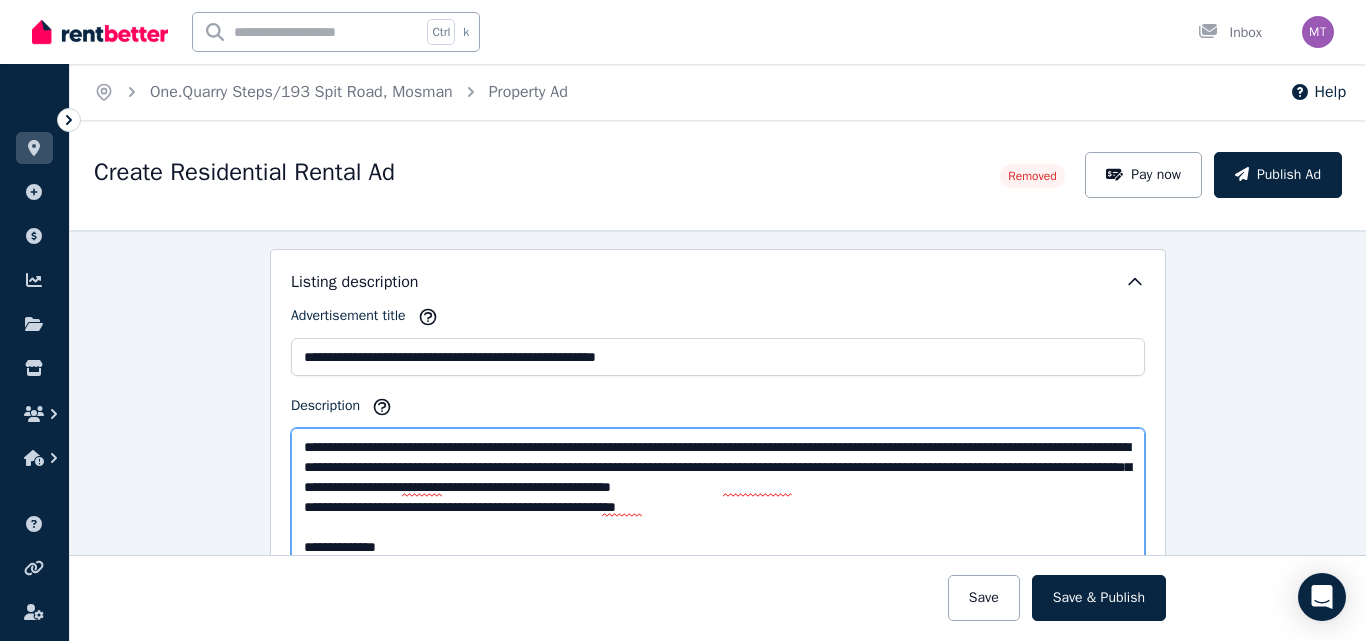 scroll, scrollTop: 21, scrollLeft: 0, axis: vertical 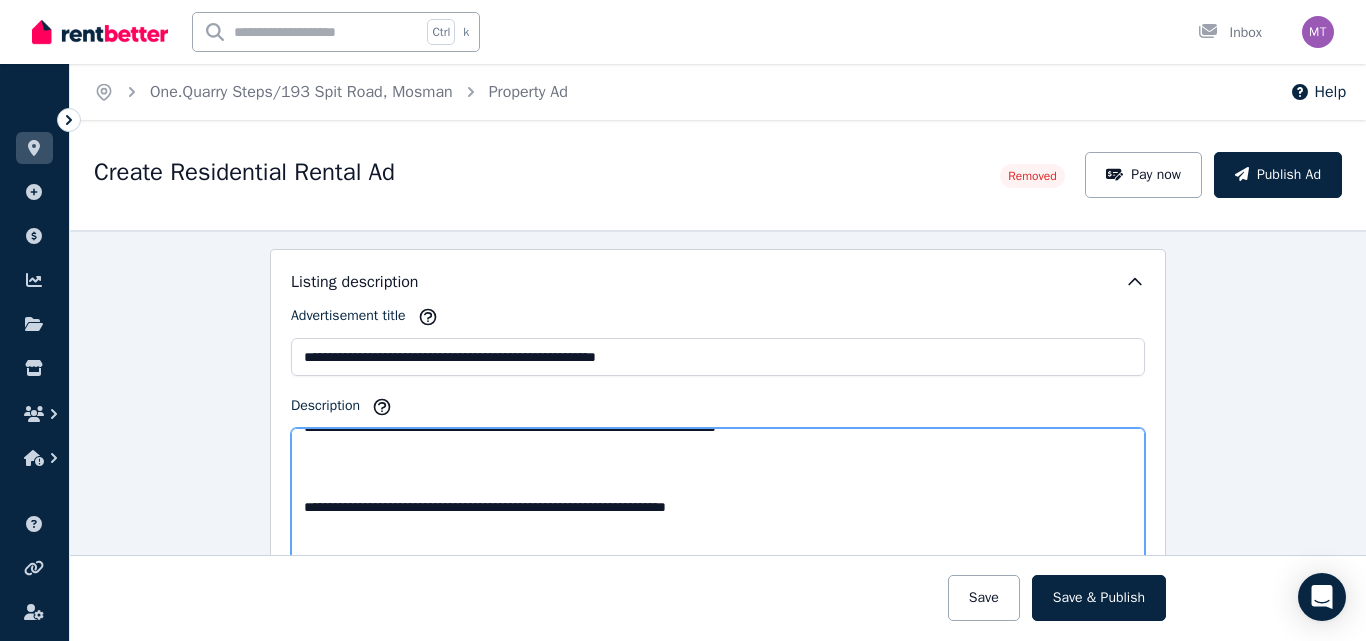 drag, startPoint x: 293, startPoint y: 465, endPoint x: 652, endPoint y: 487, distance: 359.67346 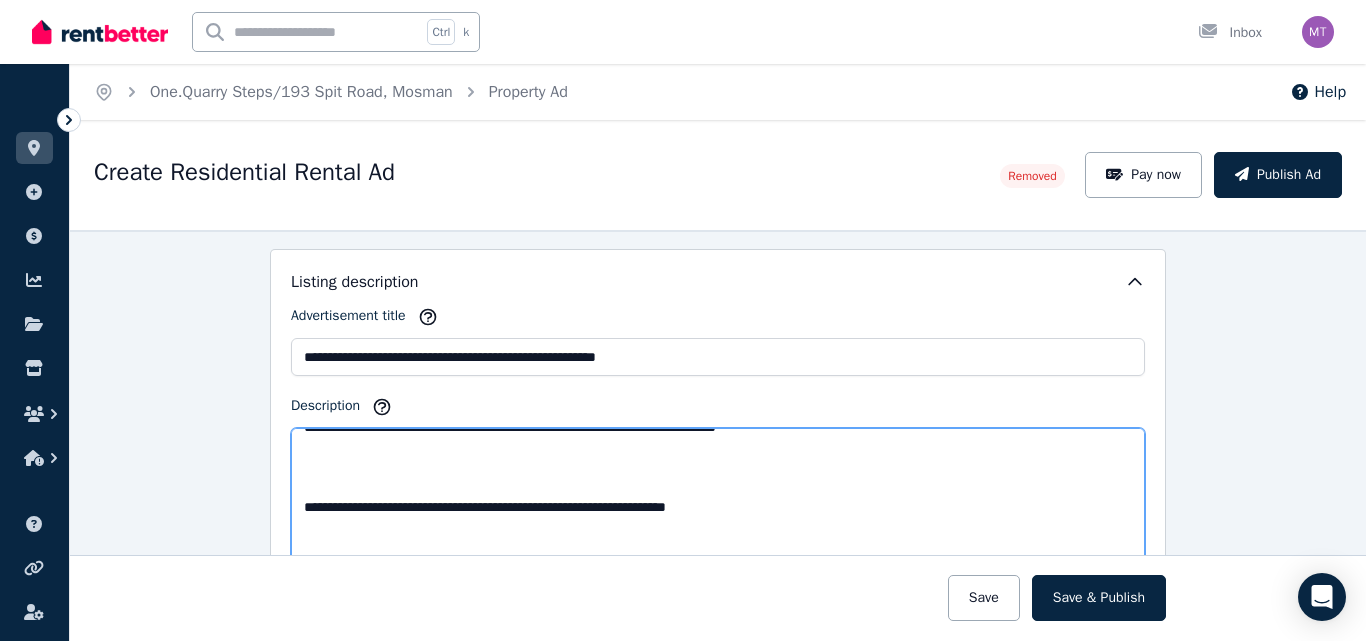 click on "Description" at bounding box center [718, 497] 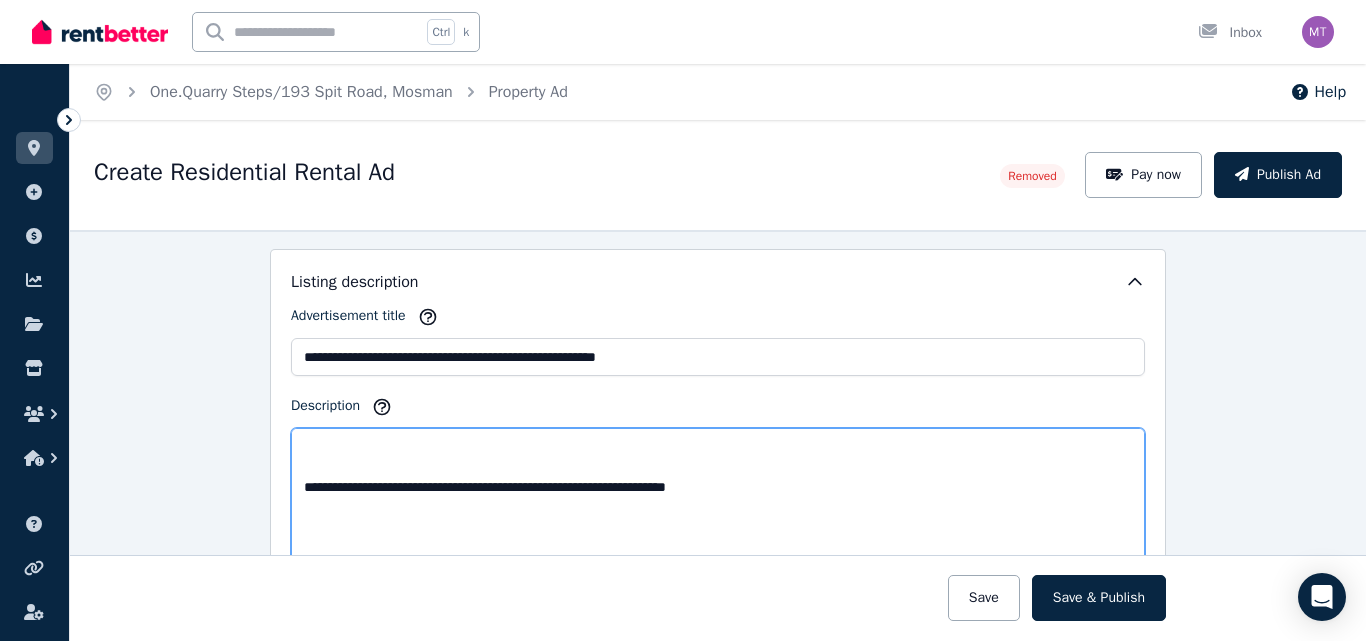 scroll, scrollTop: 400, scrollLeft: 0, axis: vertical 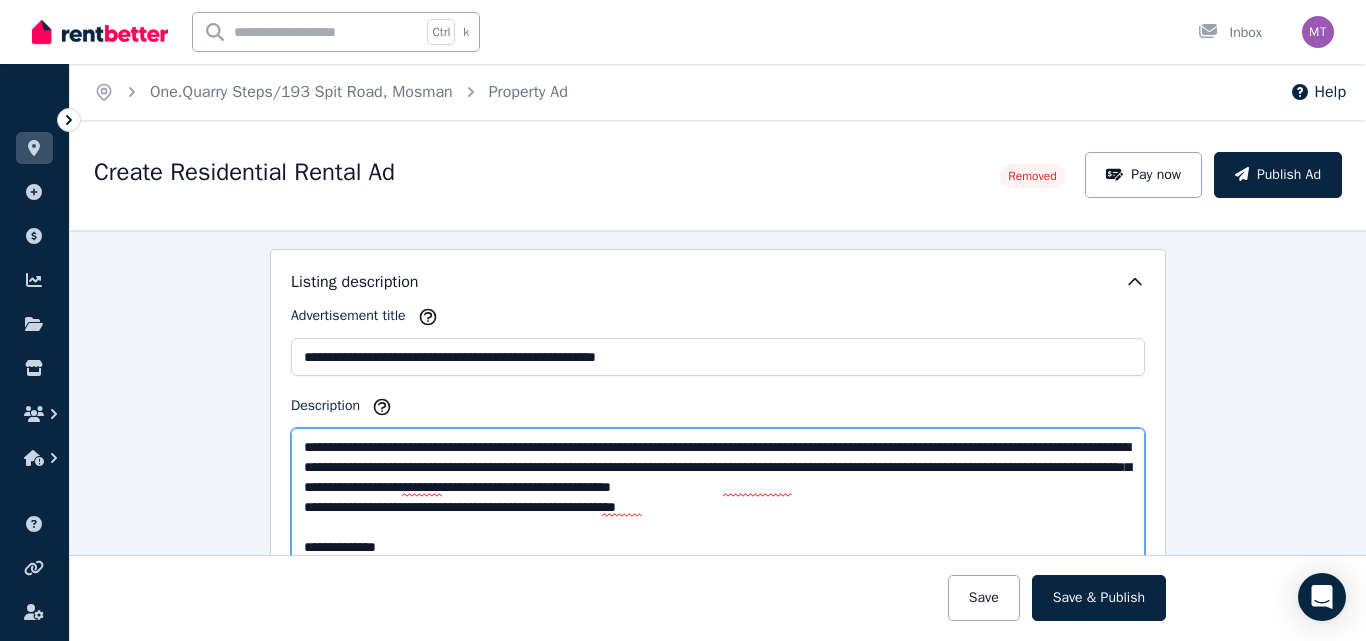click on "Description" at bounding box center (718, 497) 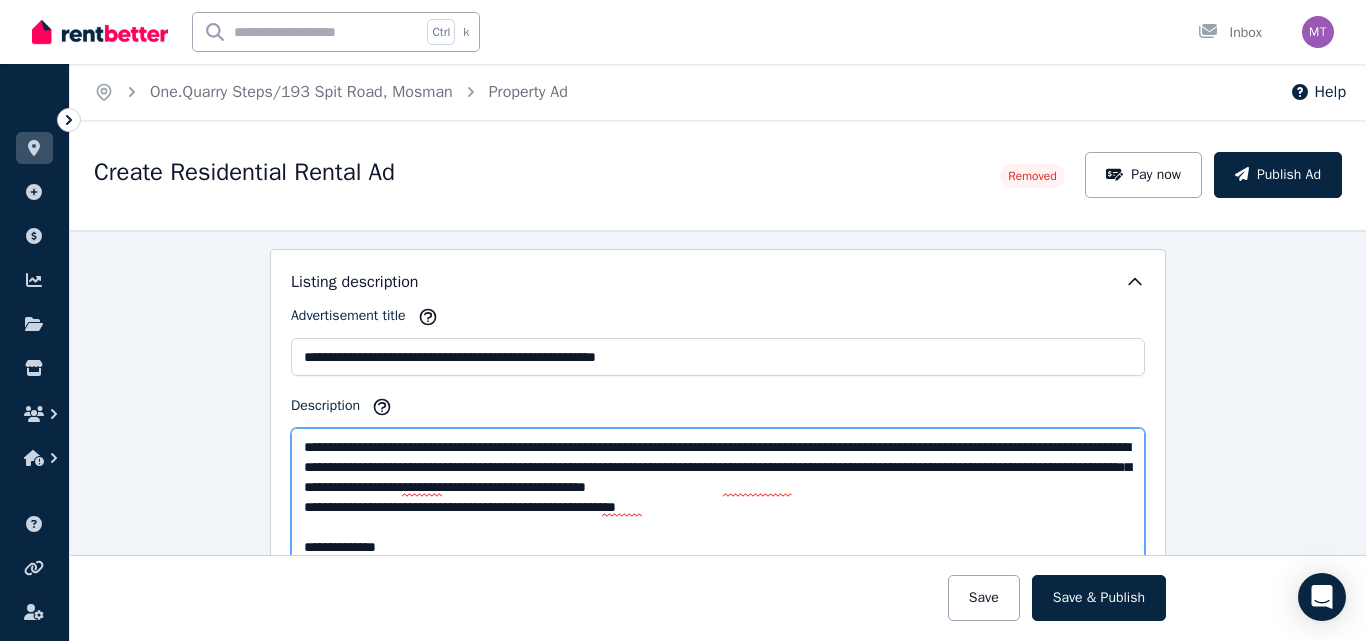 click on "Description" at bounding box center (718, 497) 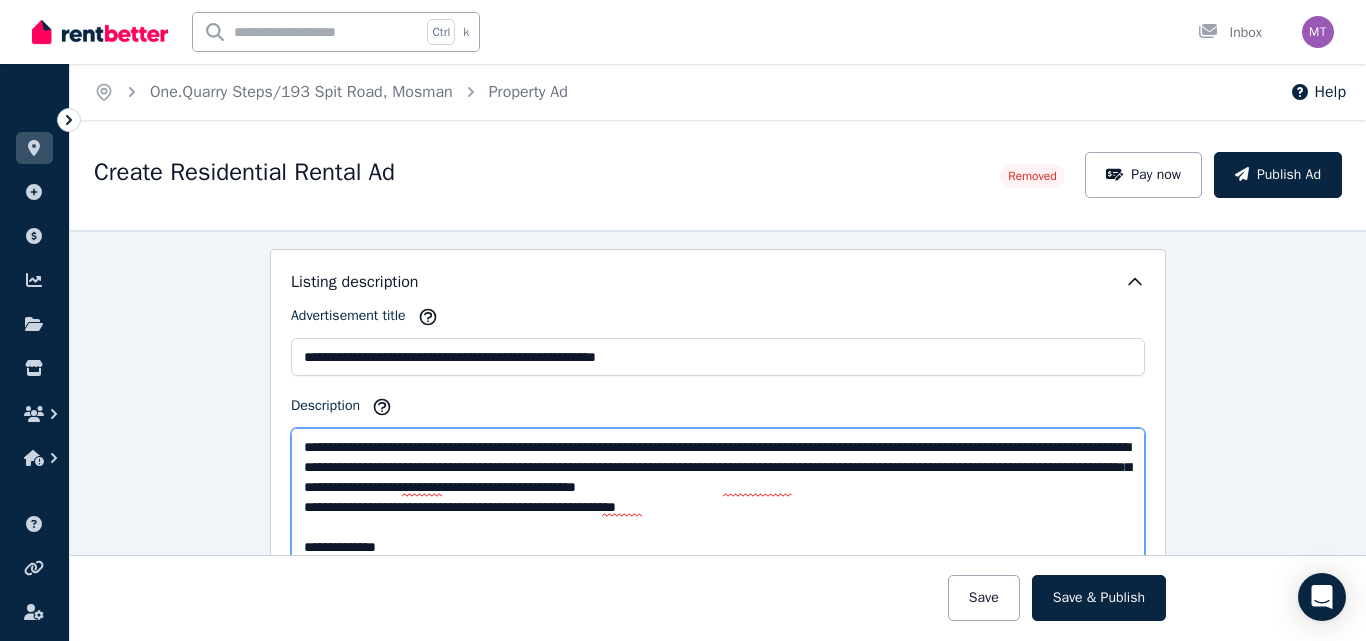 scroll, scrollTop: 21, scrollLeft: 0, axis: vertical 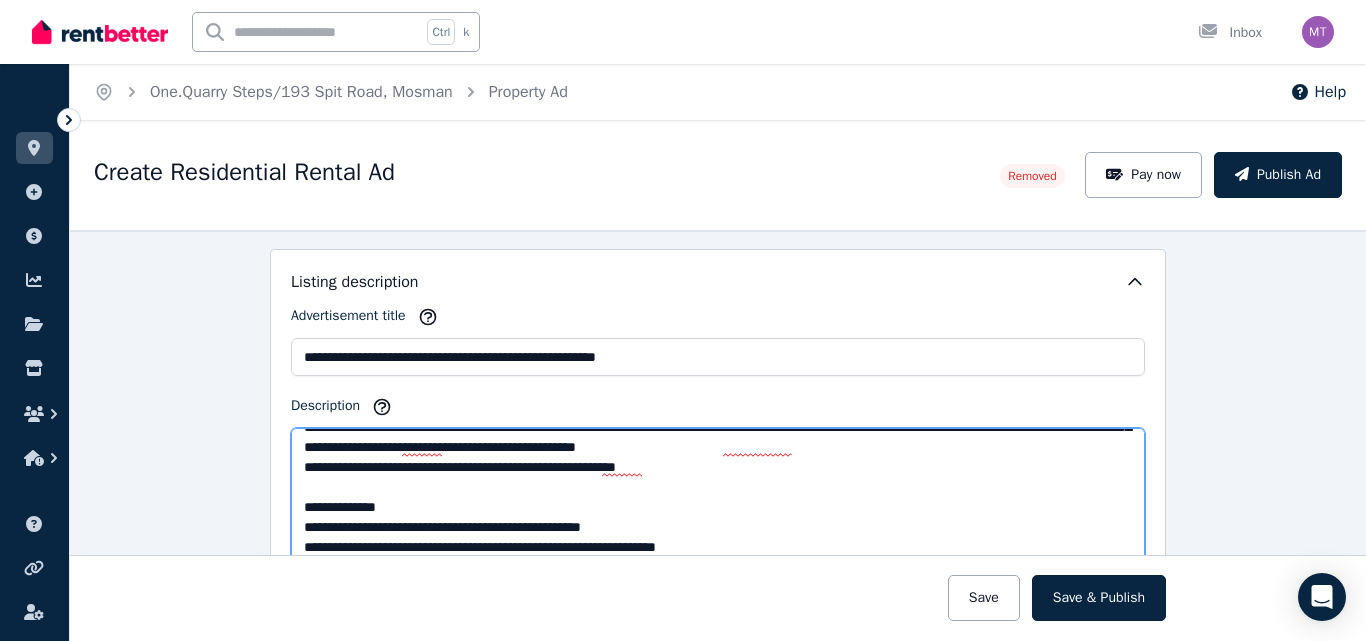 click on "Description" at bounding box center [718, 497] 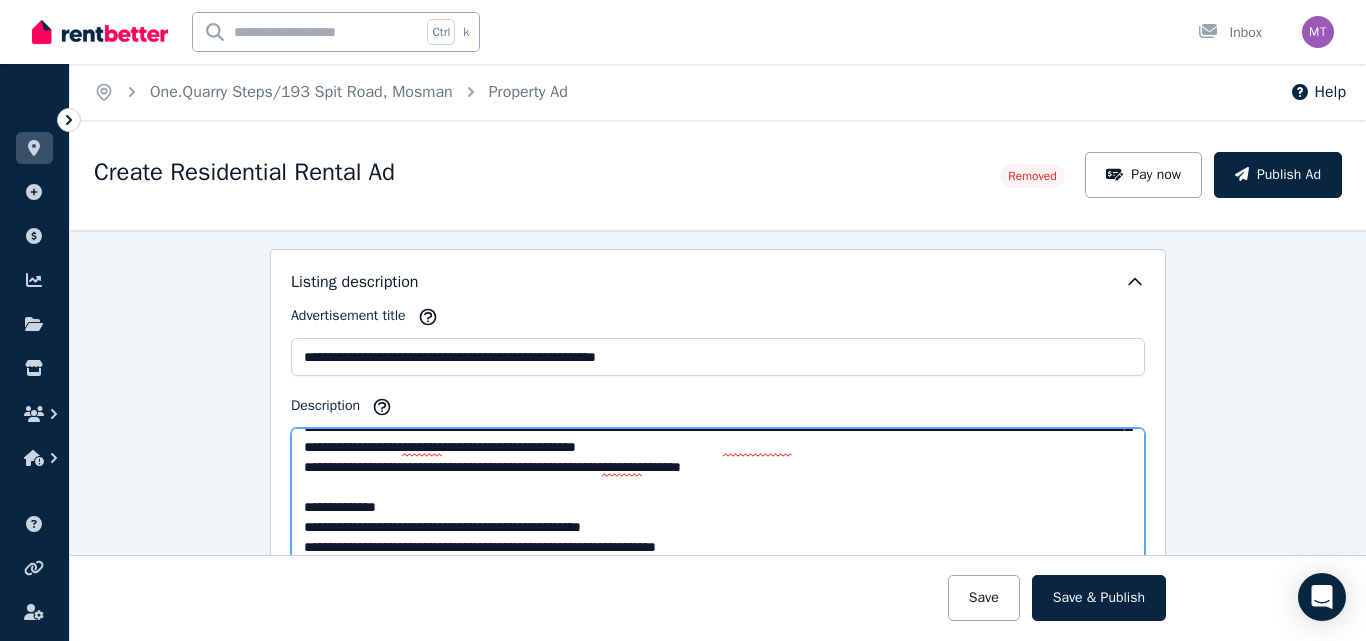 scroll, scrollTop: 80, scrollLeft: 0, axis: vertical 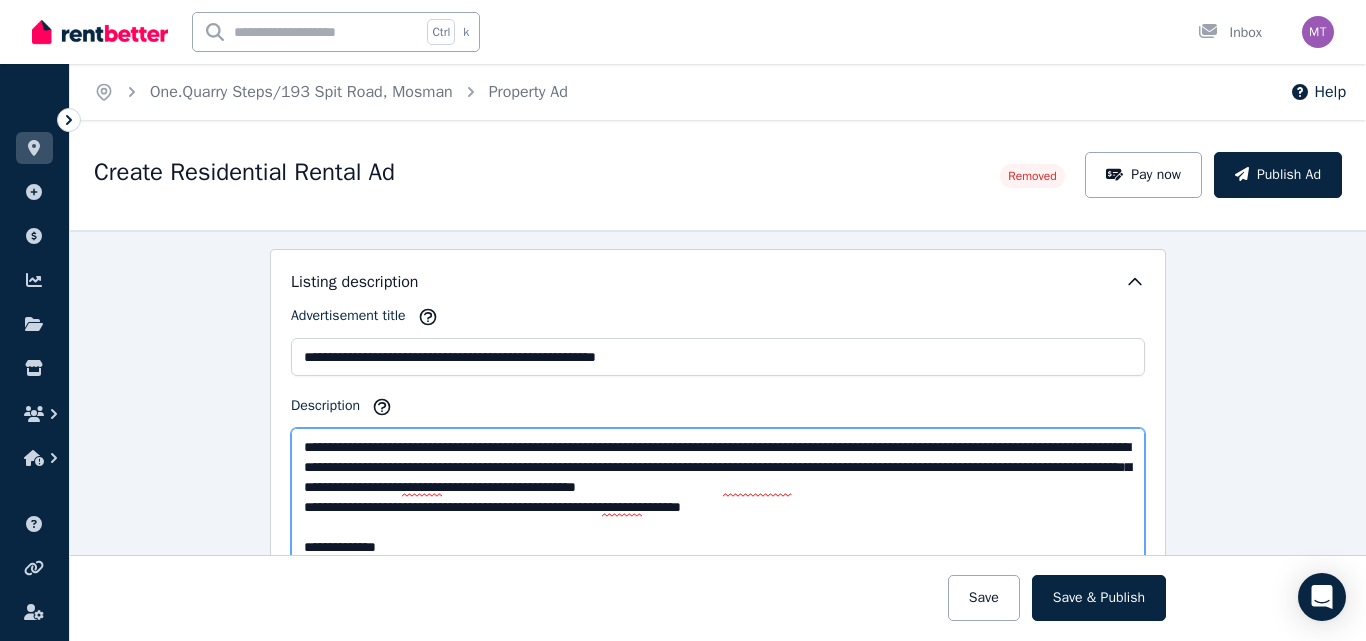 click on "Description" at bounding box center (718, 497) 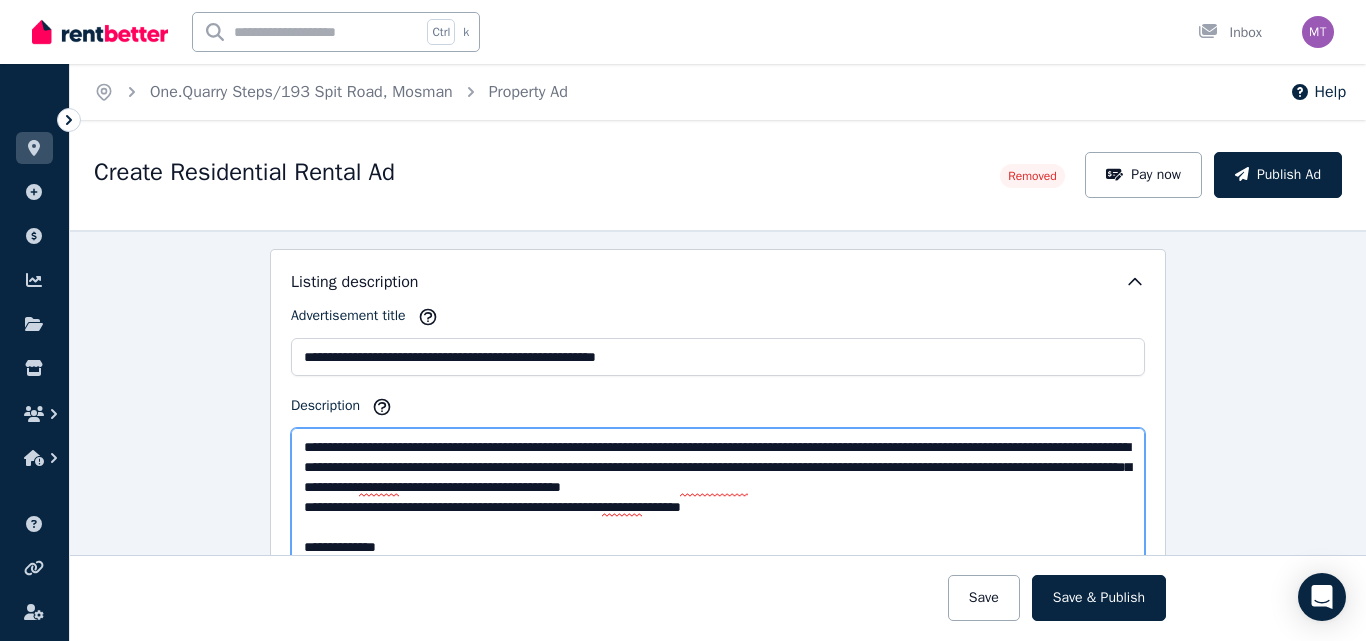 click on "Description" at bounding box center [718, 497] 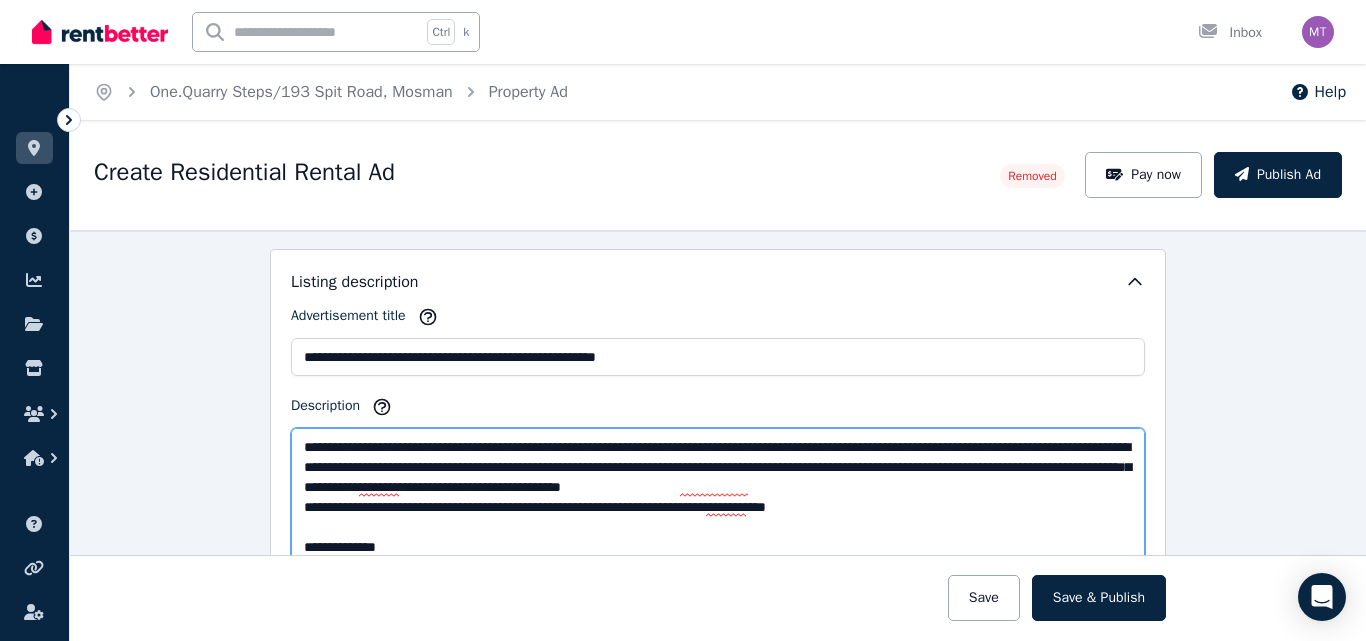 click on "Description" at bounding box center (718, 497) 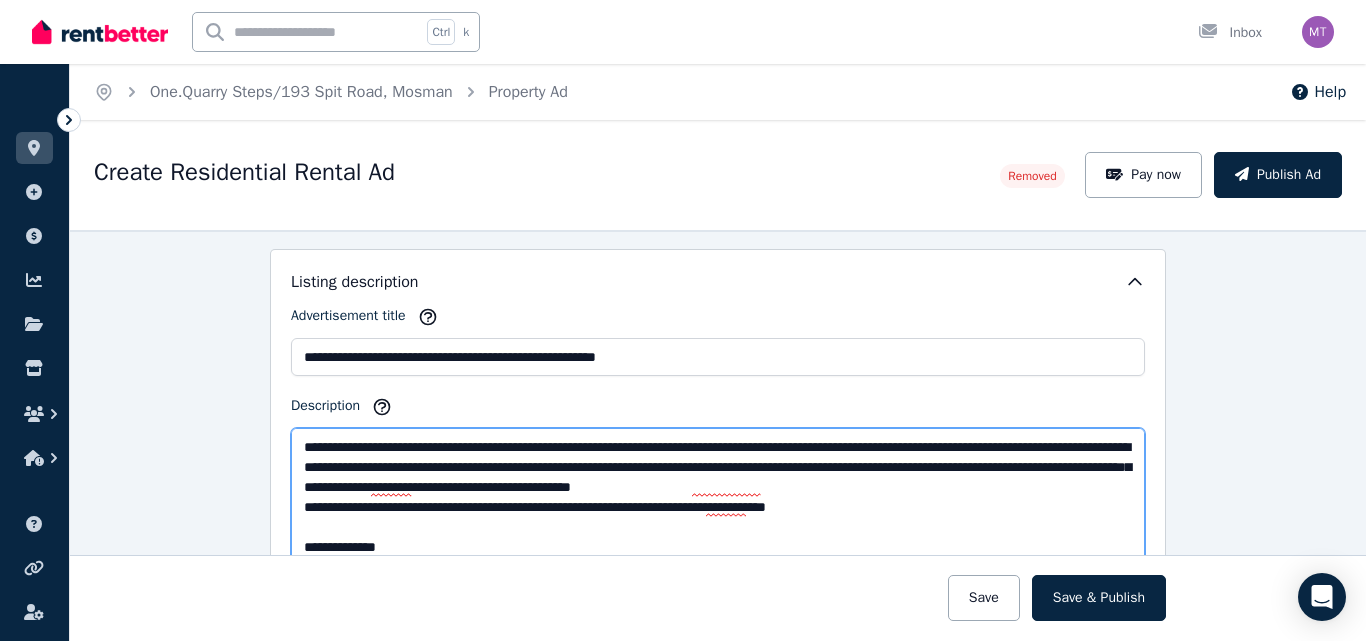 click on "Description" at bounding box center [718, 497] 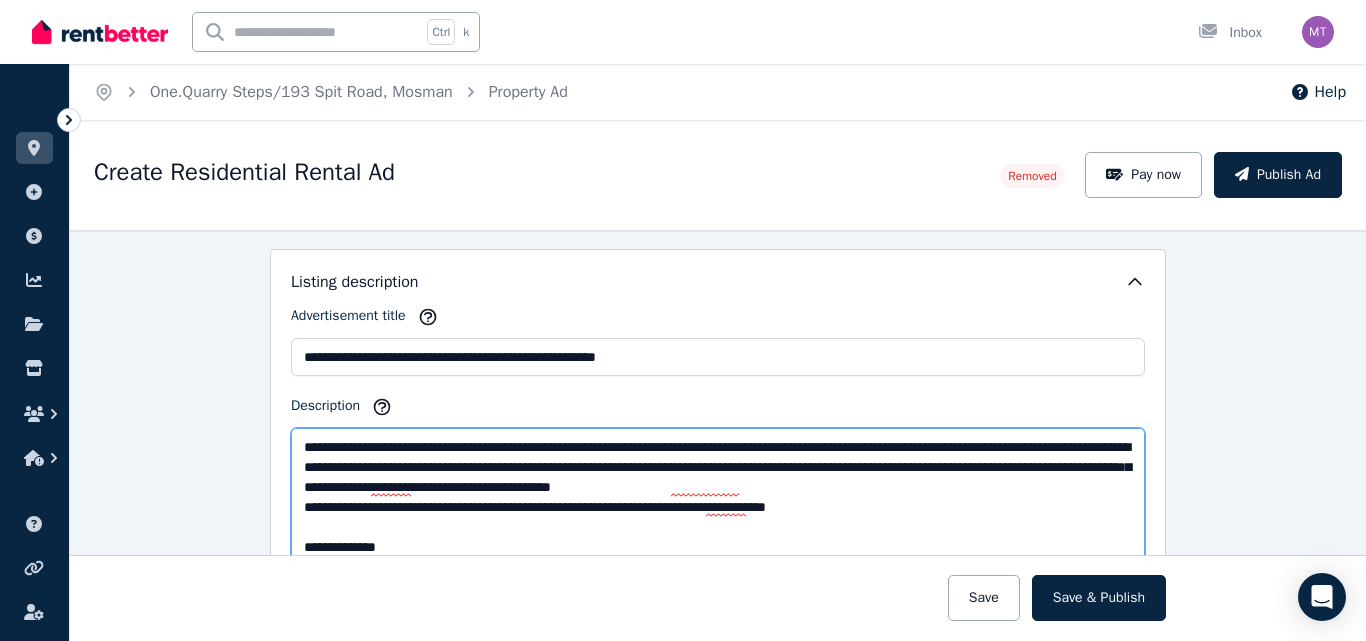 scroll, scrollTop: 40, scrollLeft: 0, axis: vertical 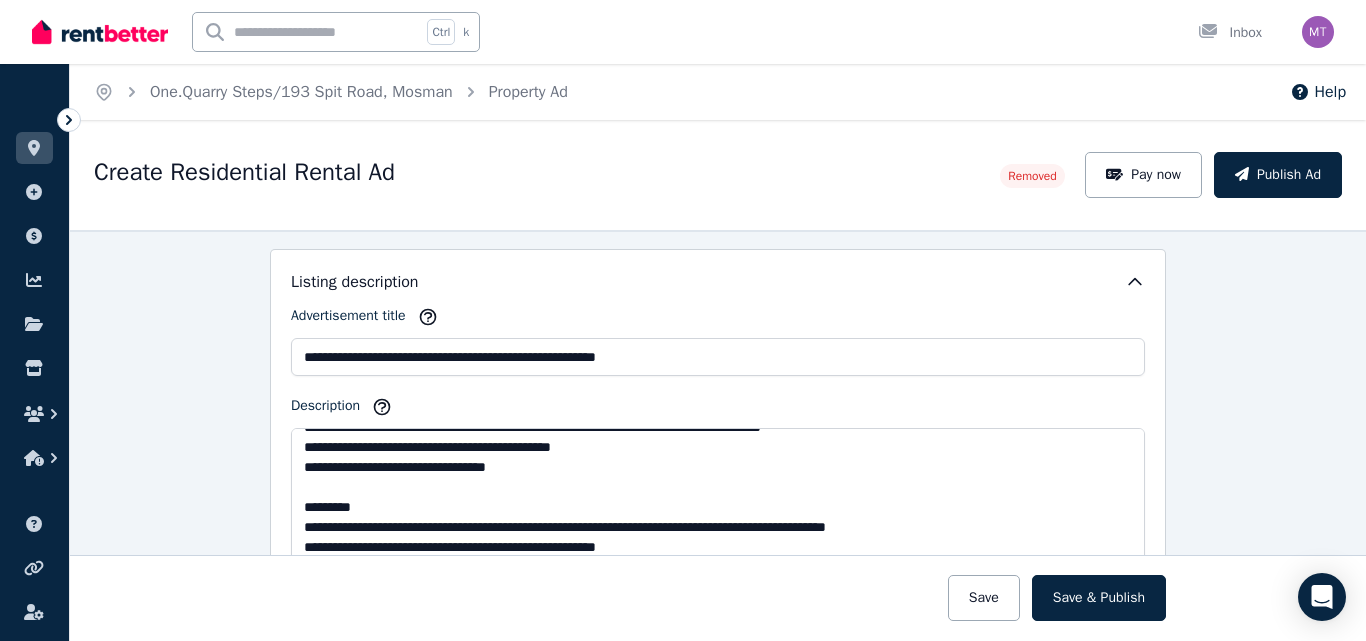 click on "**********" at bounding box center [718, 418] 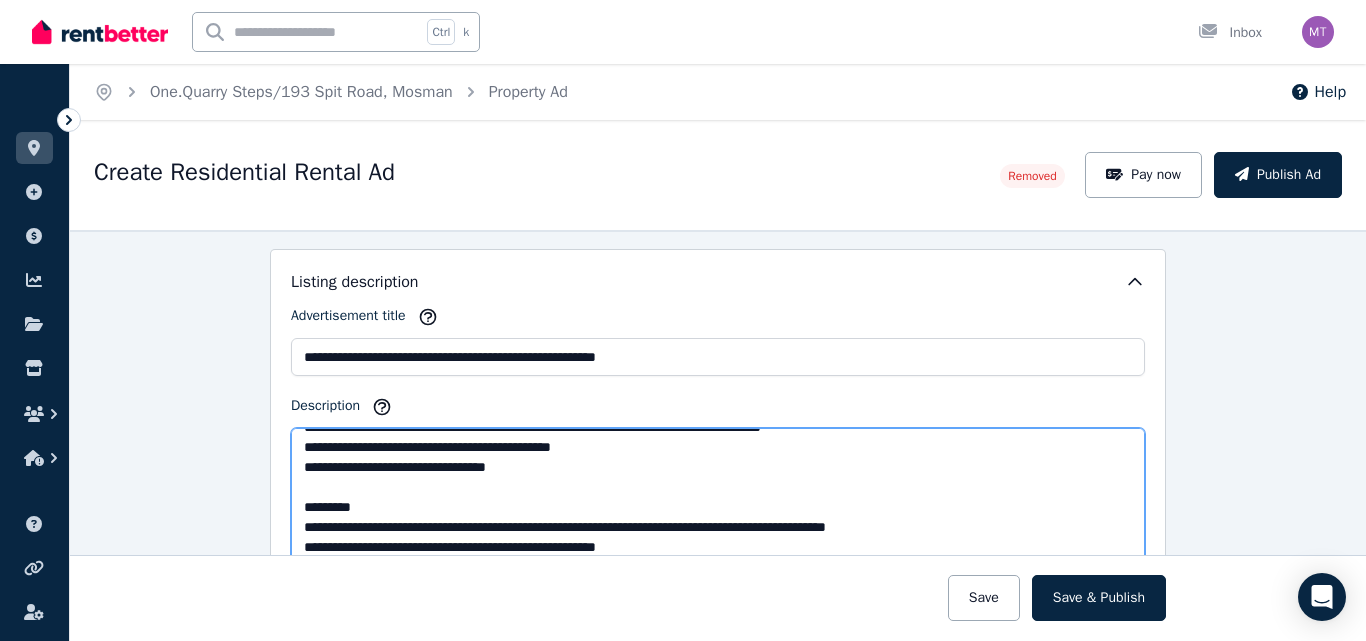 scroll, scrollTop: 160, scrollLeft: 0, axis: vertical 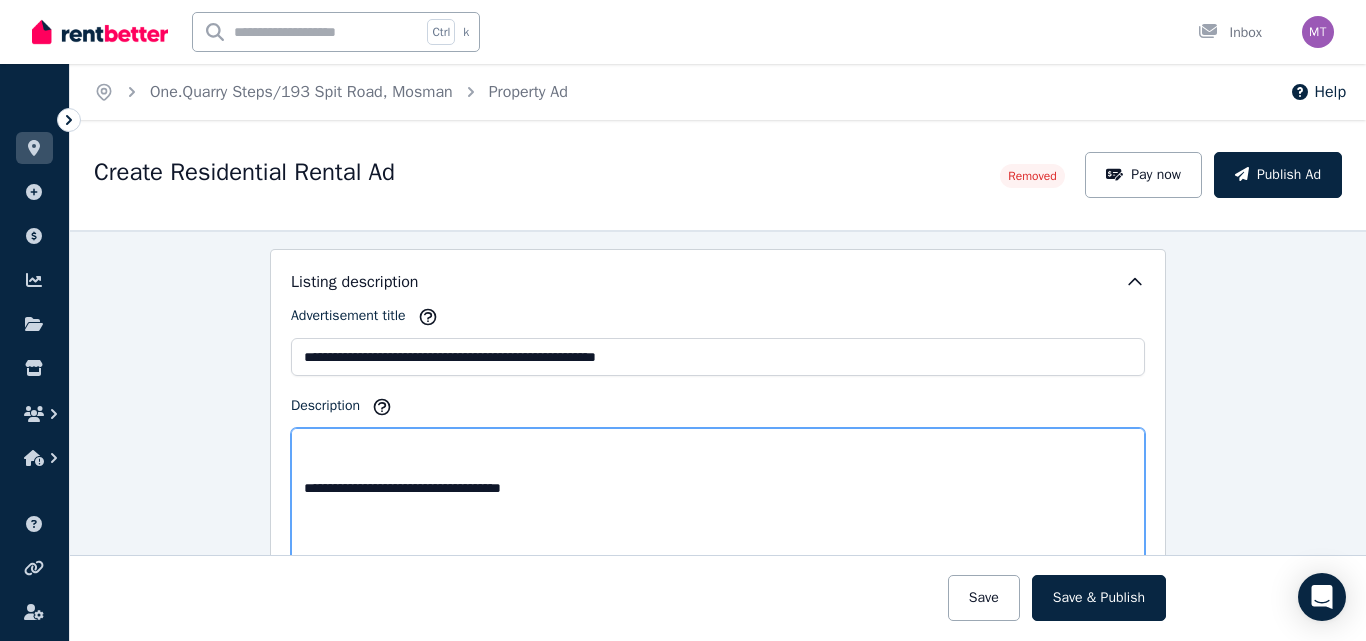 click on "Description" at bounding box center [718, 497] 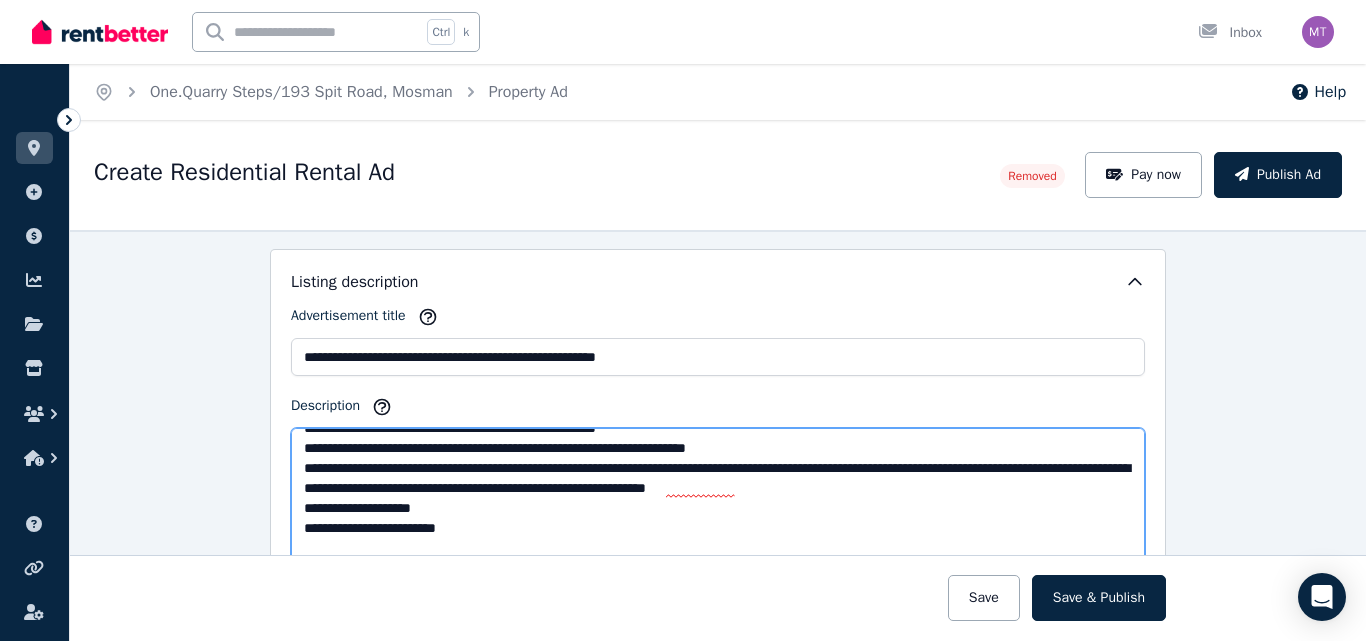click on "Description" at bounding box center [718, 497] 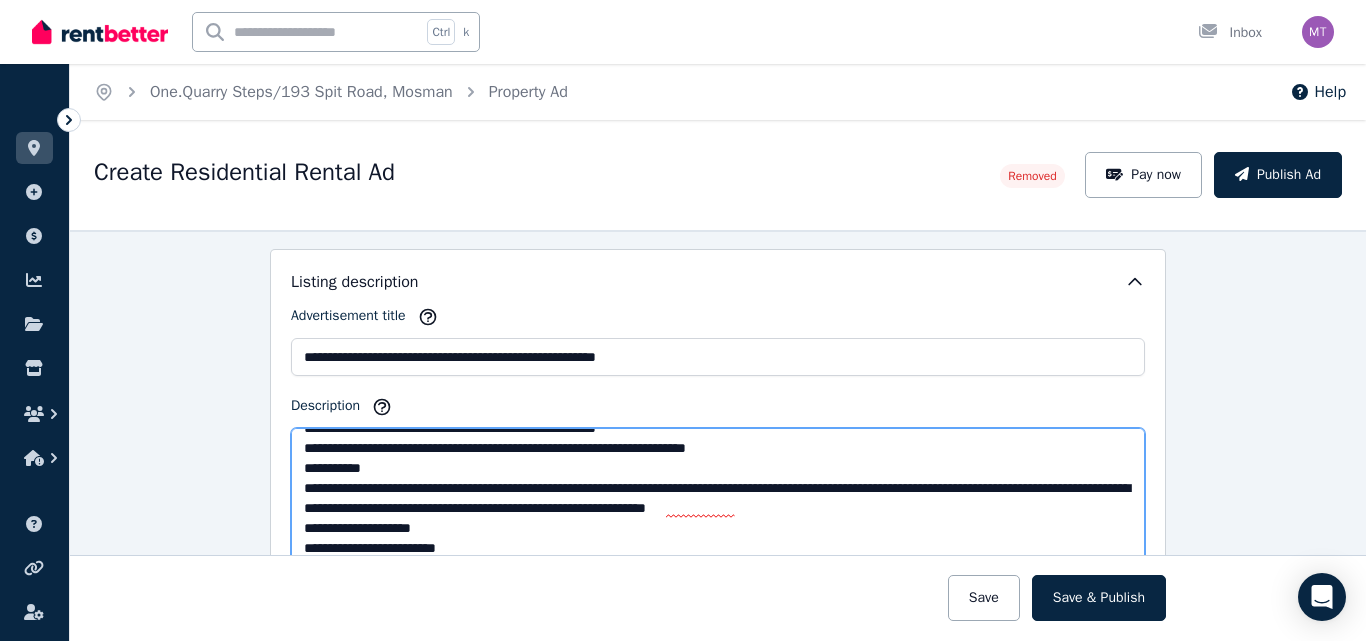 scroll, scrollTop: 359, scrollLeft: 0, axis: vertical 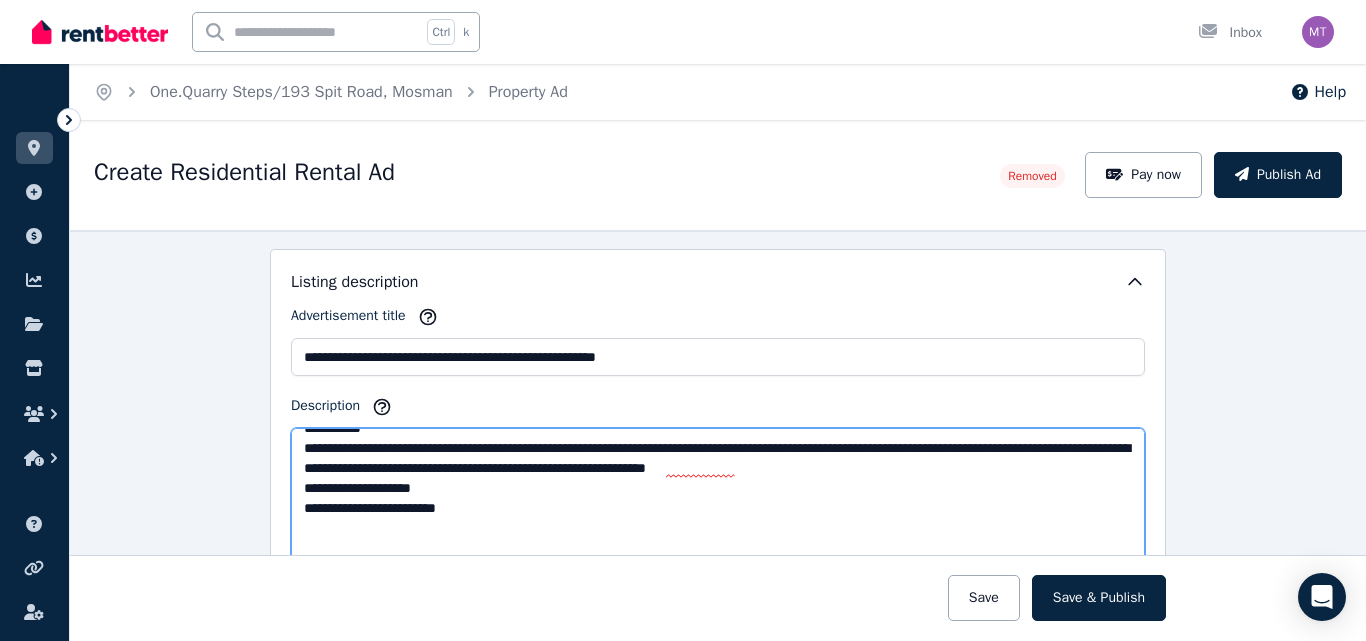click on "Description" at bounding box center [718, 497] 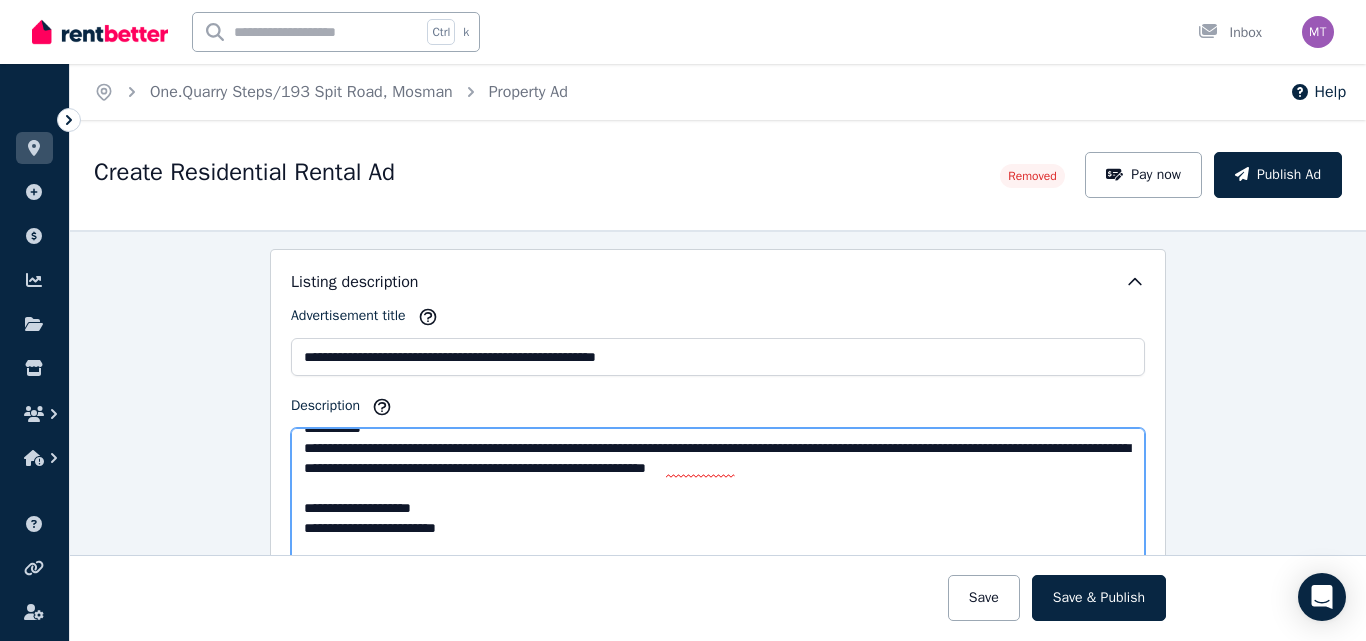 click on "Description" at bounding box center (718, 497) 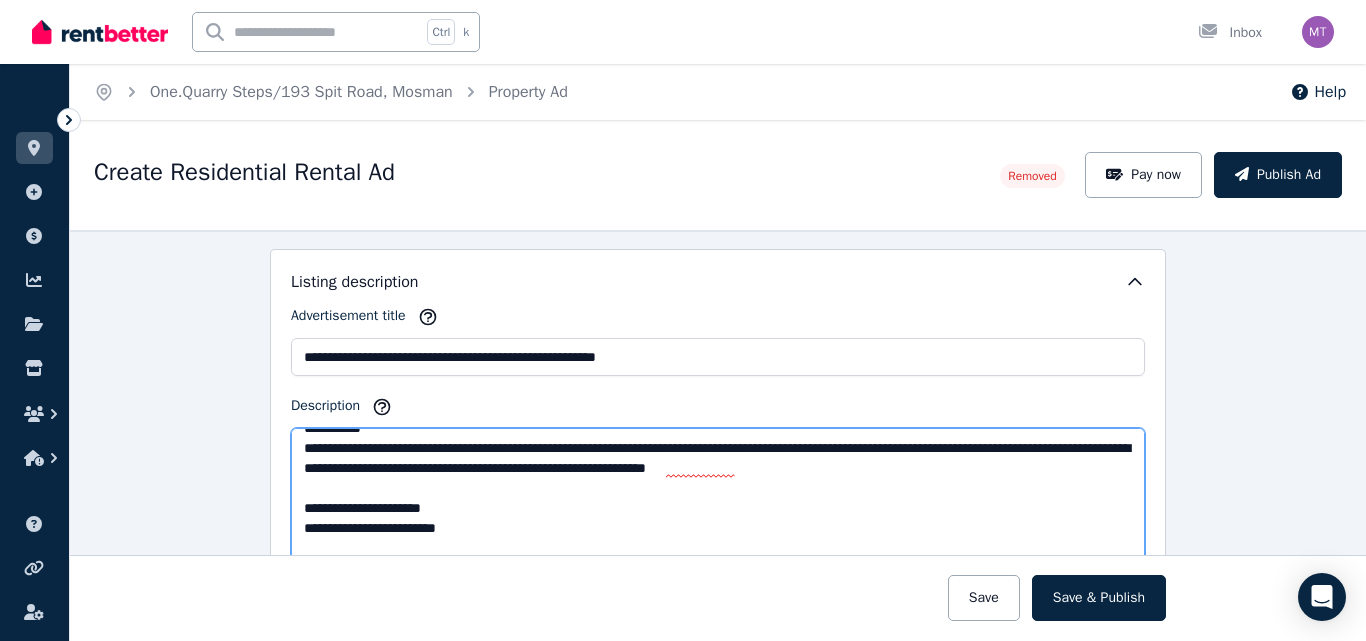 click on "Description" at bounding box center [718, 497] 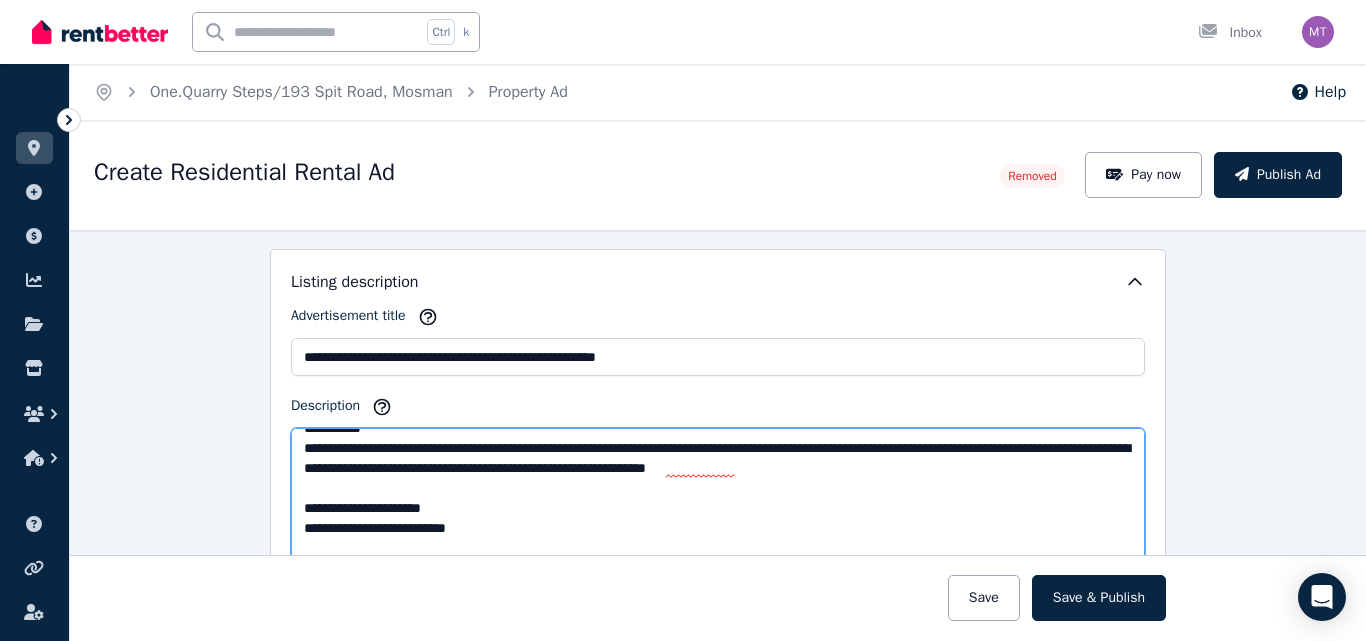 scroll, scrollTop: 399, scrollLeft: 0, axis: vertical 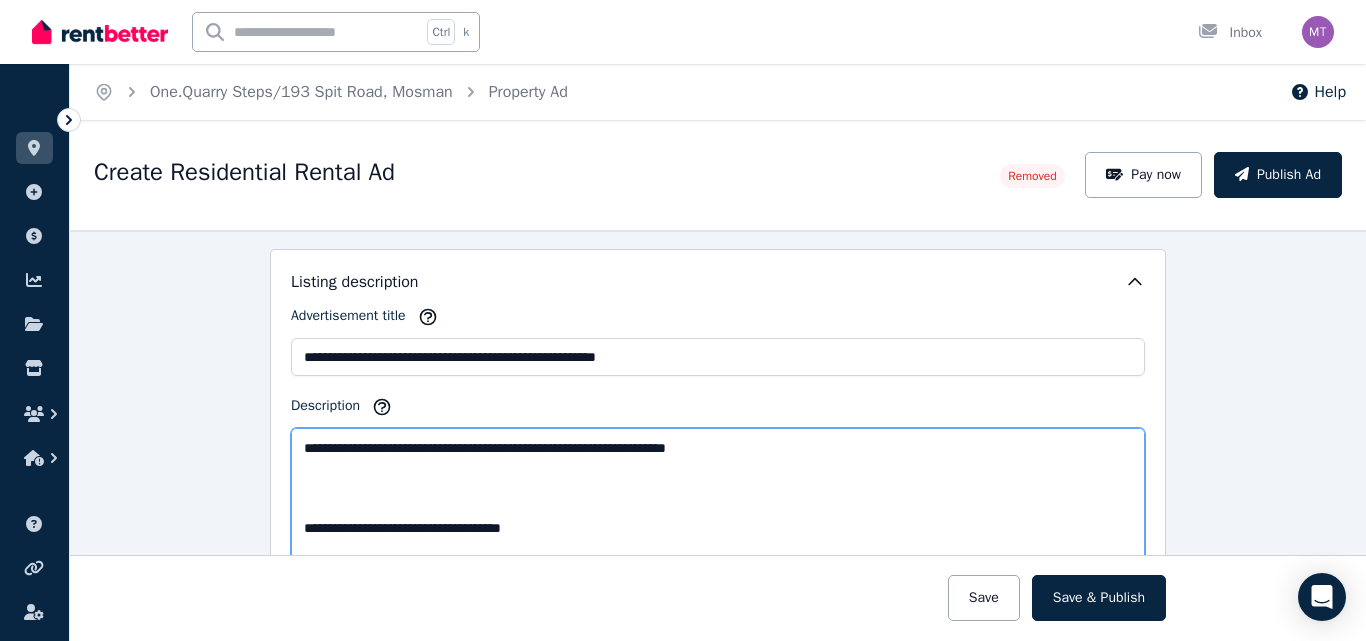 click on "Description" at bounding box center [718, 497] 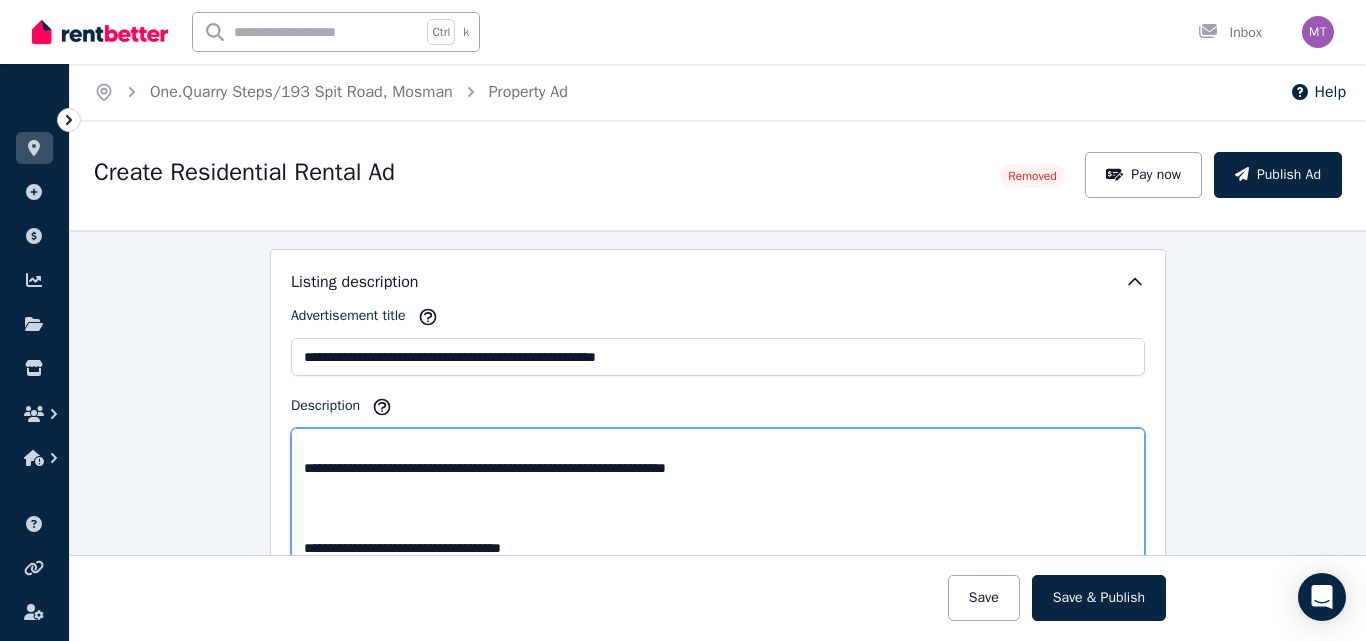 scroll, scrollTop: 479, scrollLeft: 0, axis: vertical 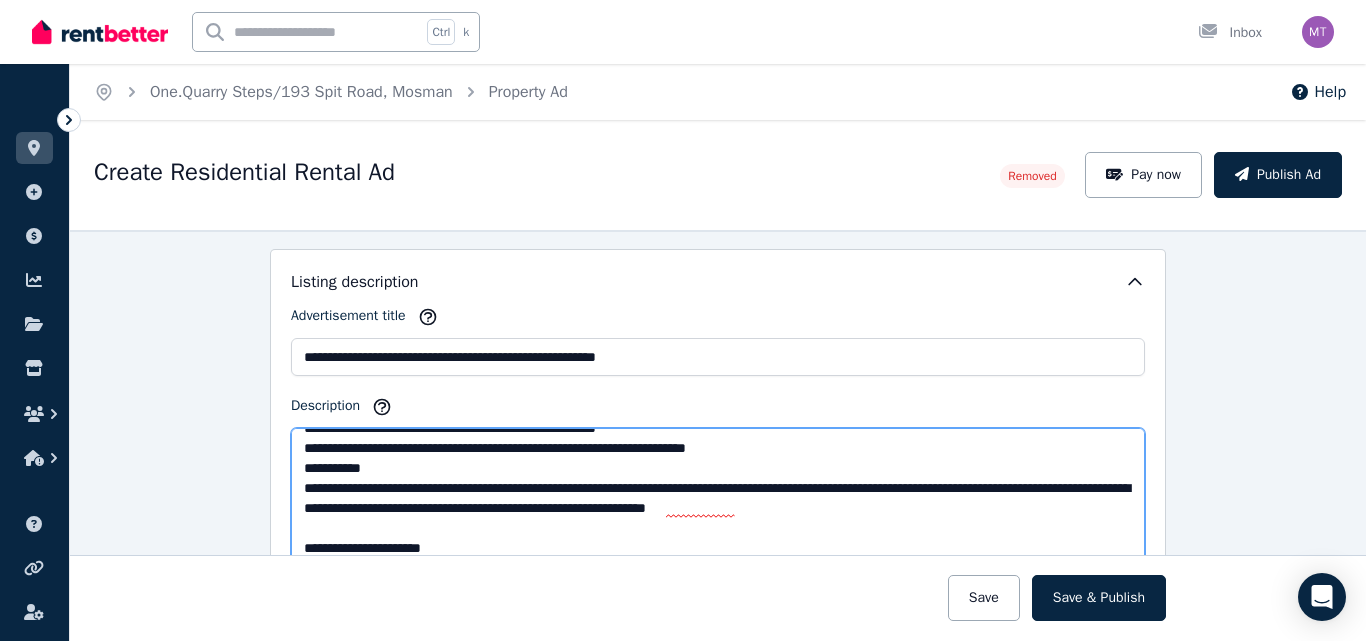 click on "Description" at bounding box center [718, 497] 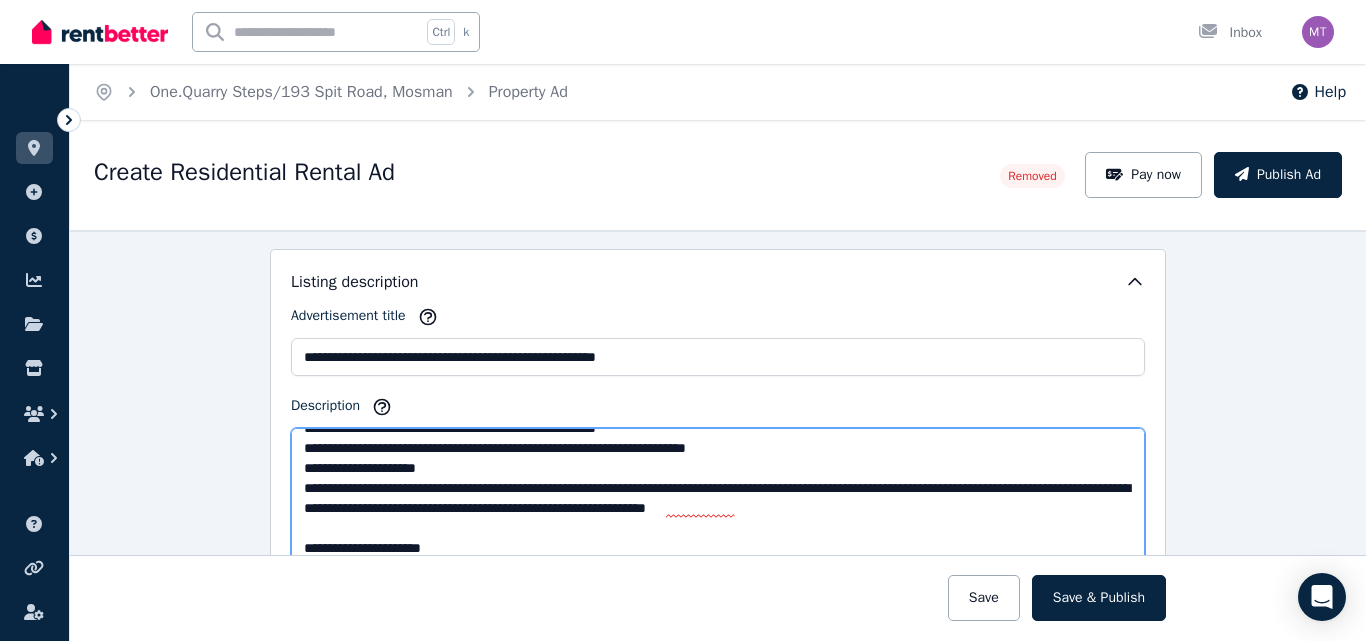 scroll, scrollTop: 350, scrollLeft: 0, axis: vertical 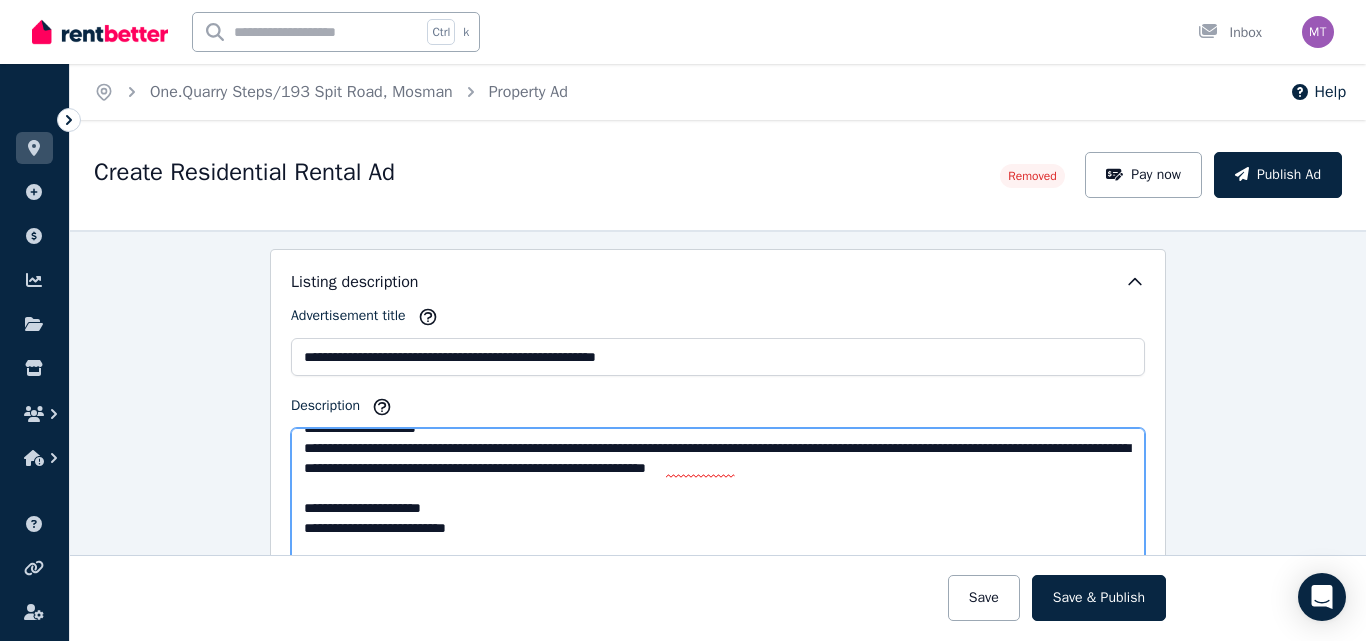 click on "Description" at bounding box center [718, 497] 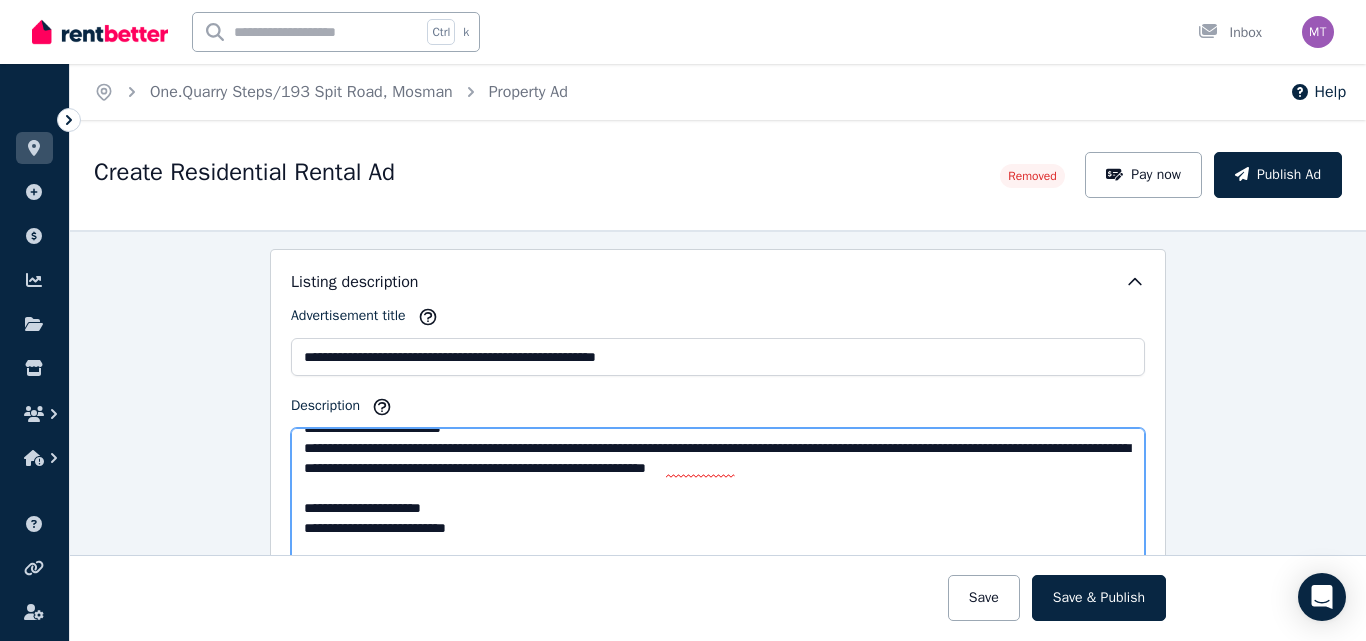 scroll, scrollTop: 399, scrollLeft: 0, axis: vertical 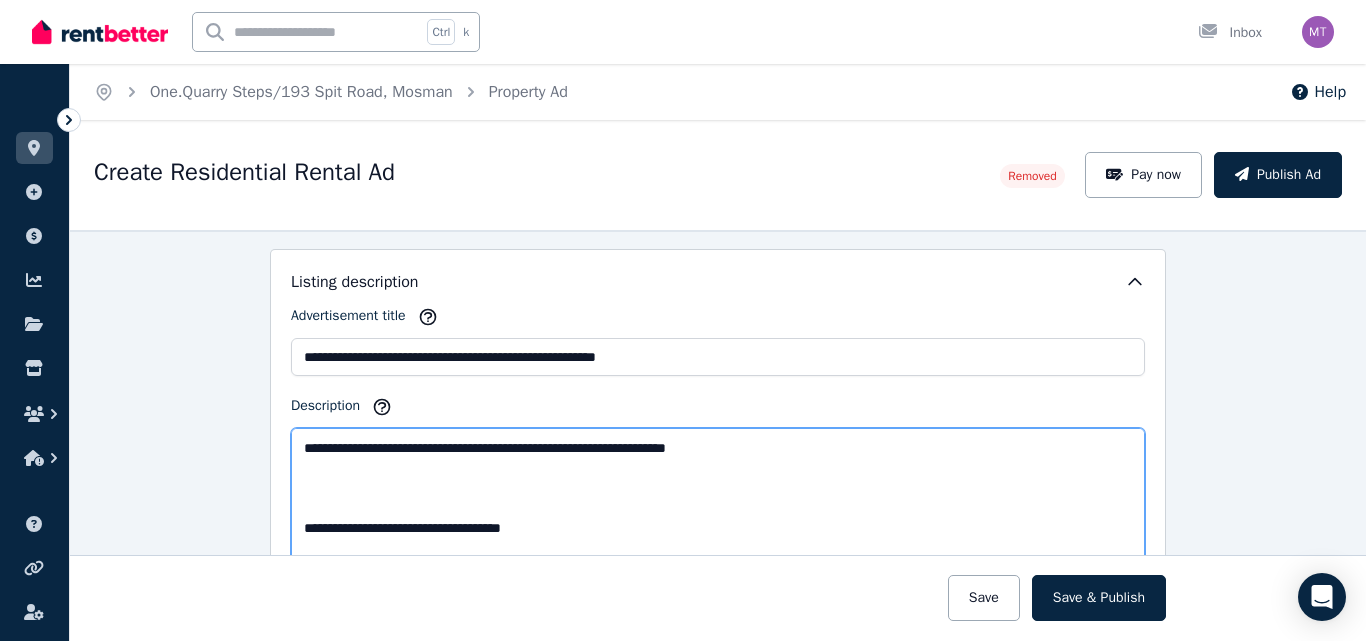 drag, startPoint x: 573, startPoint y: 543, endPoint x: 294, endPoint y: 466, distance: 289.43048 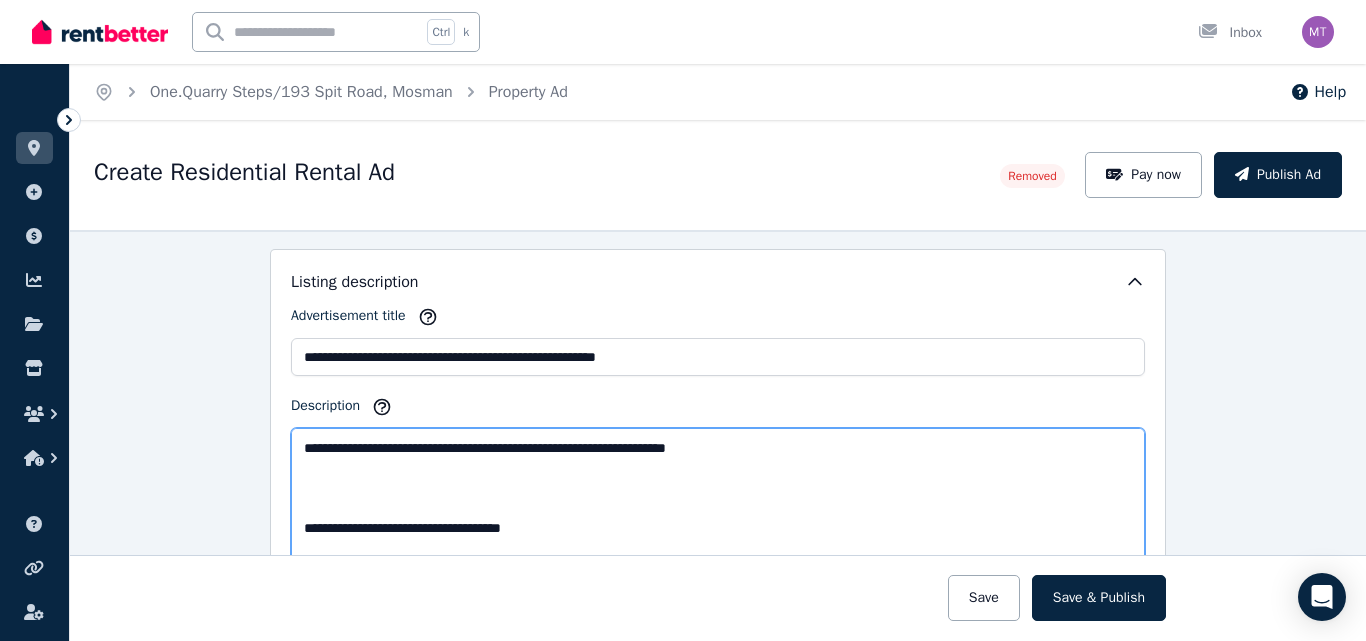 click on "Description" at bounding box center [718, 497] 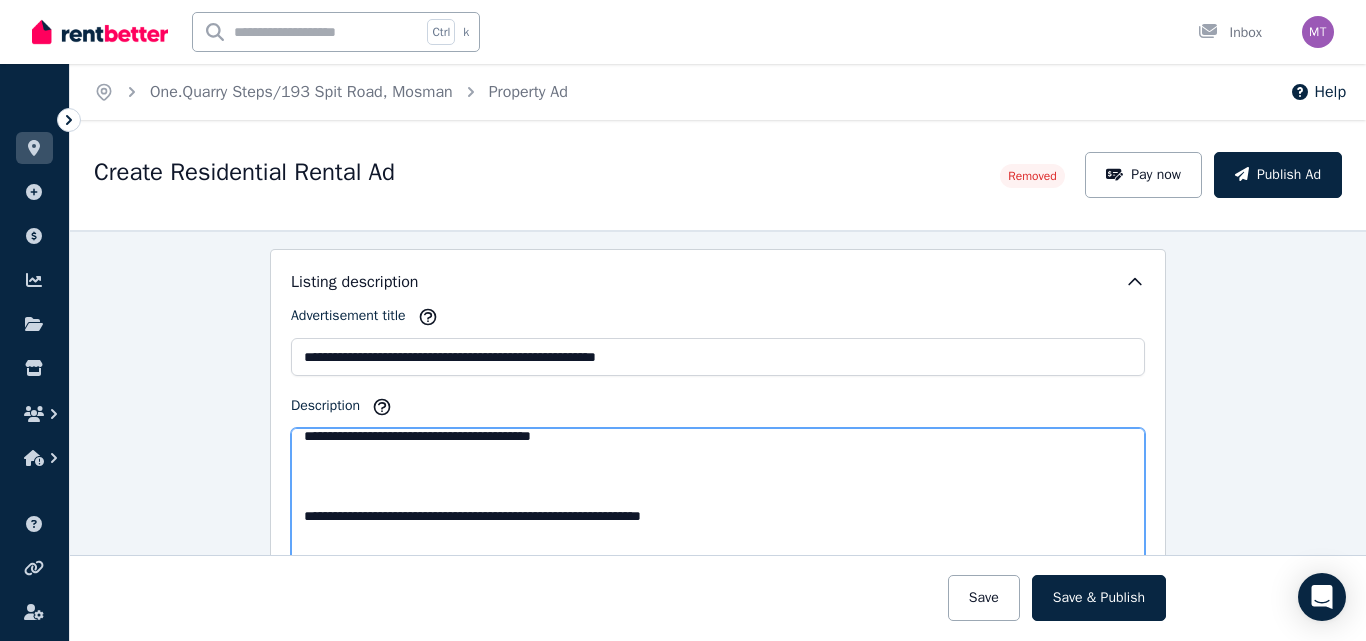 drag, startPoint x: 566, startPoint y: 528, endPoint x: 290, endPoint y: 463, distance: 283.5507 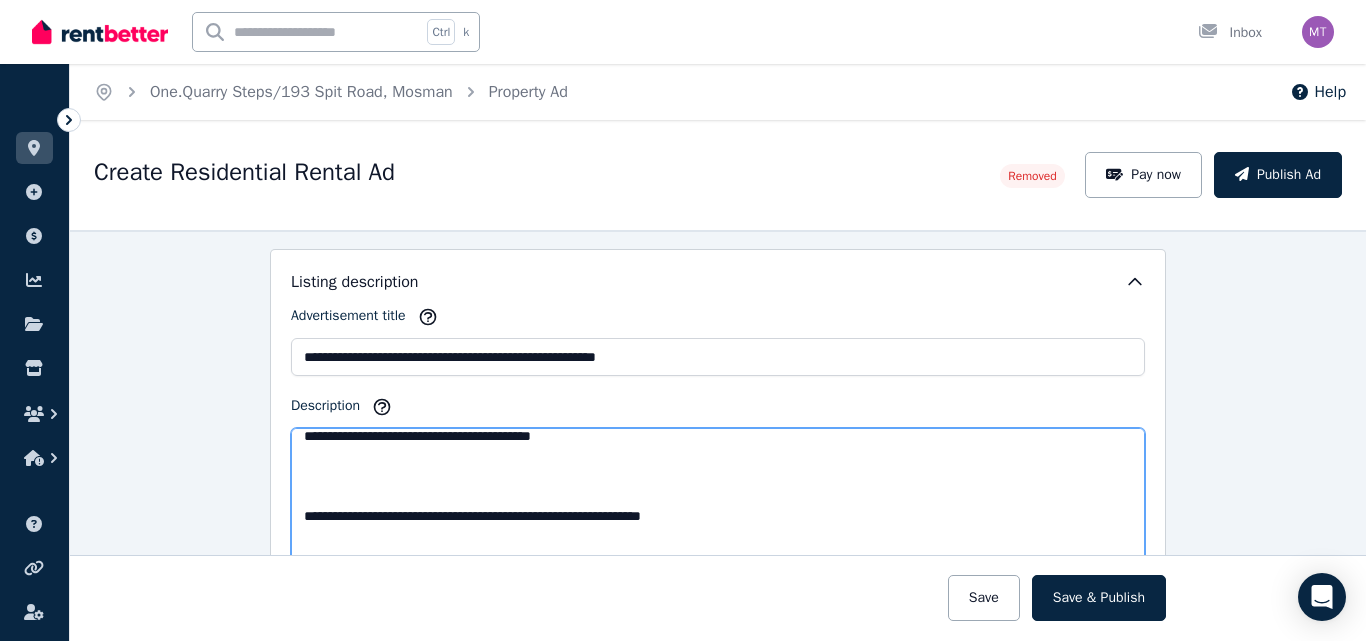 click on "Description" at bounding box center (718, 497) 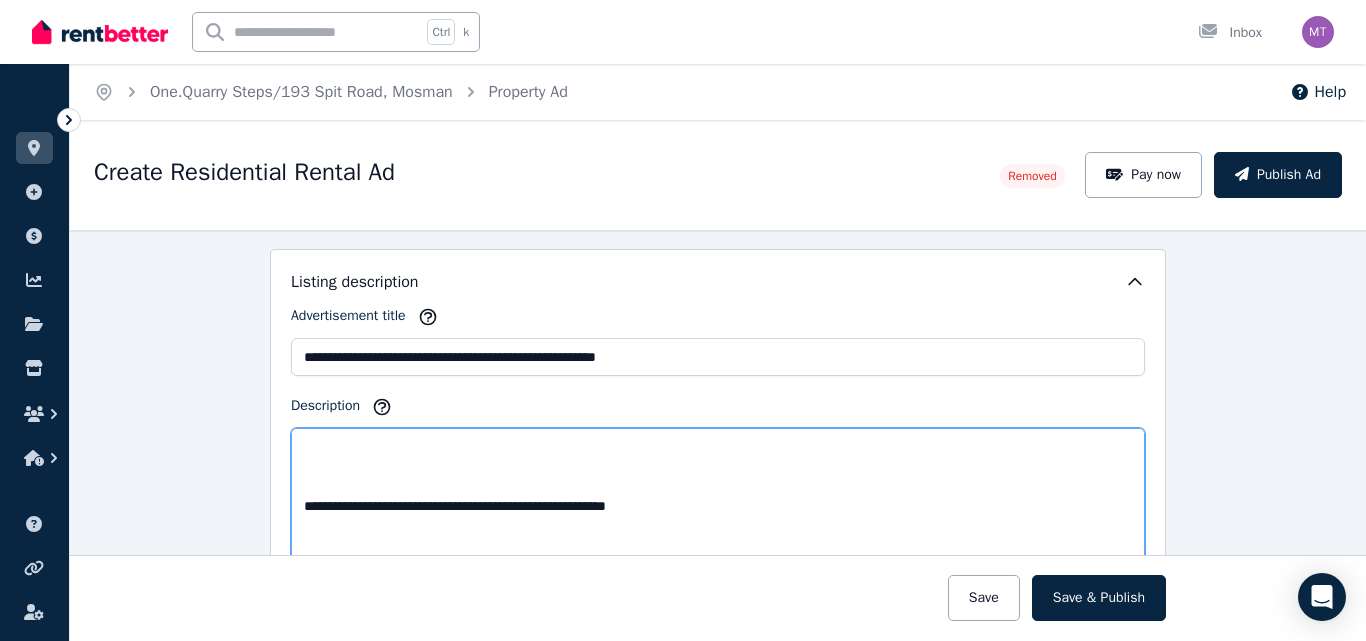 drag, startPoint x: 656, startPoint y: 446, endPoint x: 538, endPoint y: 455, distance: 118.34272 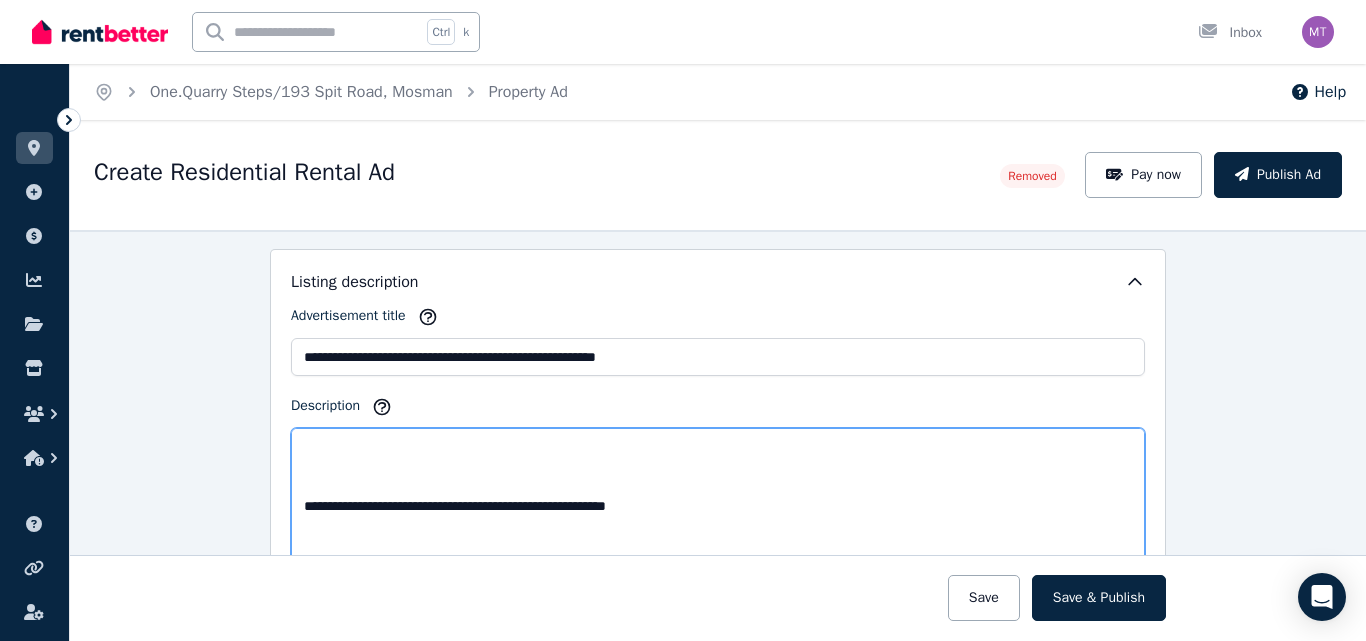 click on "Description" at bounding box center [718, 497] 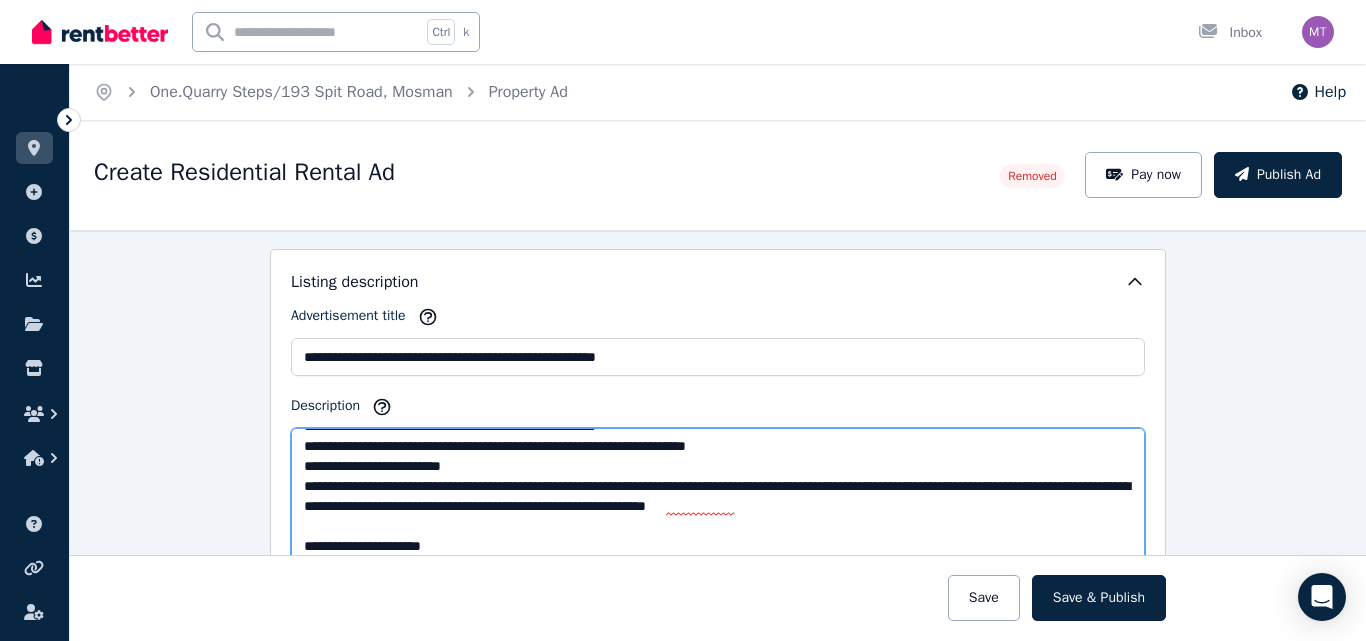 click on "Description" at bounding box center [718, 497] 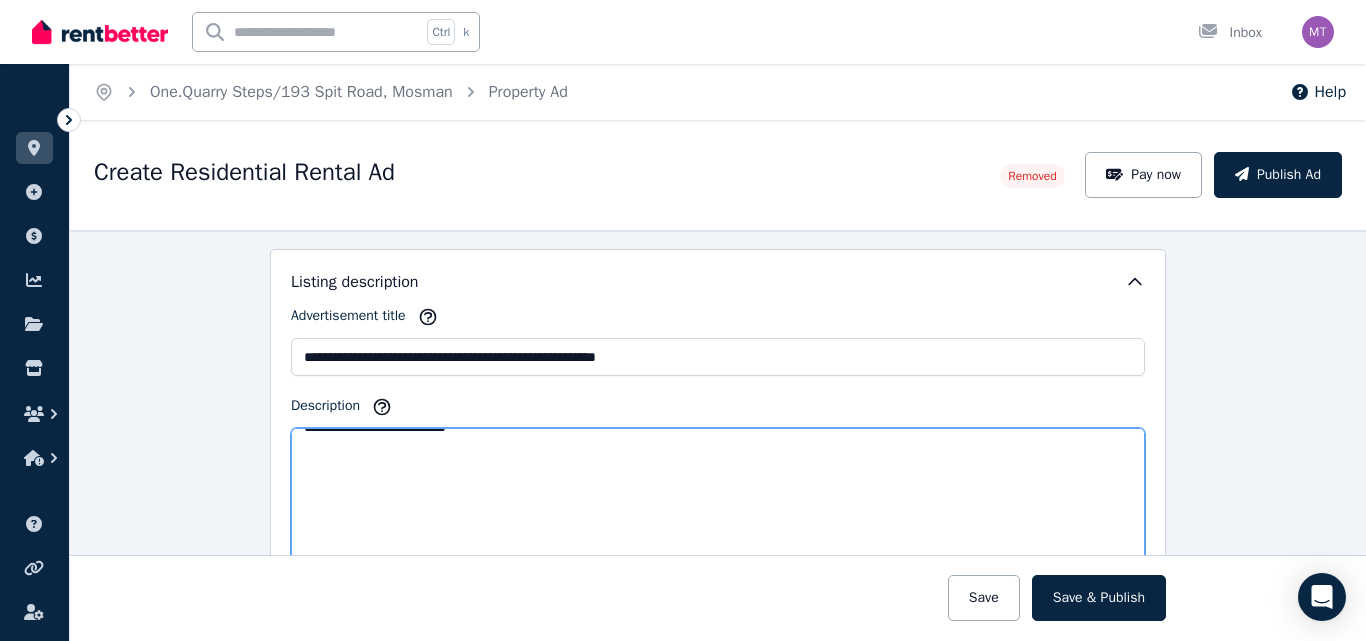 drag, startPoint x: 661, startPoint y: 525, endPoint x: 385, endPoint y: 502, distance: 276.95667 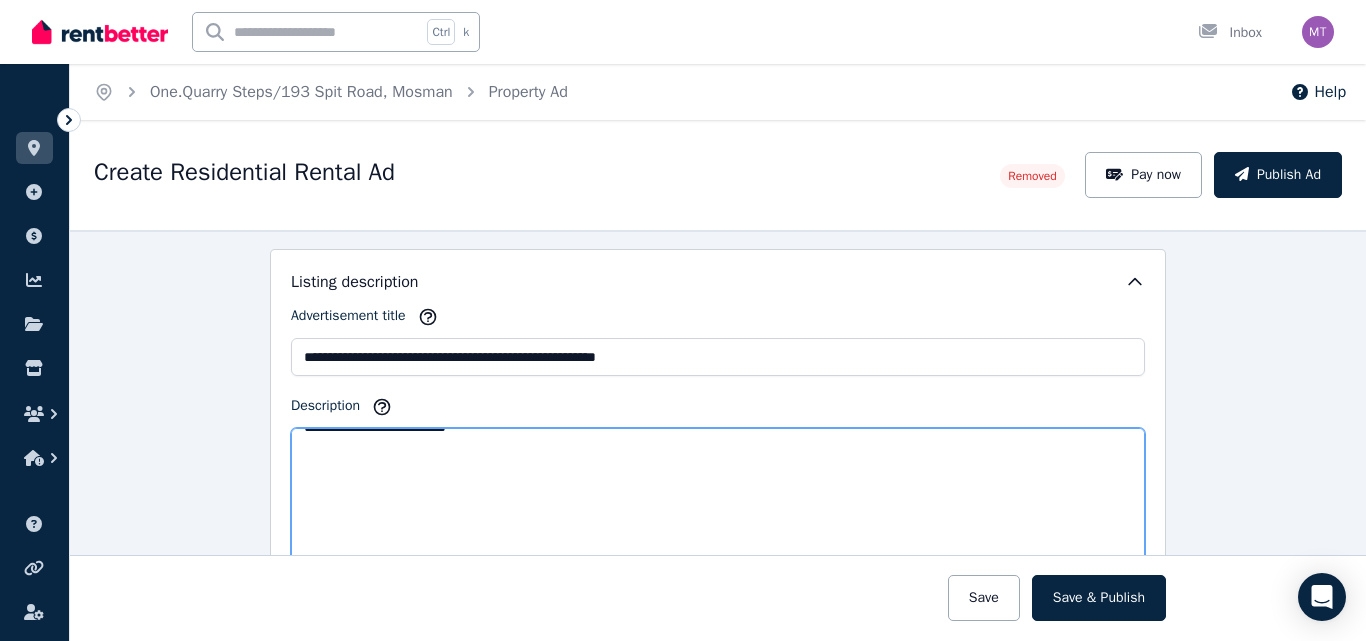 click on "Description" at bounding box center [718, 497] 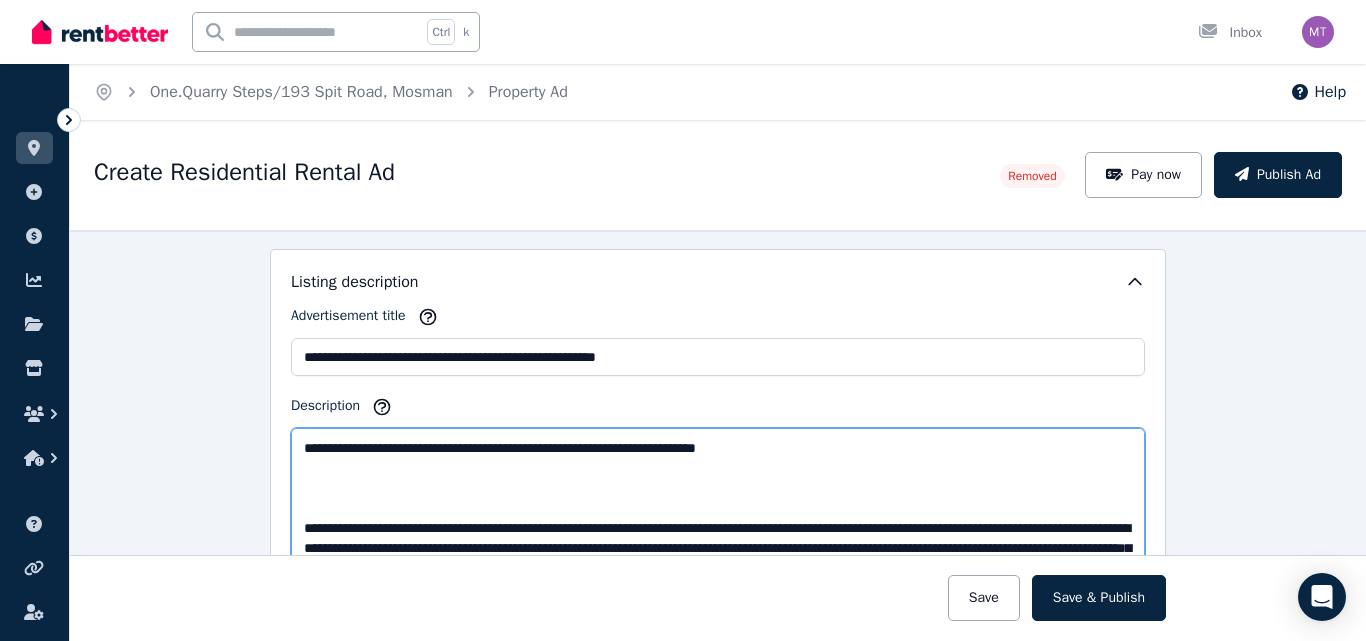 drag, startPoint x: 823, startPoint y: 456, endPoint x: 637, endPoint y: 448, distance: 186.17197 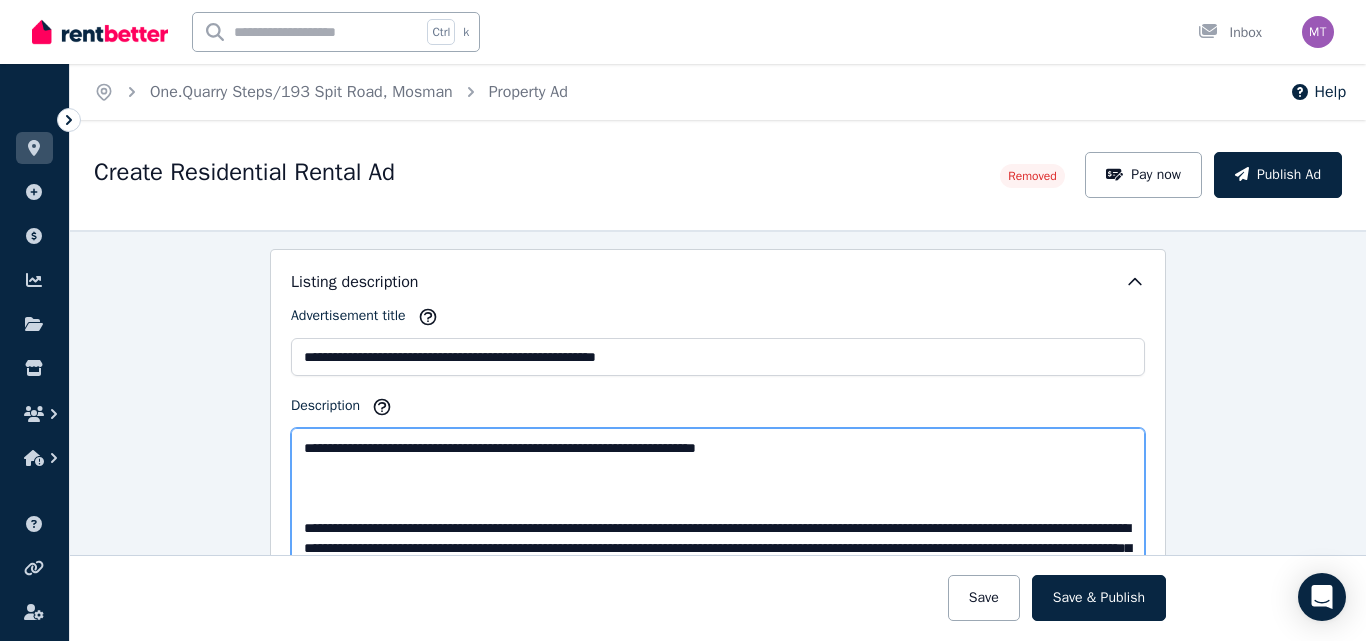 click on "Description" at bounding box center [718, 497] 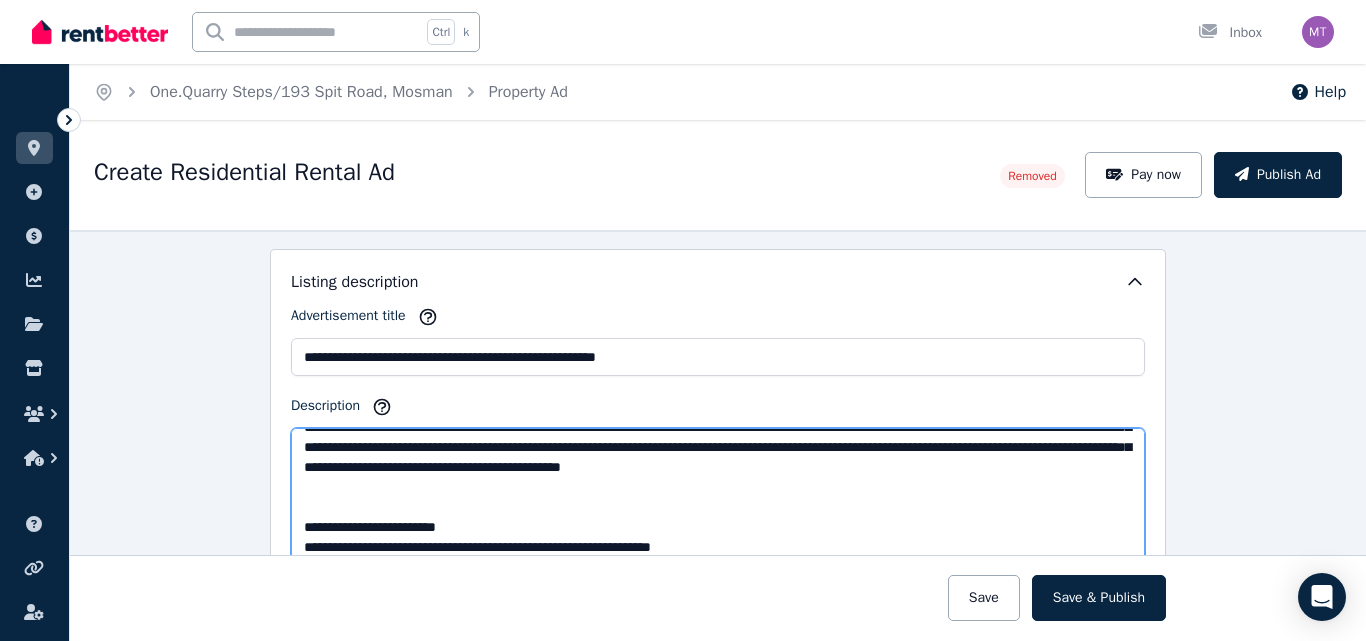 drag, startPoint x: 292, startPoint y: 460, endPoint x: 761, endPoint y: 554, distance: 478.3273 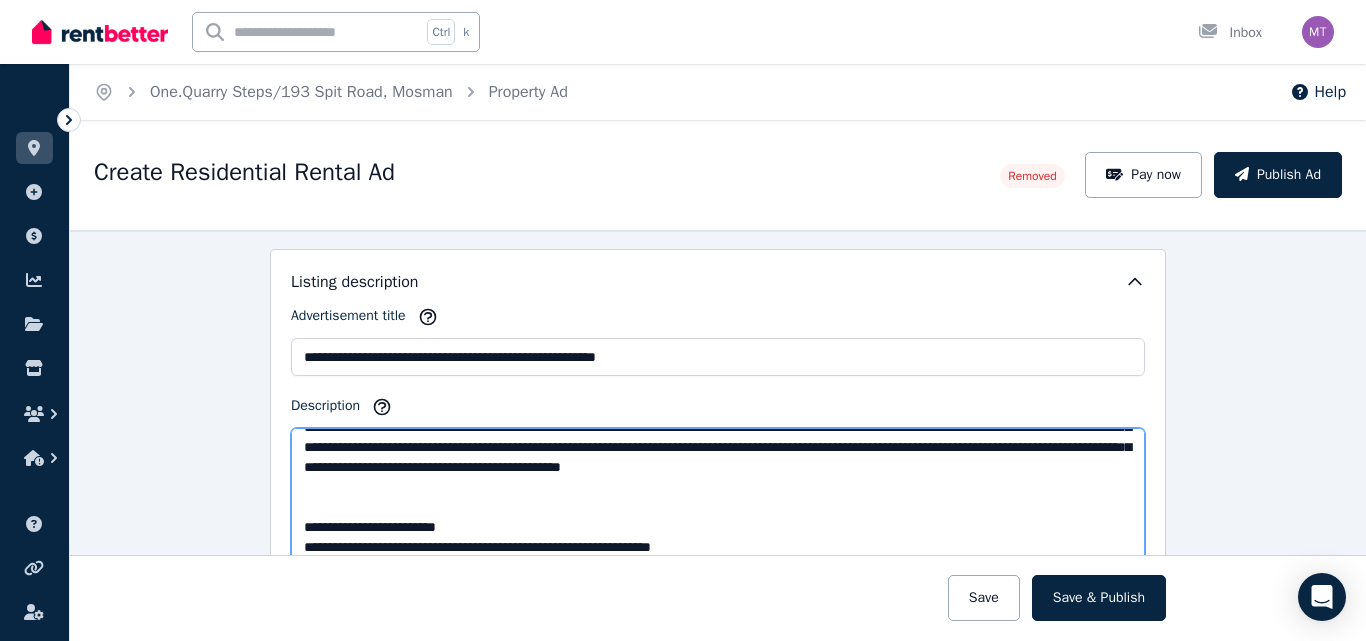 click on "Description" at bounding box center (718, 497) 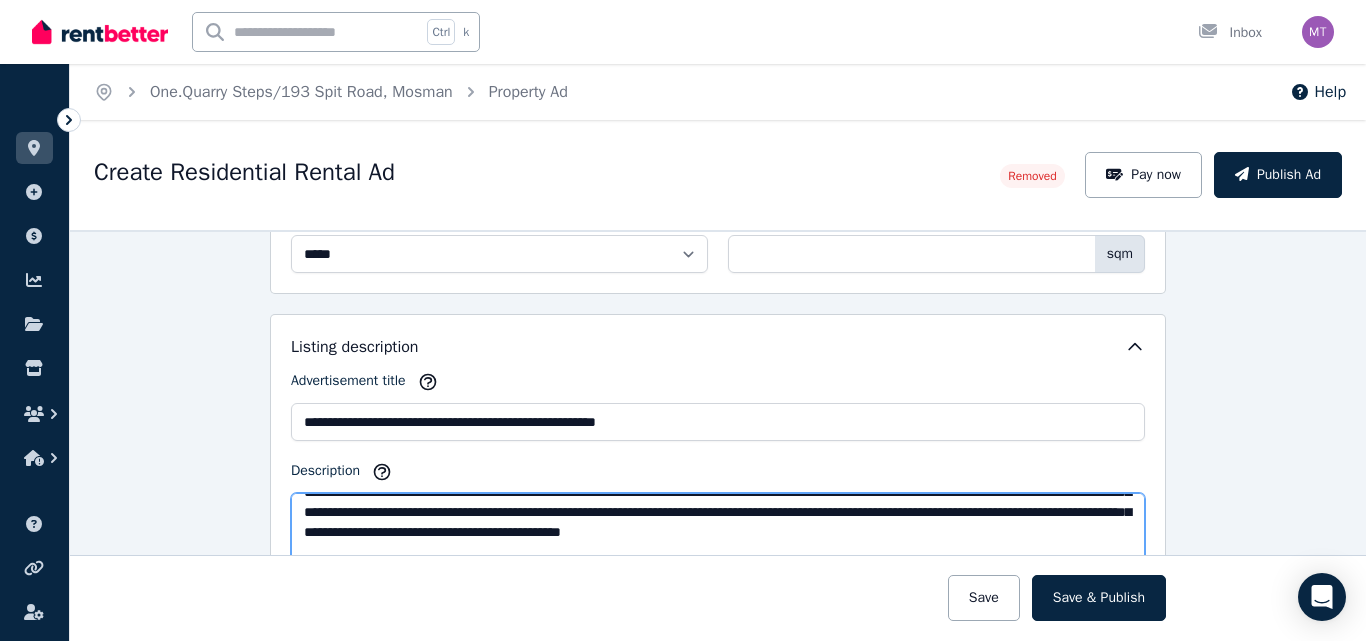 click on "Description" at bounding box center (718, 562) 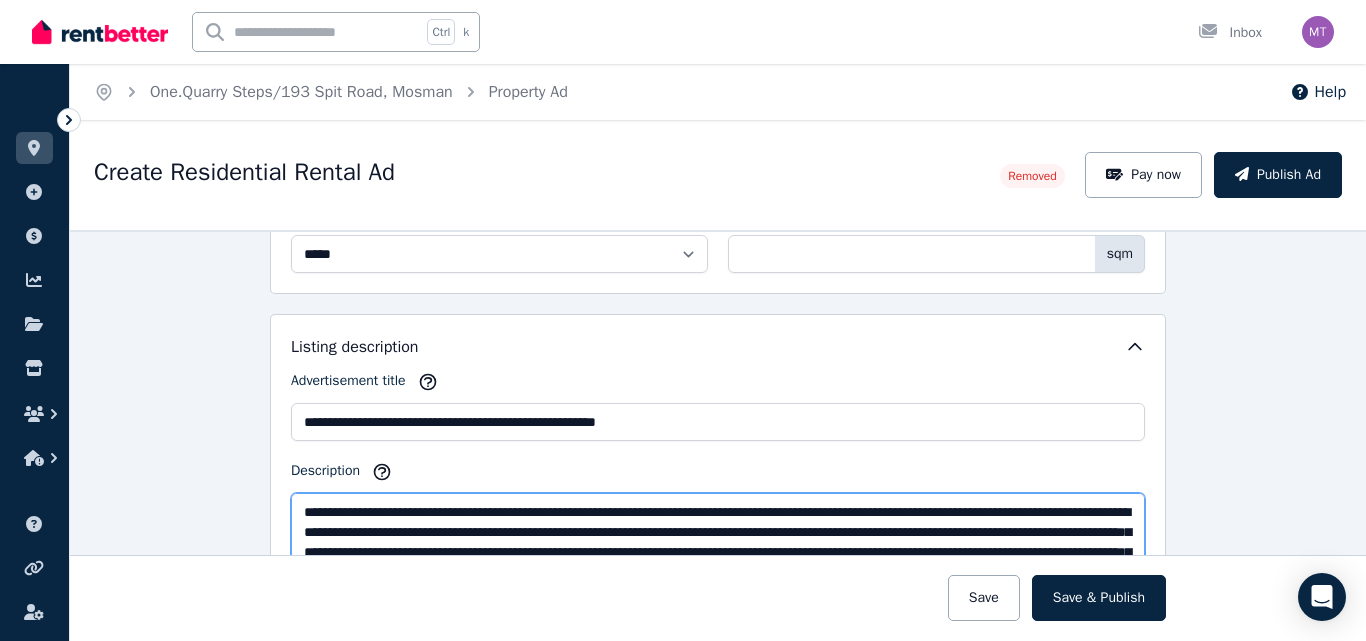 scroll, scrollTop: 640, scrollLeft: 0, axis: vertical 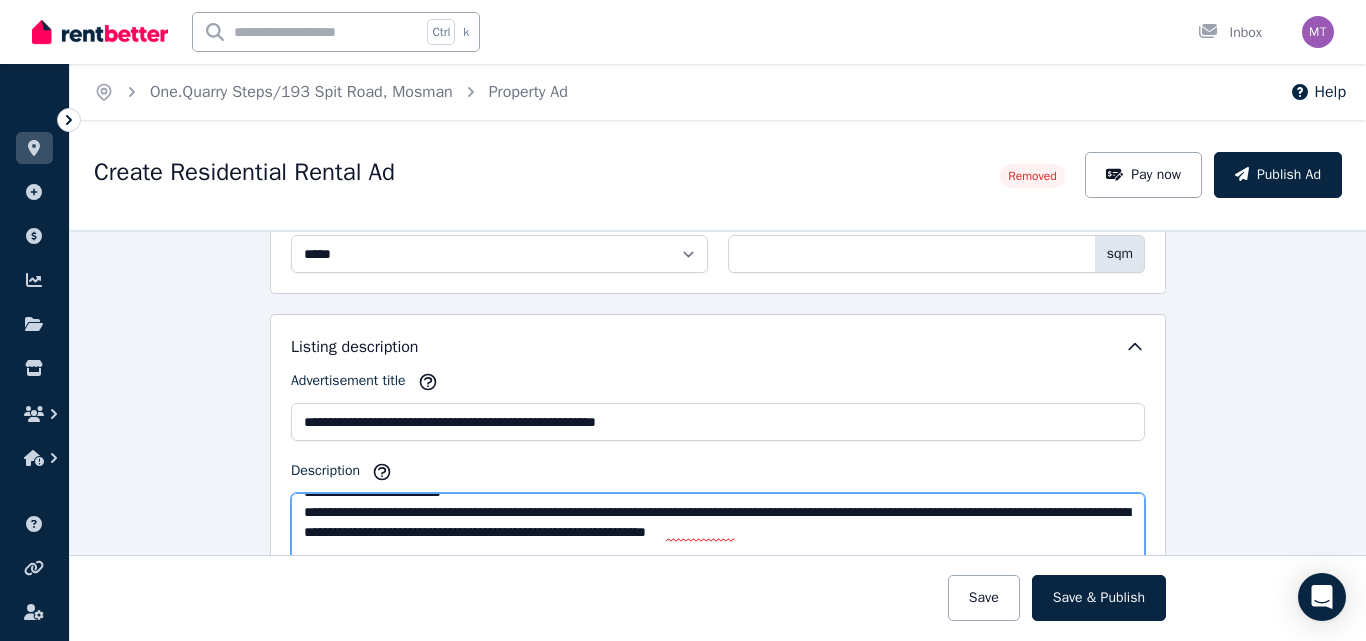 click on "Description" at bounding box center (718, 562) 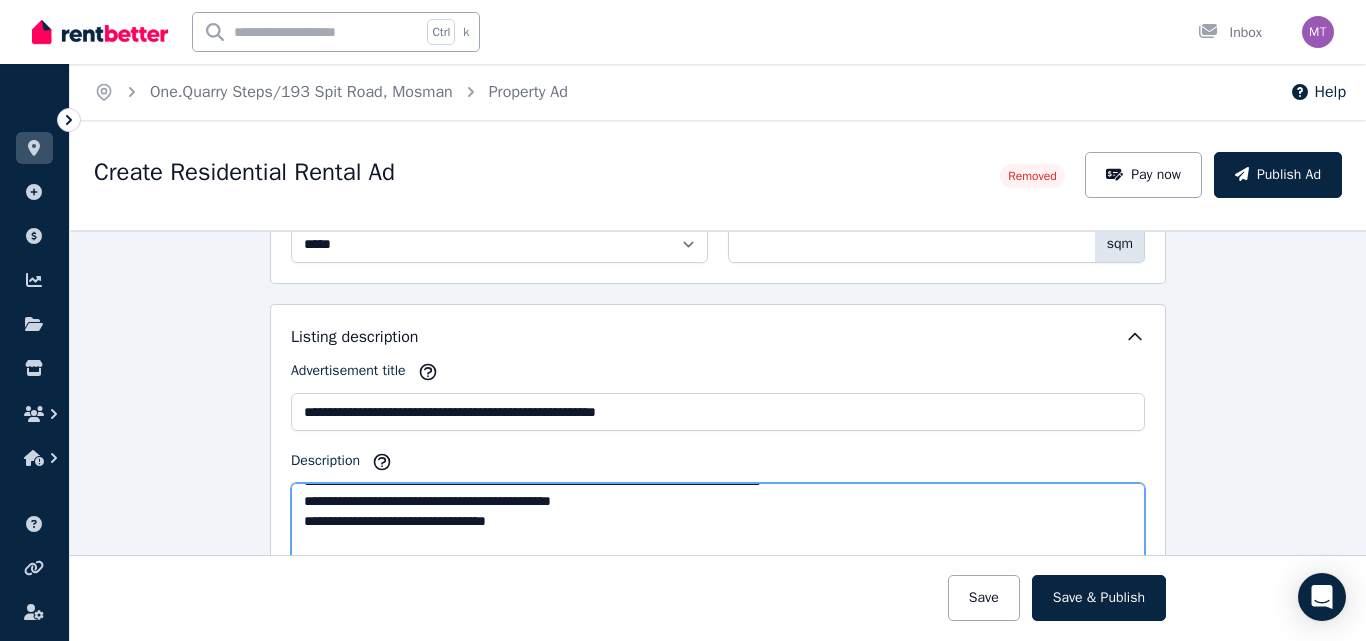 click on "Description" at bounding box center (718, 552) 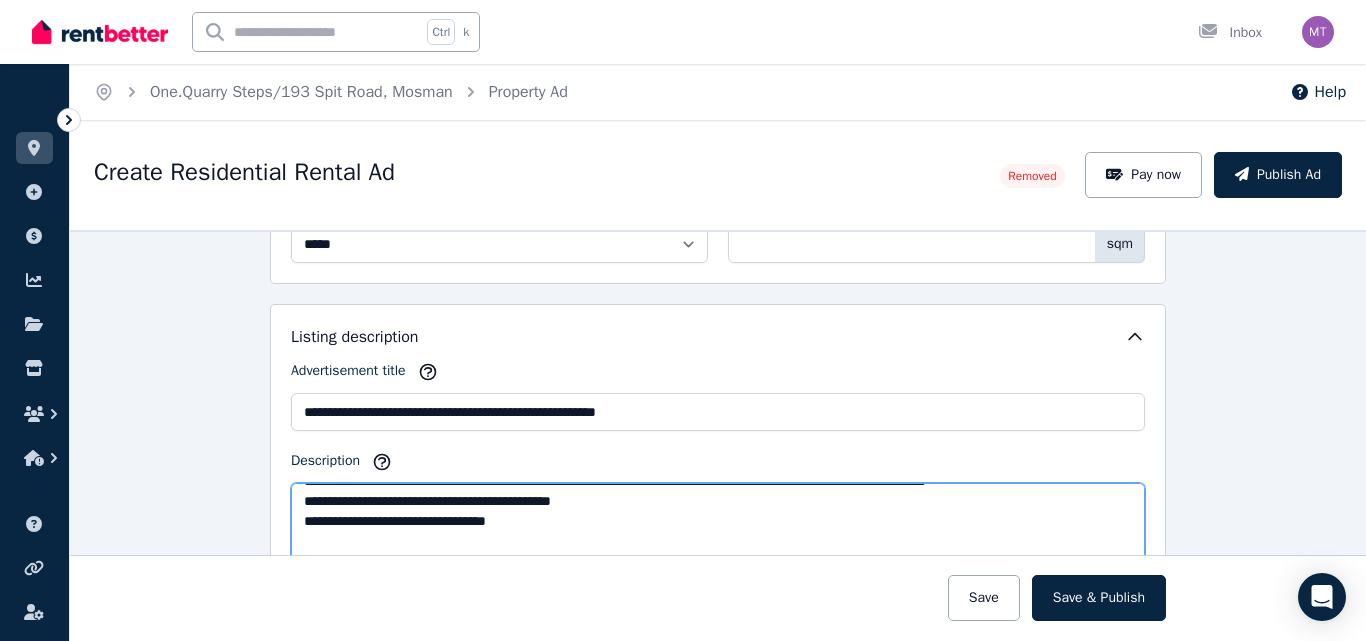 click on "Description" at bounding box center (718, 552) 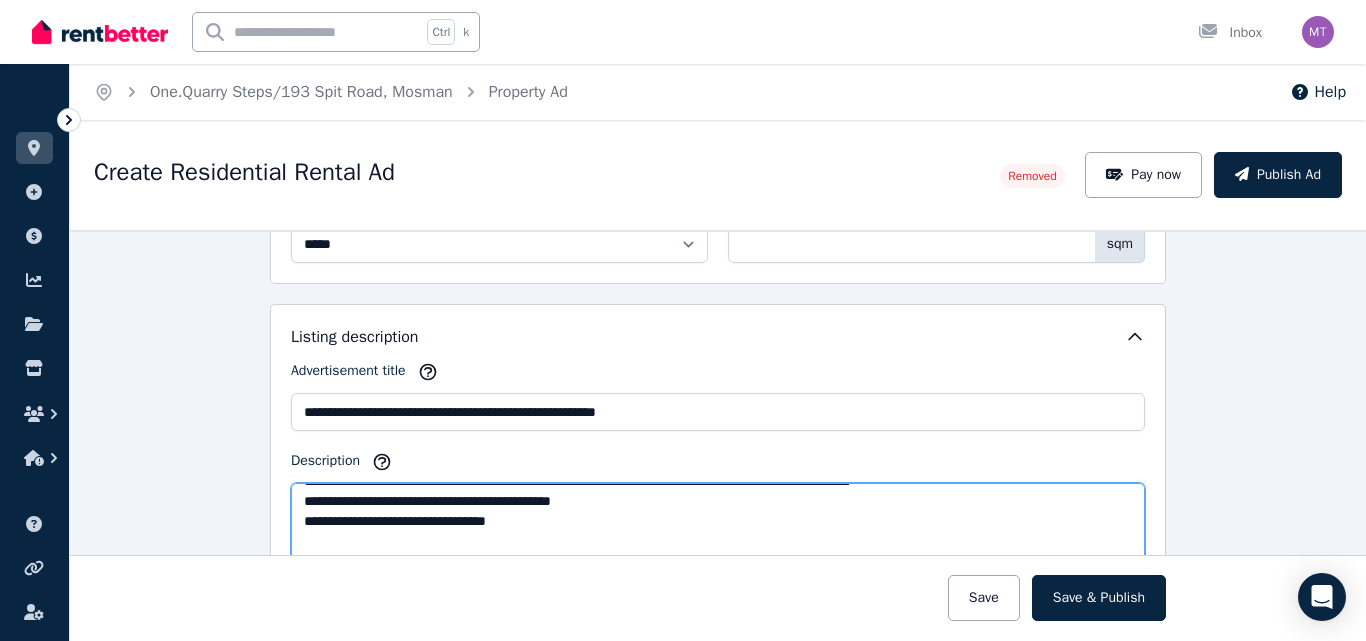 click on "Description" at bounding box center [718, 552] 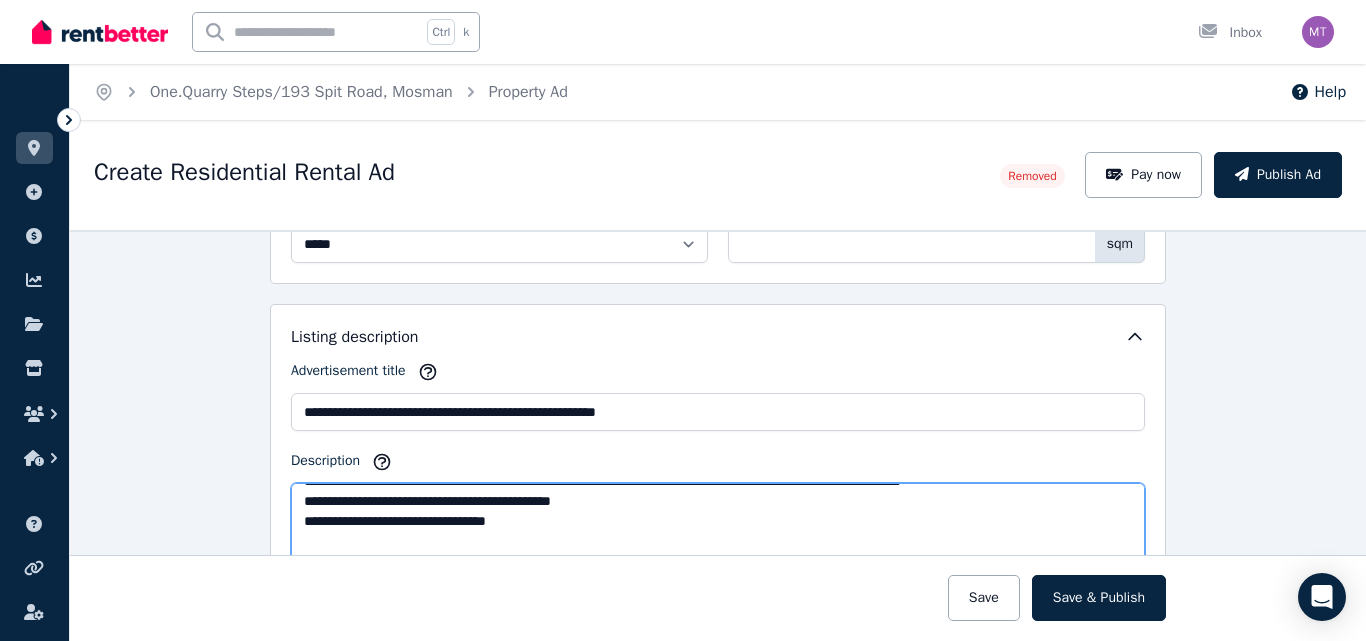 click on "Description" at bounding box center [718, 552] 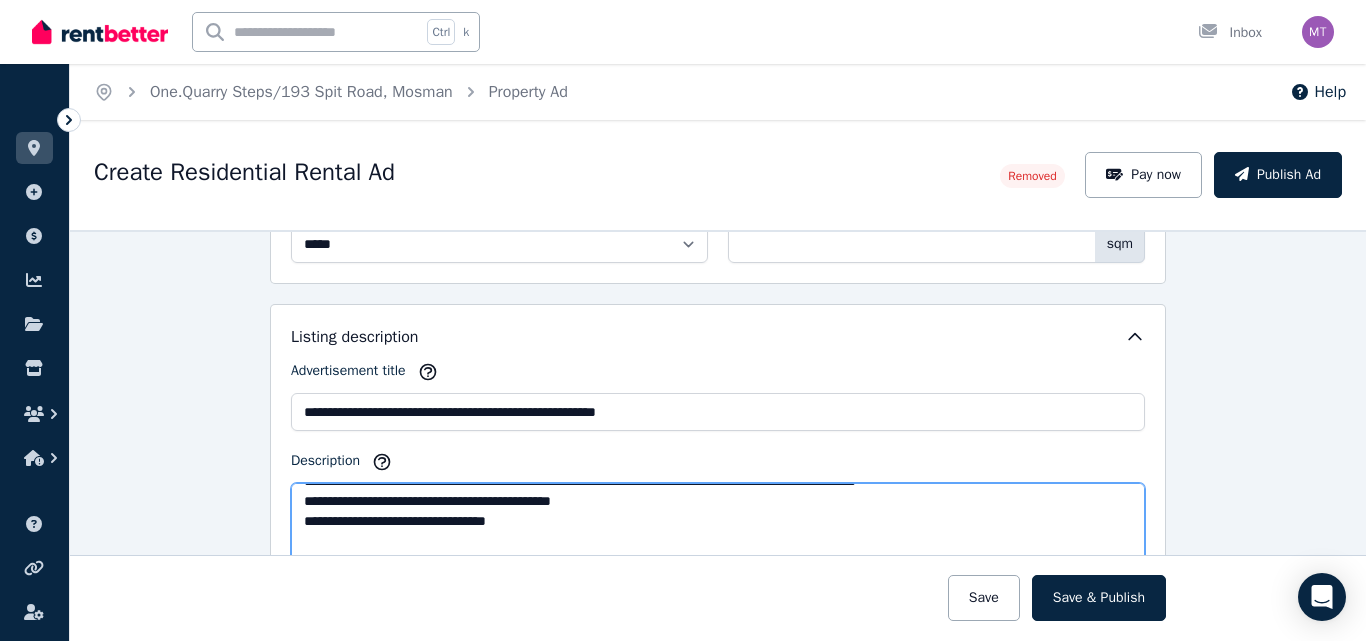 scroll, scrollTop: 224, scrollLeft: 0, axis: vertical 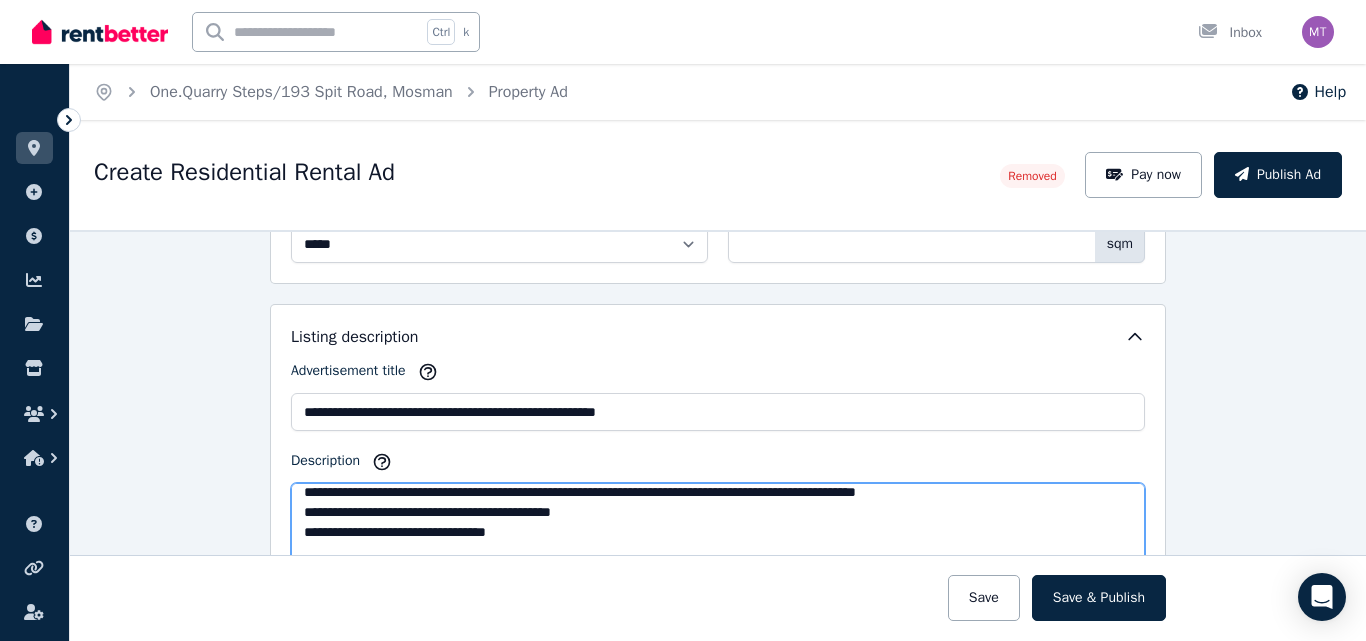 click on "Description" at bounding box center [718, 552] 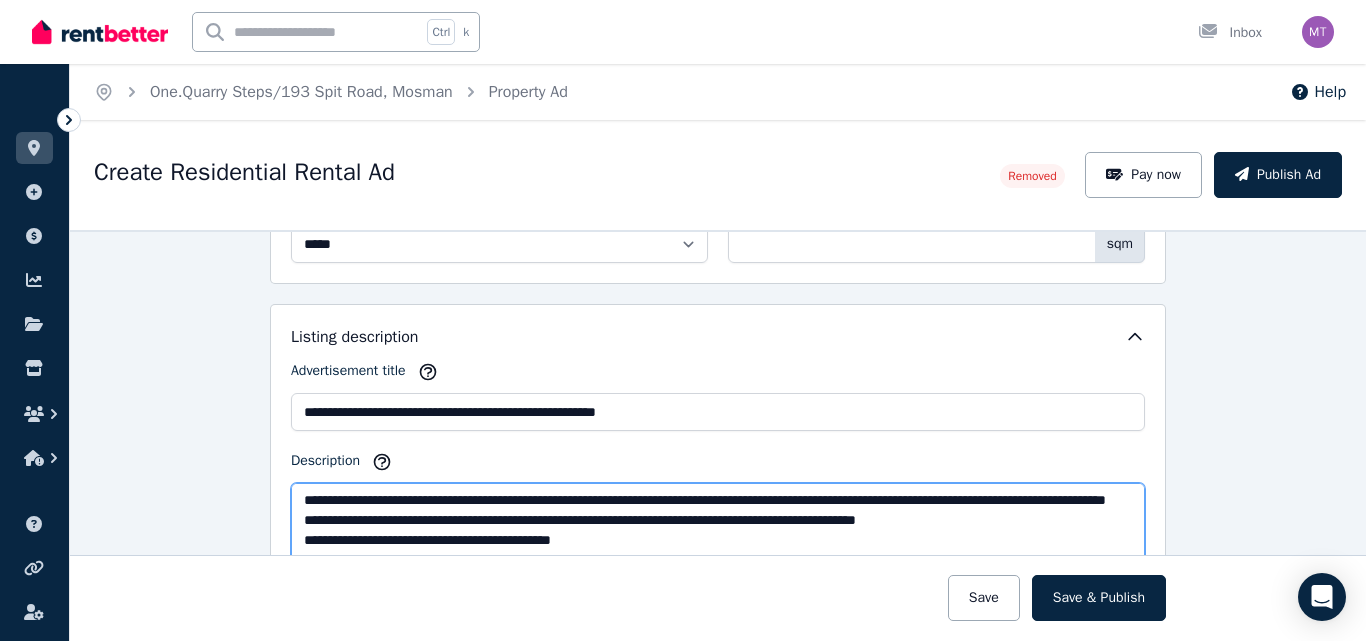 scroll, scrollTop: 150, scrollLeft: 0, axis: vertical 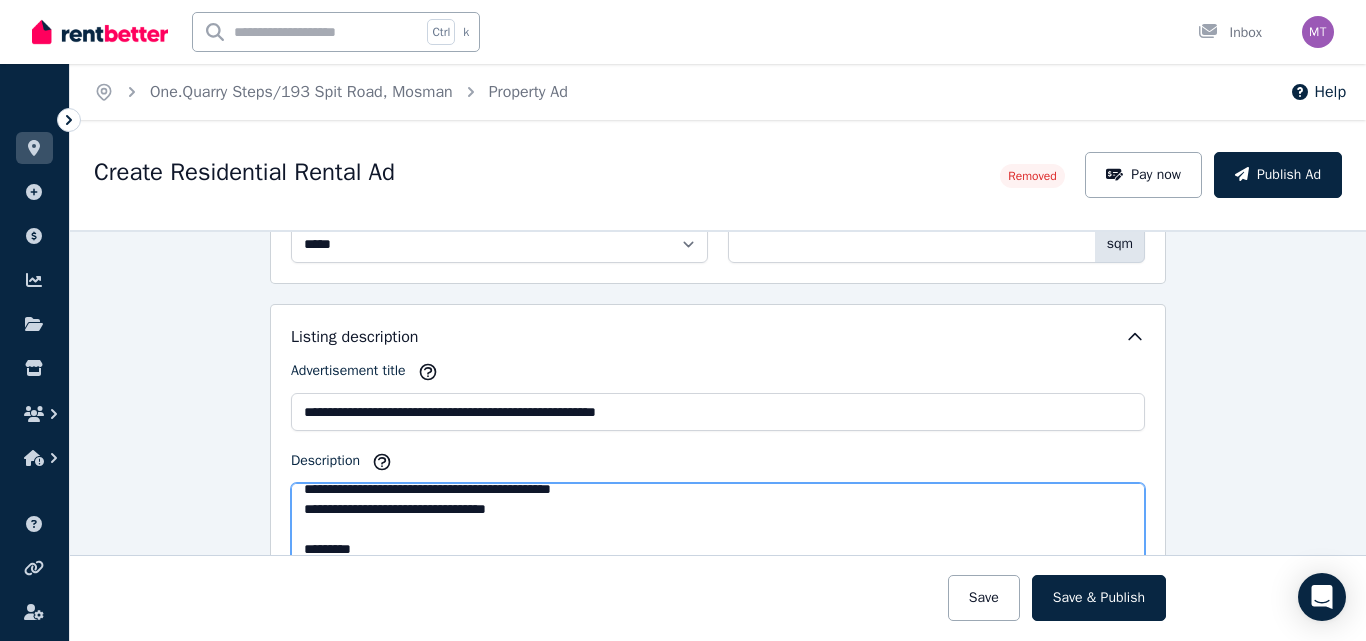 click on "Description" at bounding box center (718, 552) 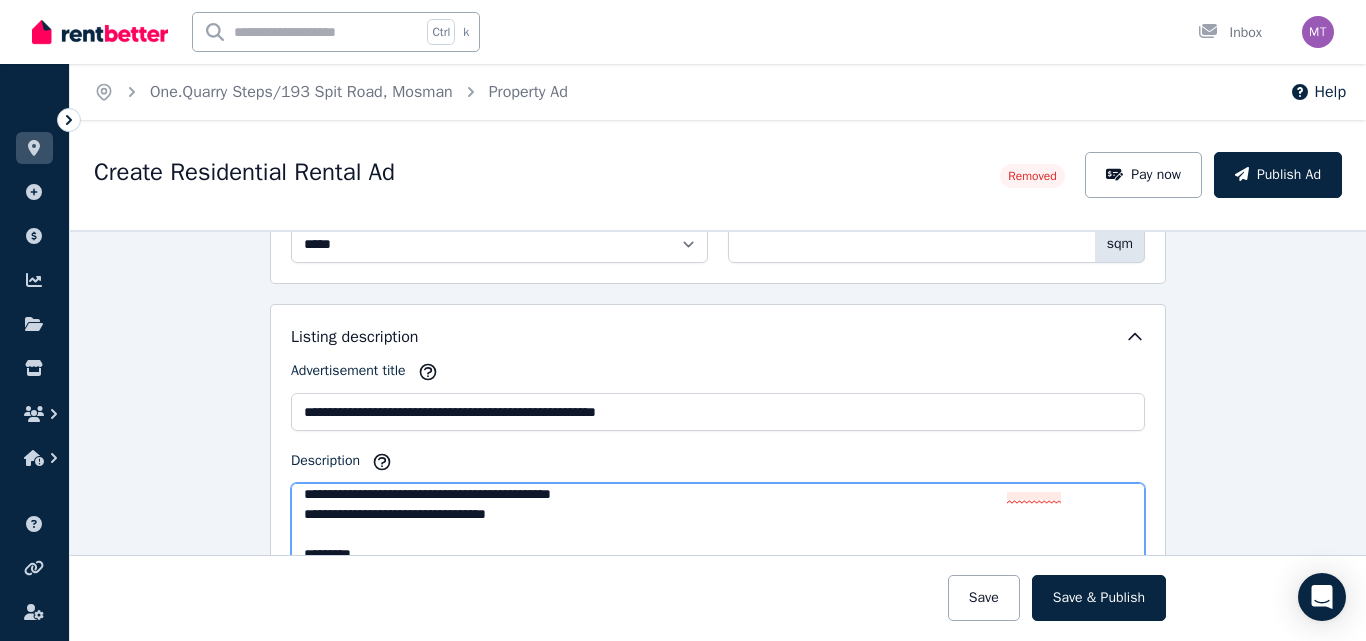 click on "Description" at bounding box center (718, 552) 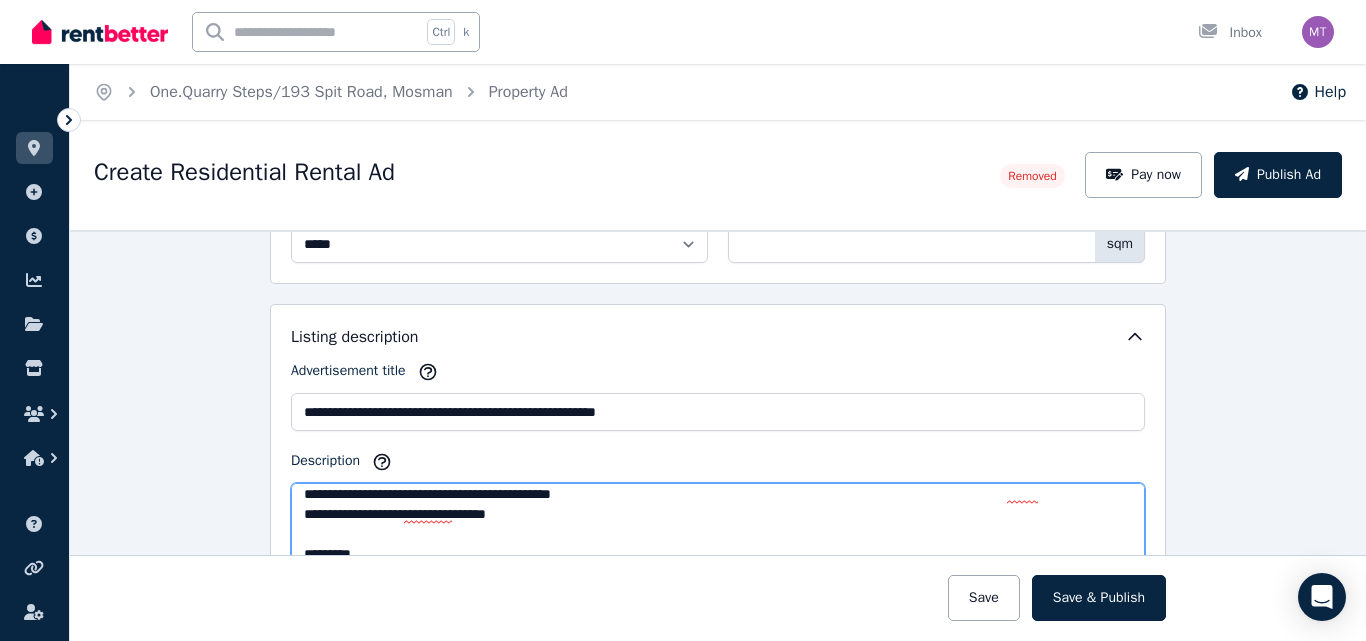 click on "Description" at bounding box center (718, 552) 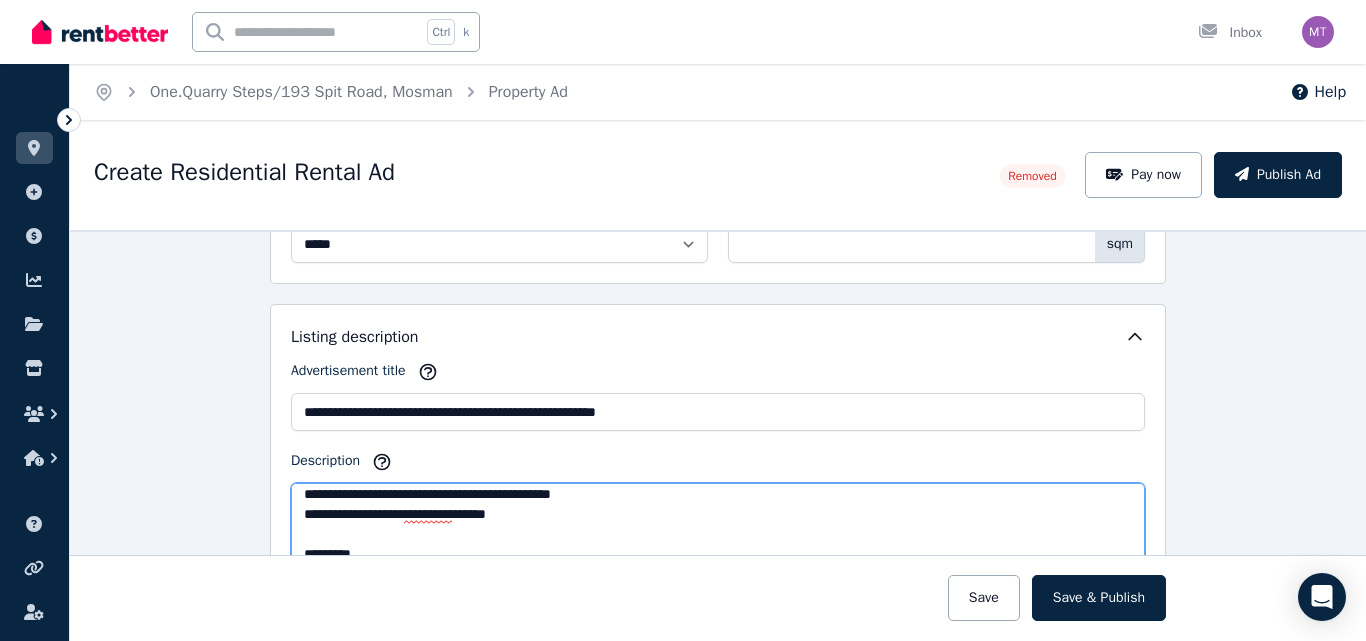 click on "Description" at bounding box center [718, 552] 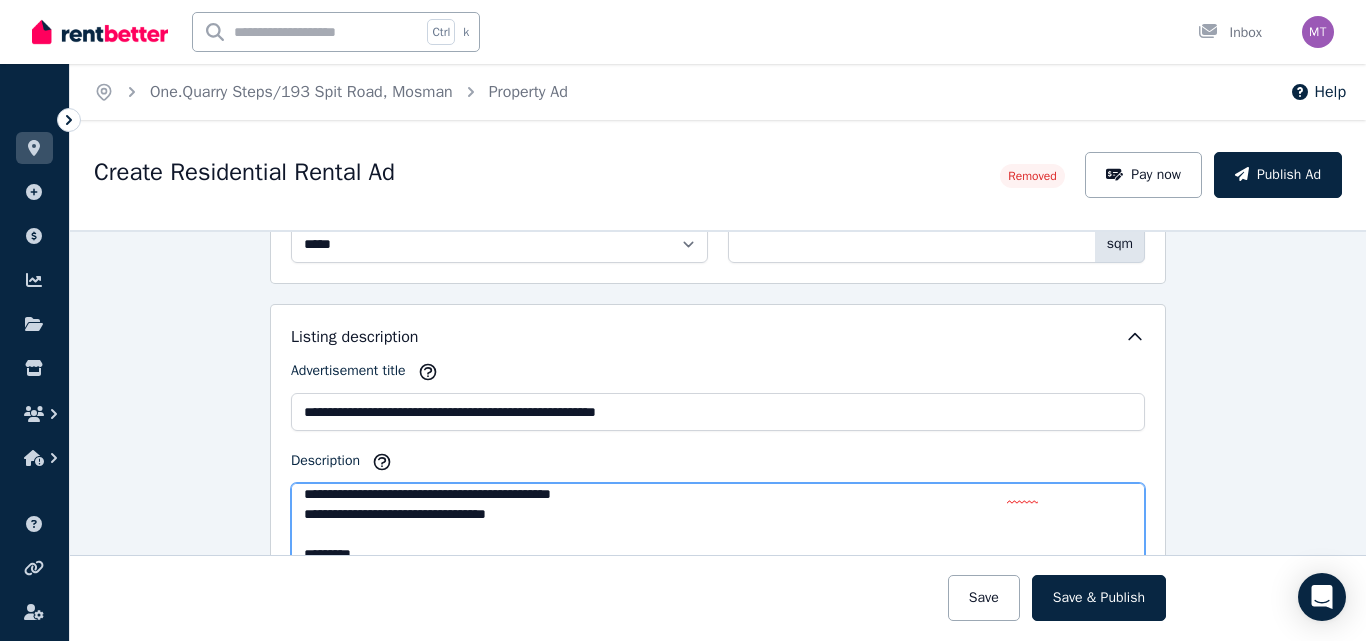 scroll, scrollTop: 229, scrollLeft: 0, axis: vertical 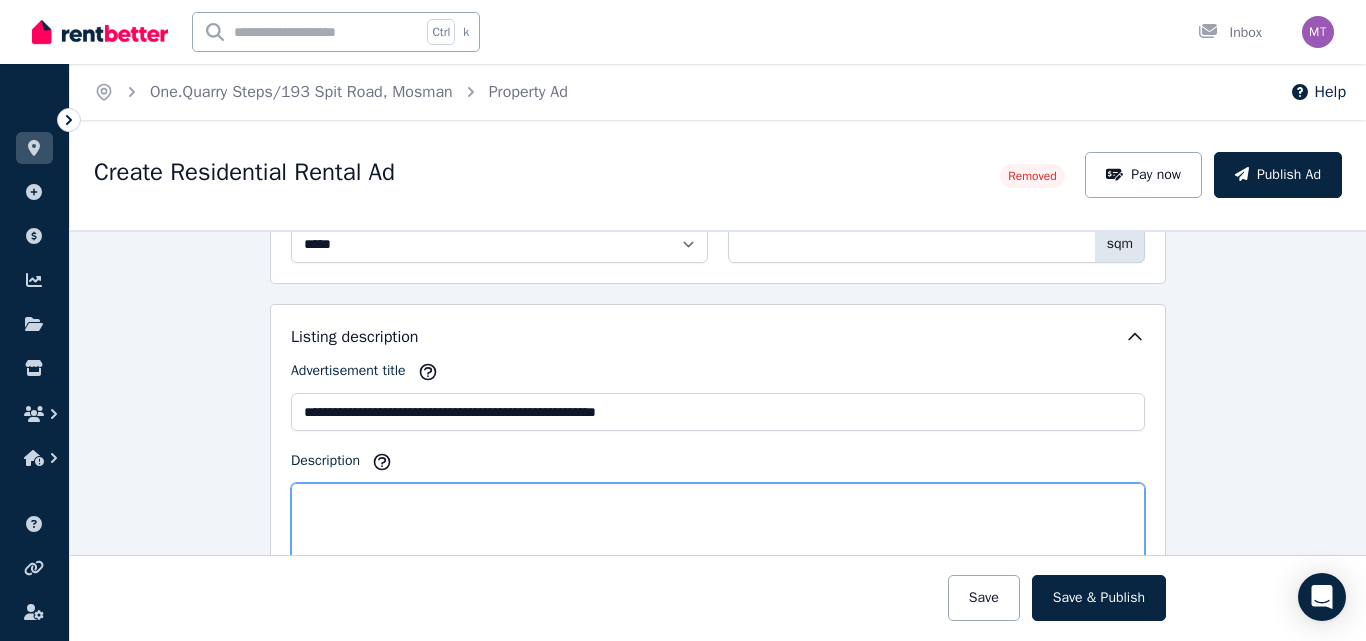 drag, startPoint x: 726, startPoint y: 508, endPoint x: 288, endPoint y: 514, distance: 438.0411 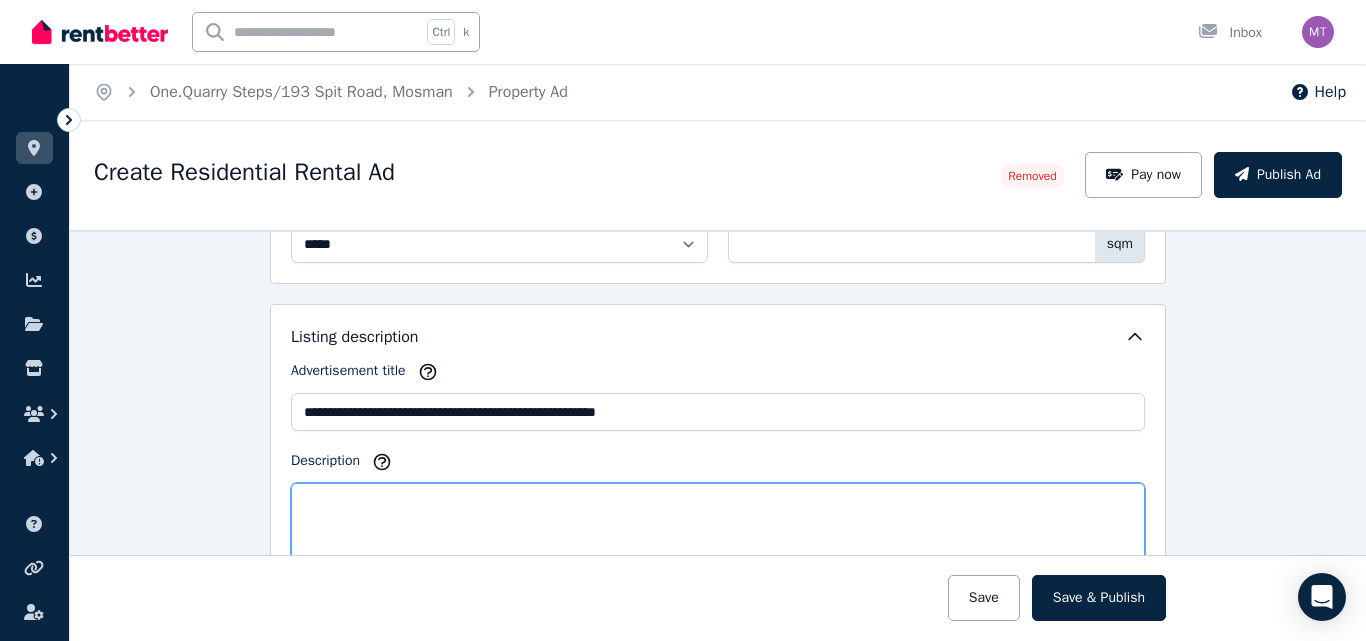 click on "Description" at bounding box center [718, 552] 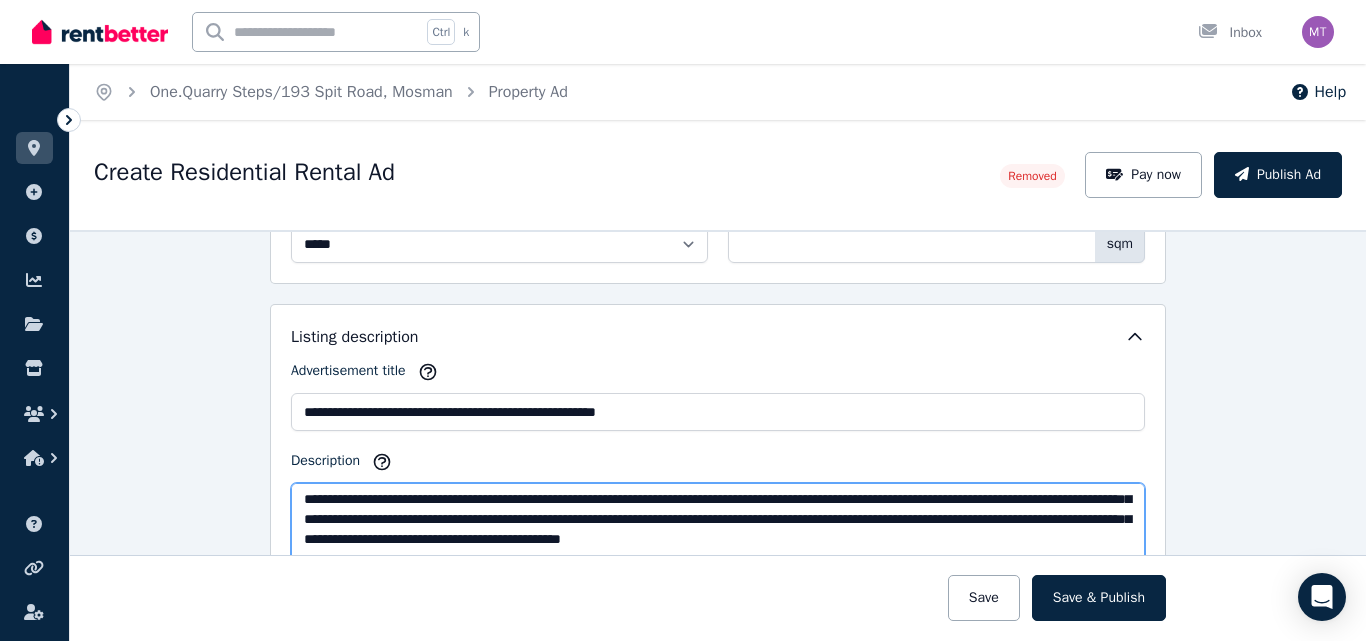 drag, startPoint x: 300, startPoint y: 516, endPoint x: 1044, endPoint y: 530, distance: 744.1317 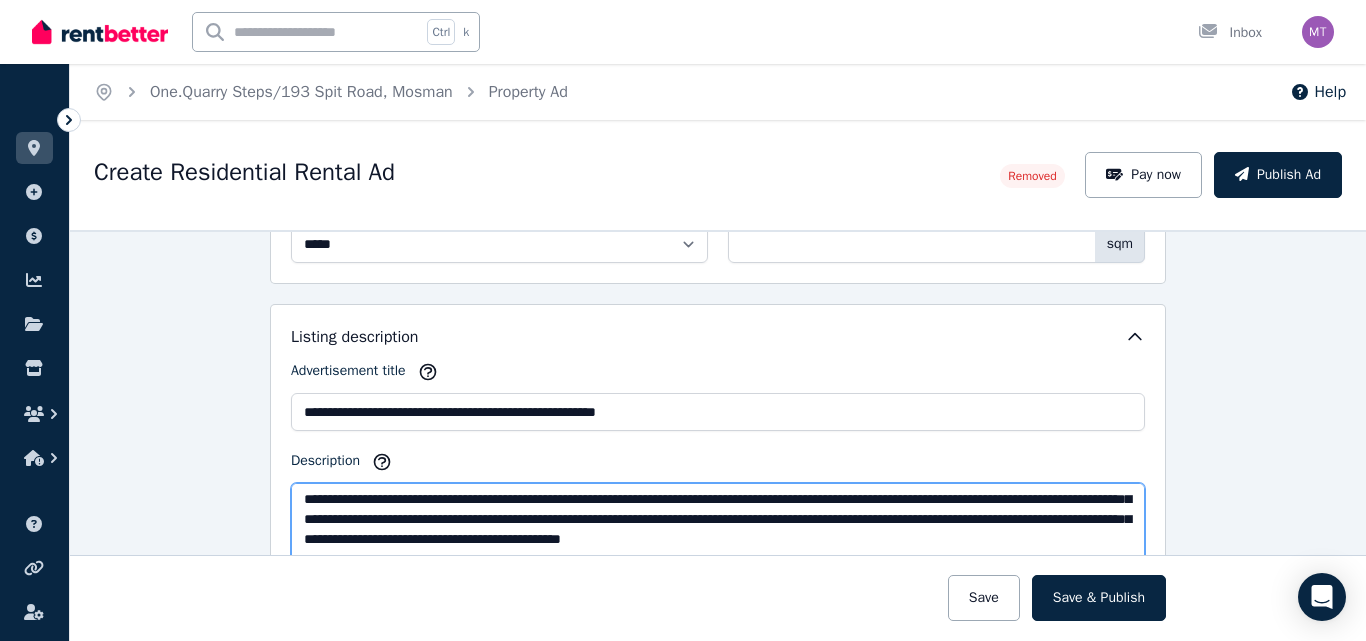click on "Description" at bounding box center [718, 552] 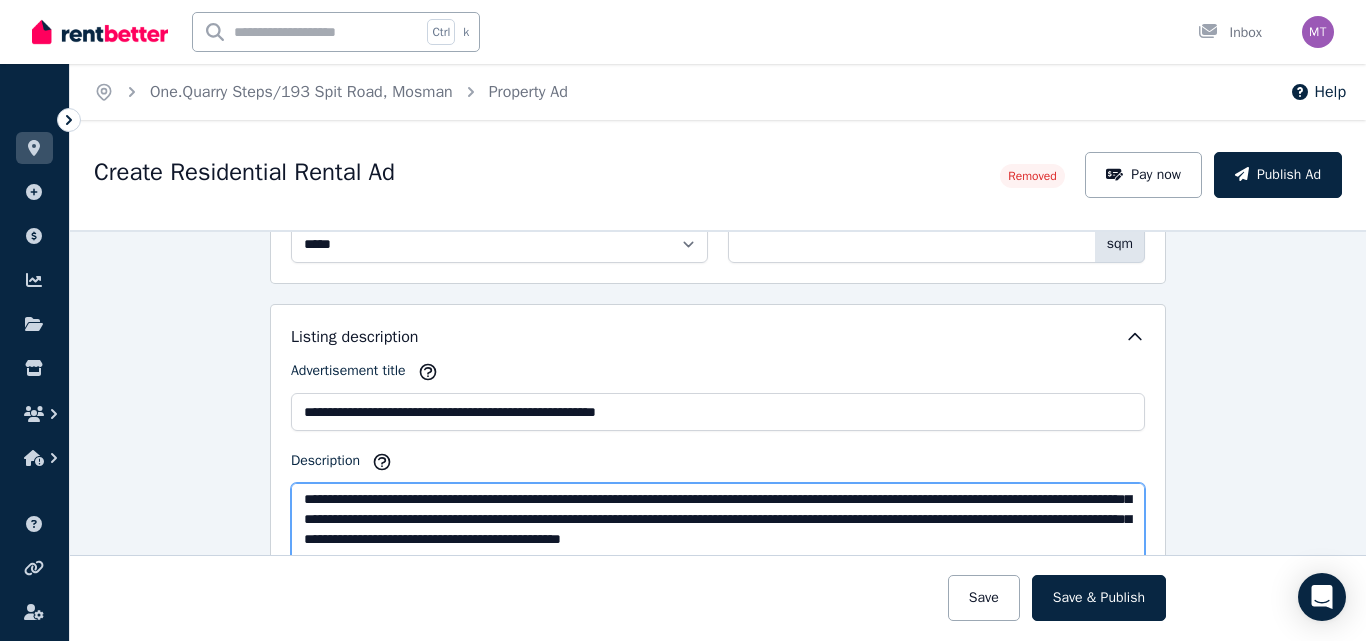 drag, startPoint x: 295, startPoint y: 510, endPoint x: 1048, endPoint y: 525, distance: 753.1494 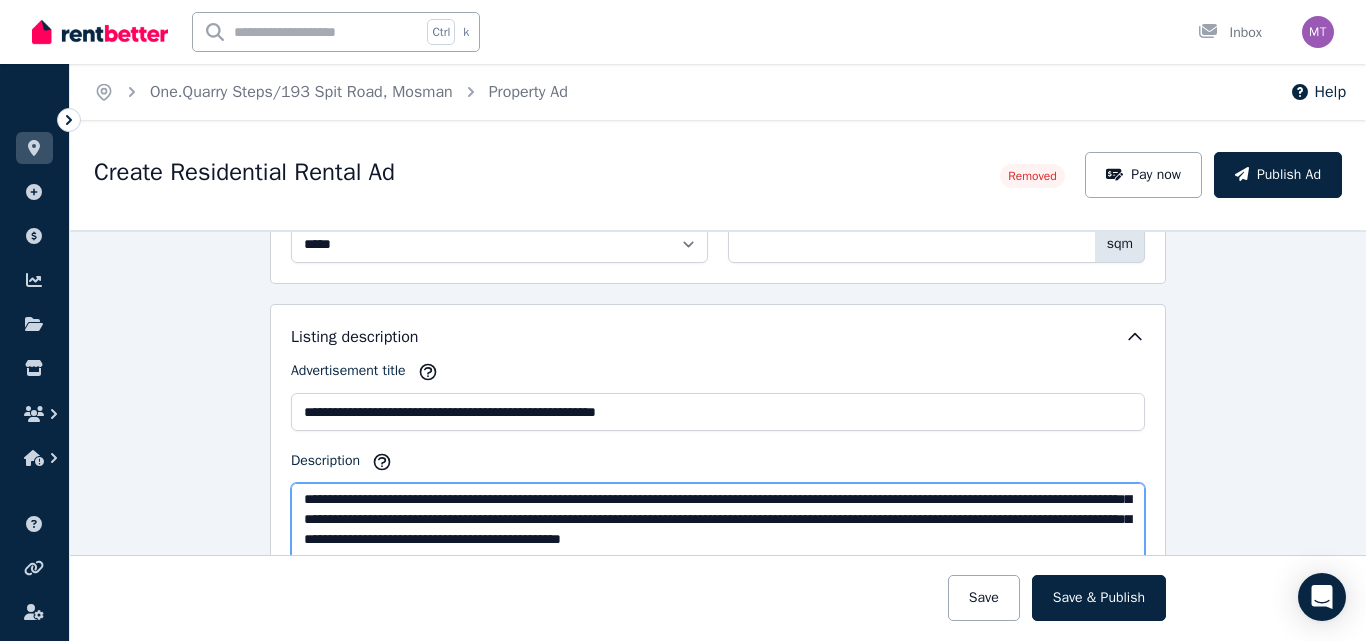 click on "Description" at bounding box center (718, 552) 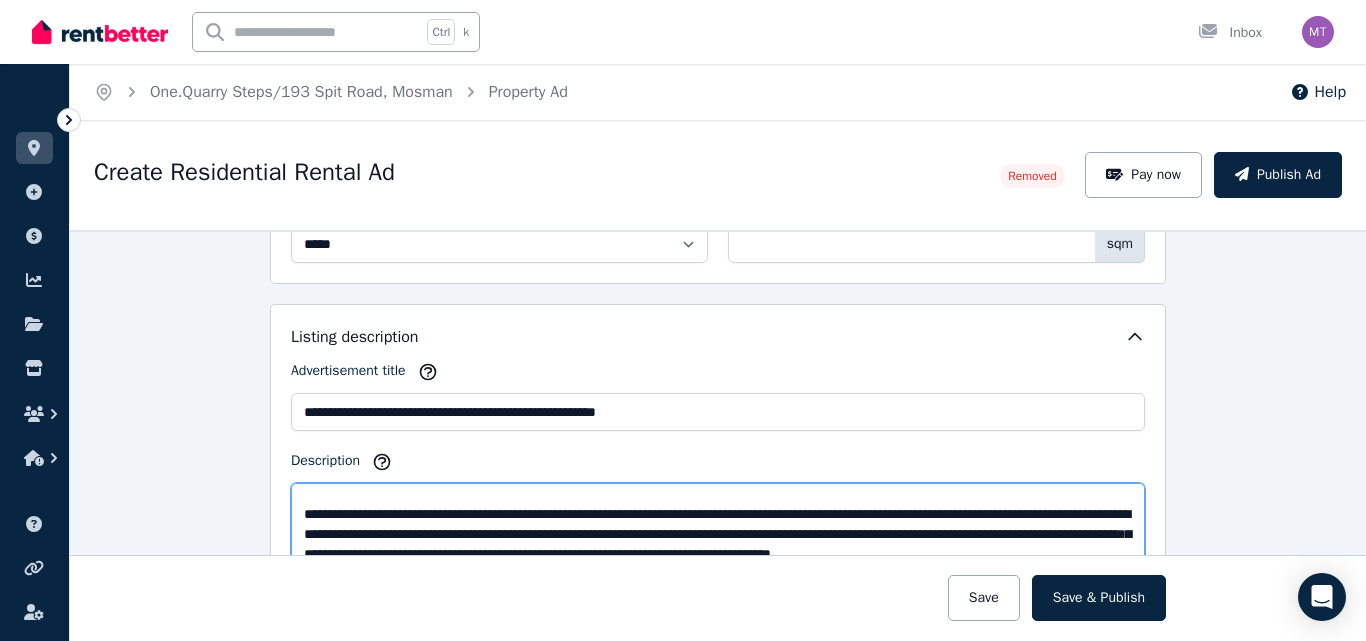 drag, startPoint x: 1083, startPoint y: 539, endPoint x: 283, endPoint y: 549, distance: 800.0625 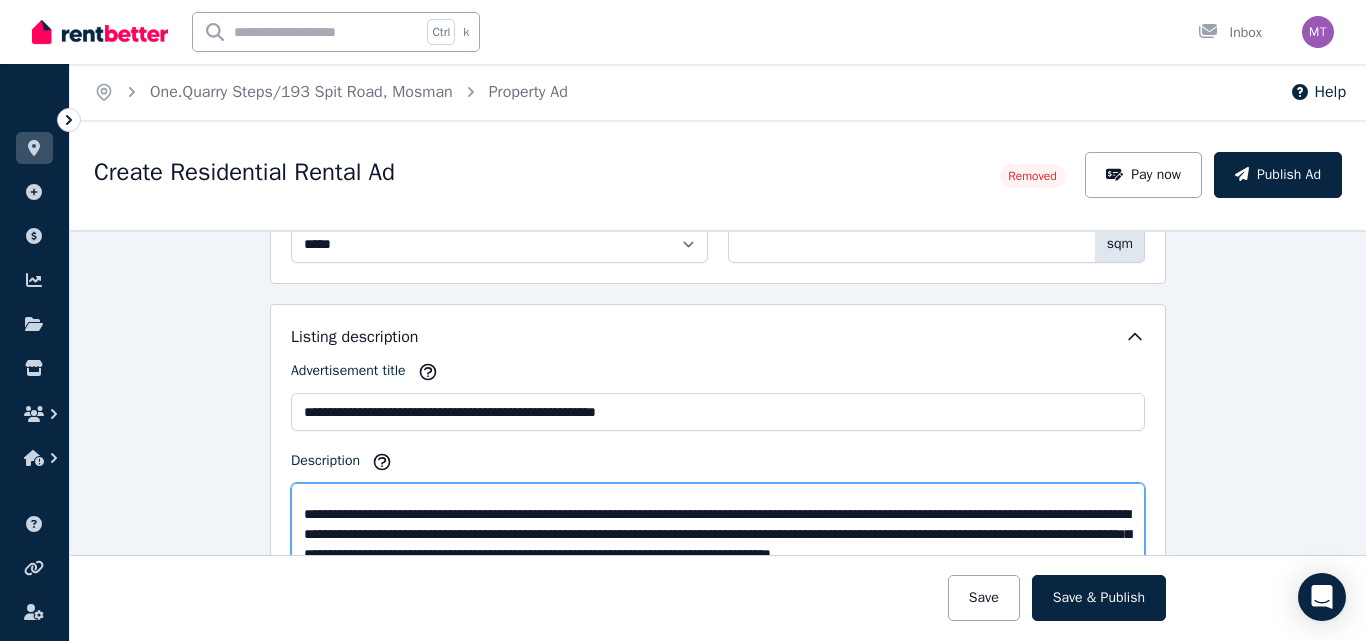 click on "Description" at bounding box center [718, 552] 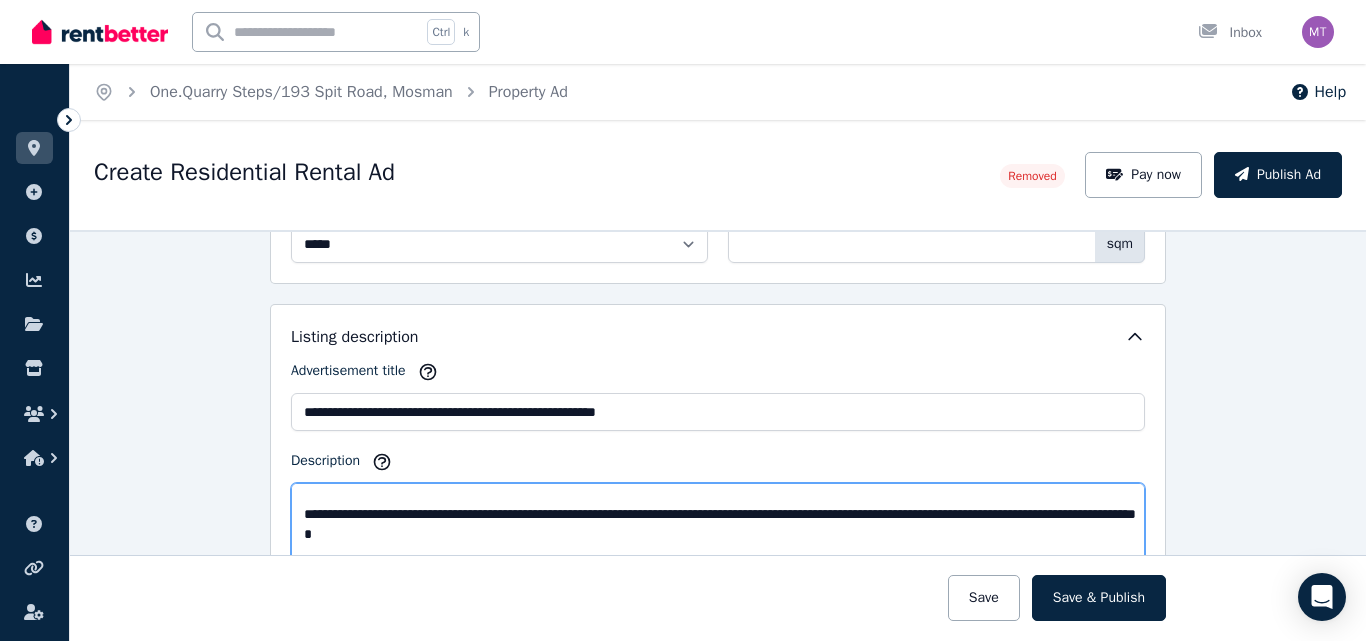 click on "Description" at bounding box center [718, 552] 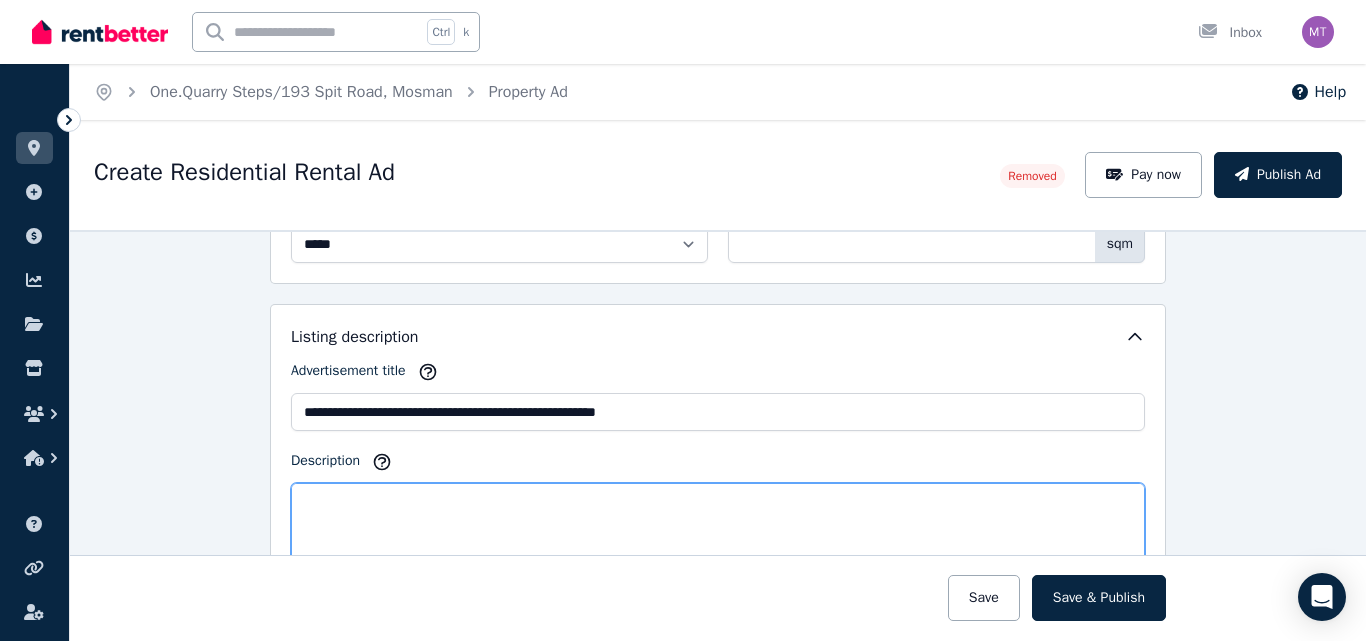 click on "Description" at bounding box center [718, 552] 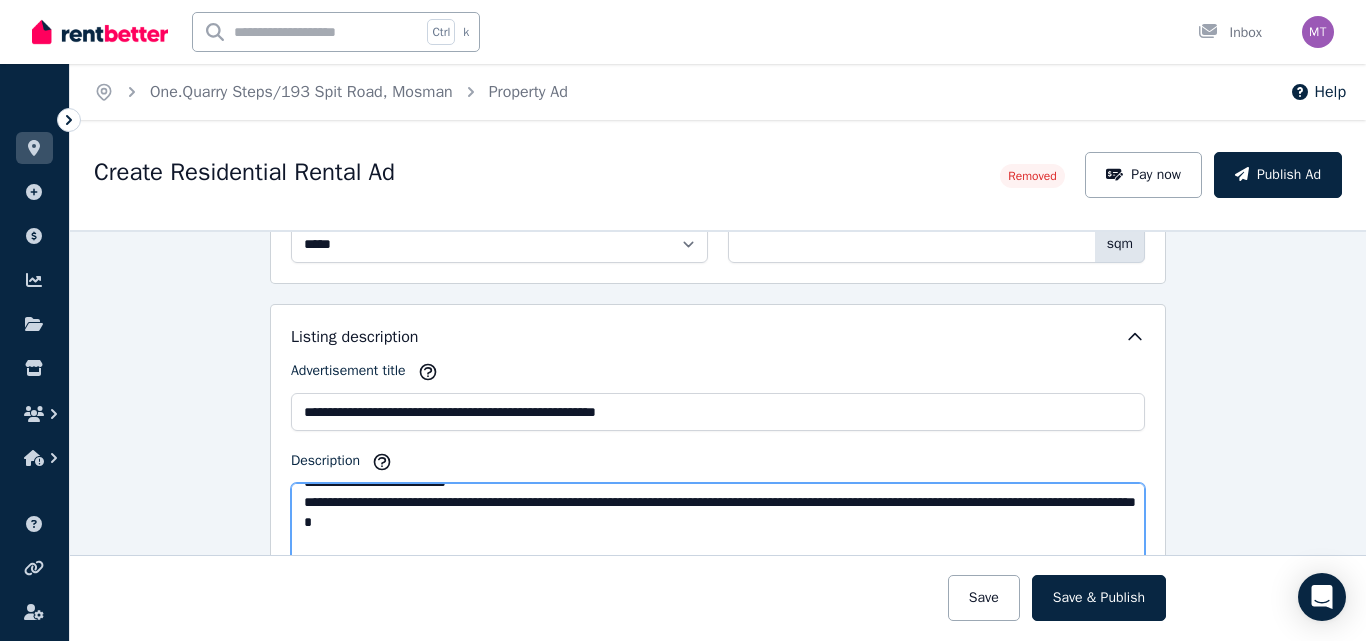 drag, startPoint x: 303, startPoint y: 533, endPoint x: 566, endPoint y: 549, distance: 263.48624 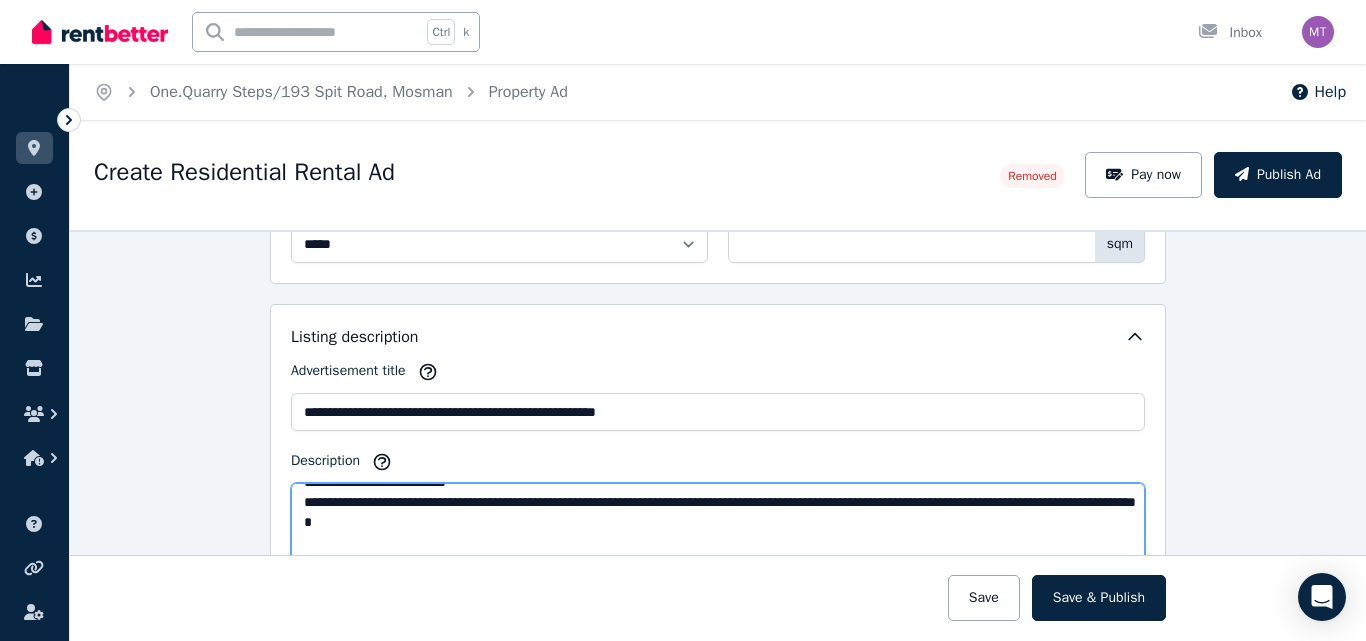 click on "Description" at bounding box center [718, 552] 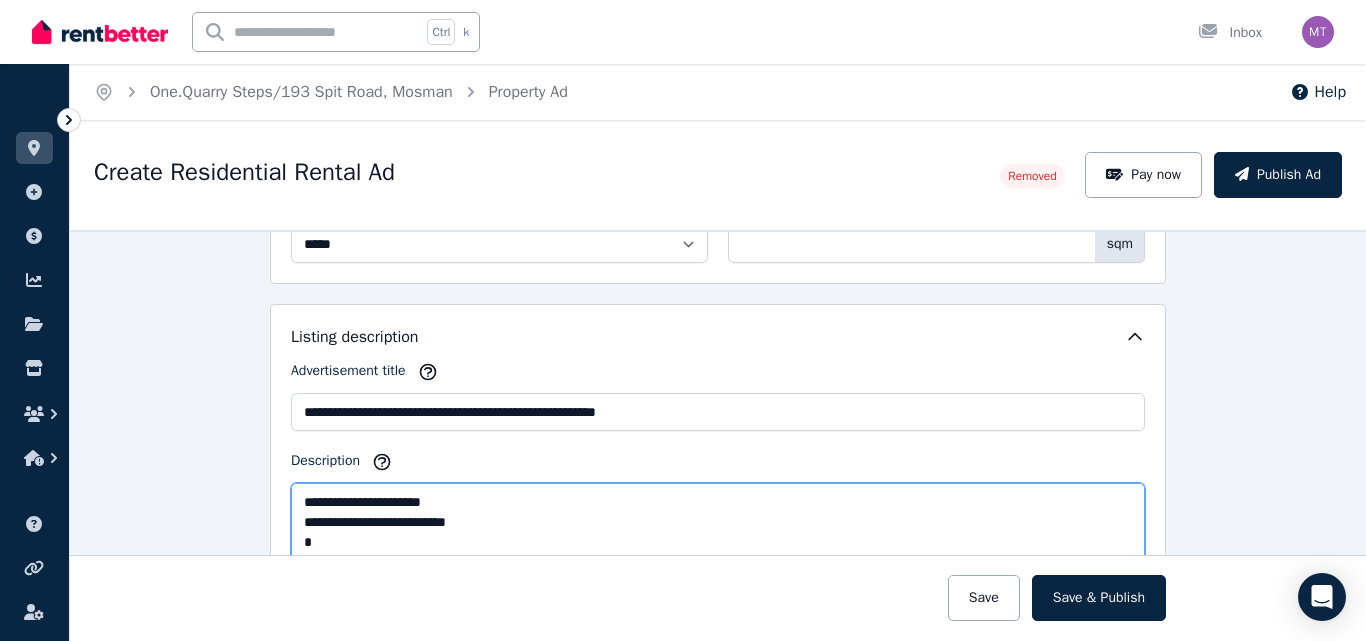 scroll, scrollTop: 460, scrollLeft: 0, axis: vertical 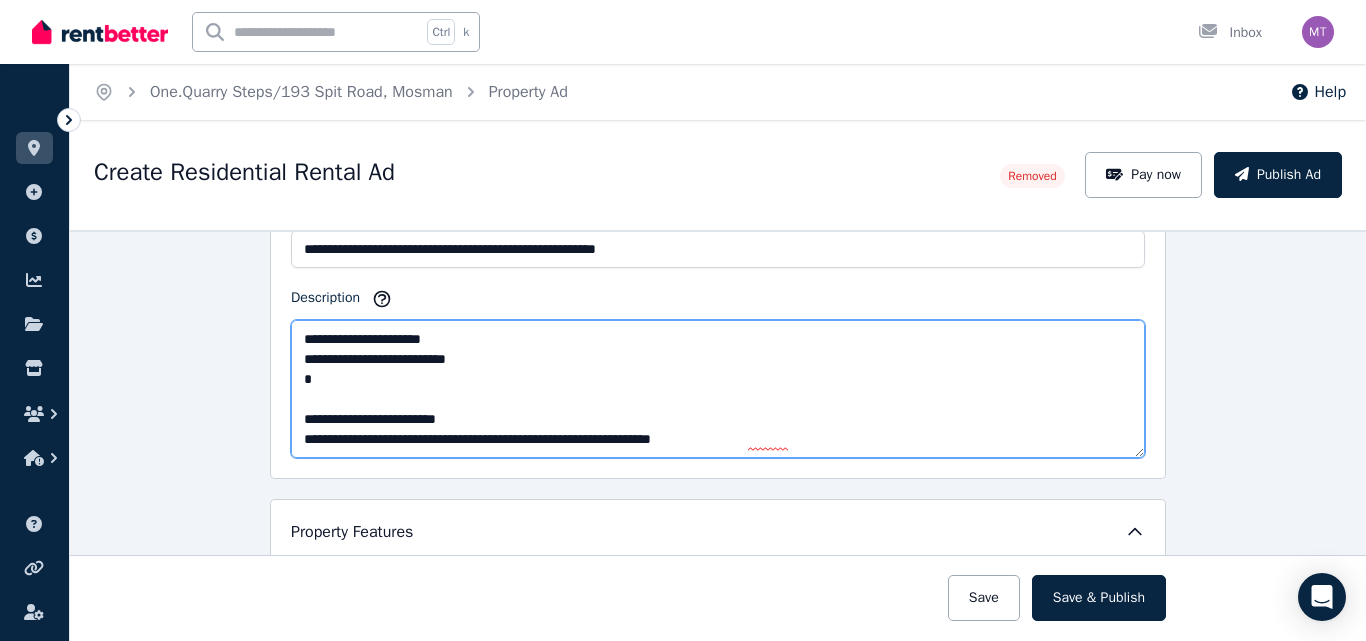drag, startPoint x: 736, startPoint y: 436, endPoint x: 291, endPoint y: 413, distance: 445.594 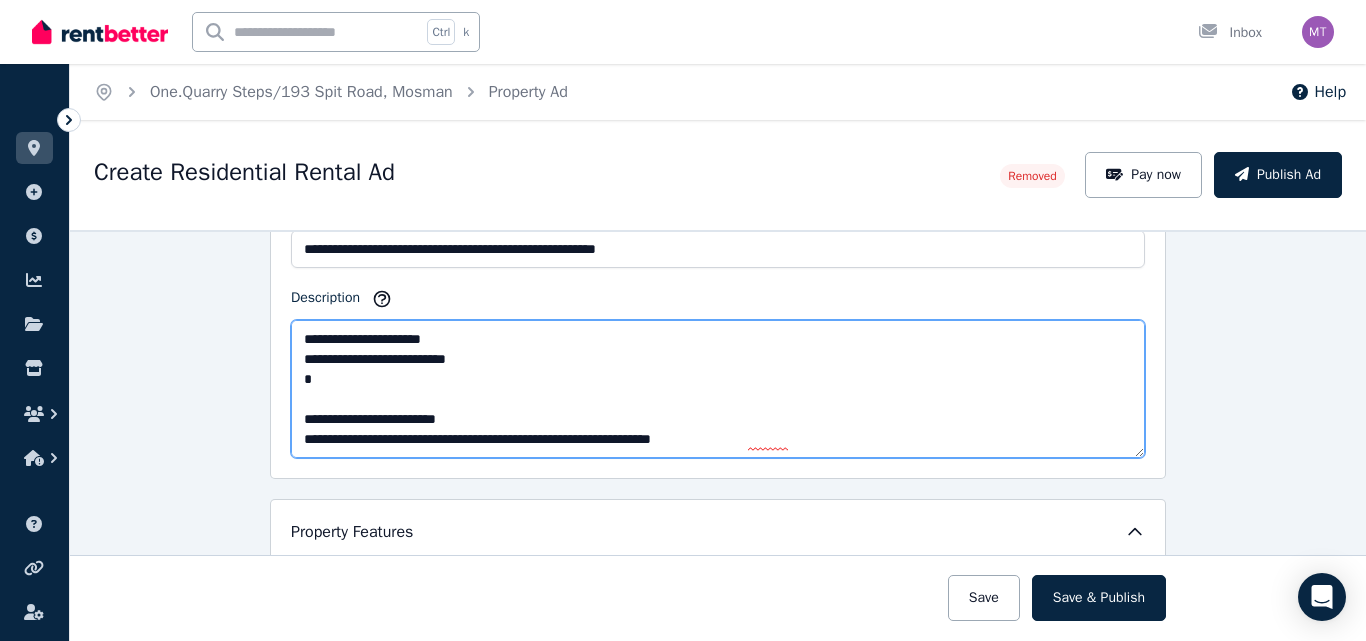 click on "Description" at bounding box center (718, 389) 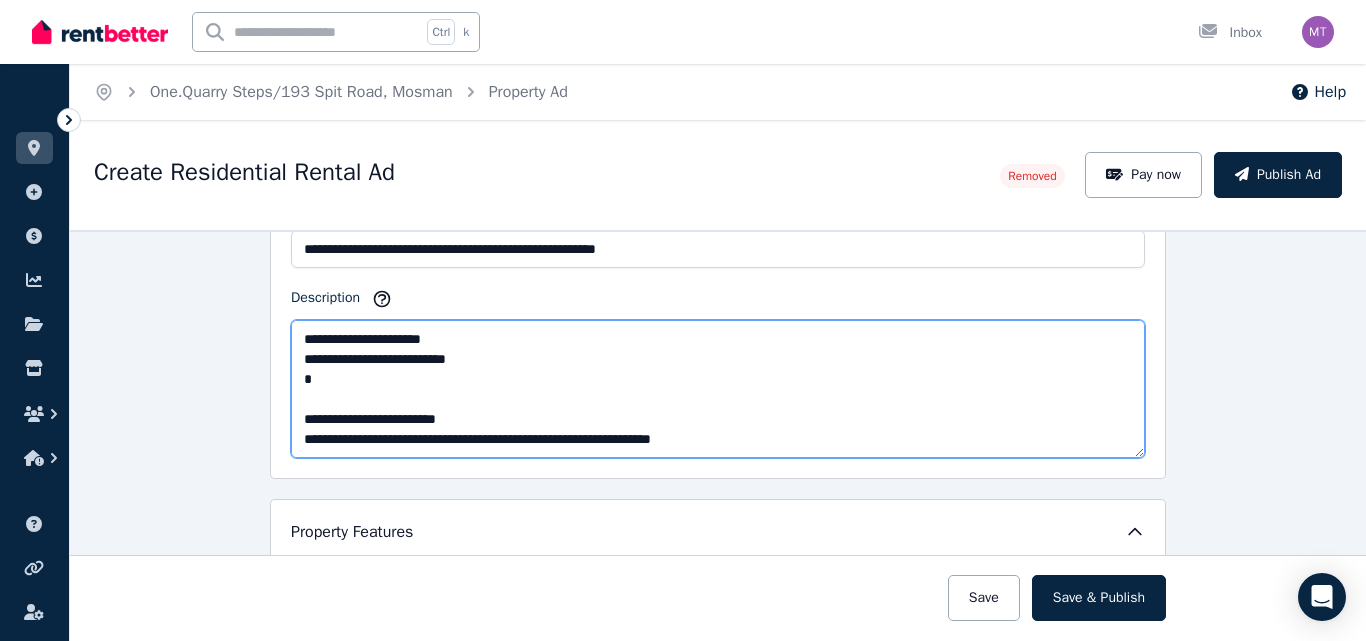 scroll, scrollTop: 420, scrollLeft: 0, axis: vertical 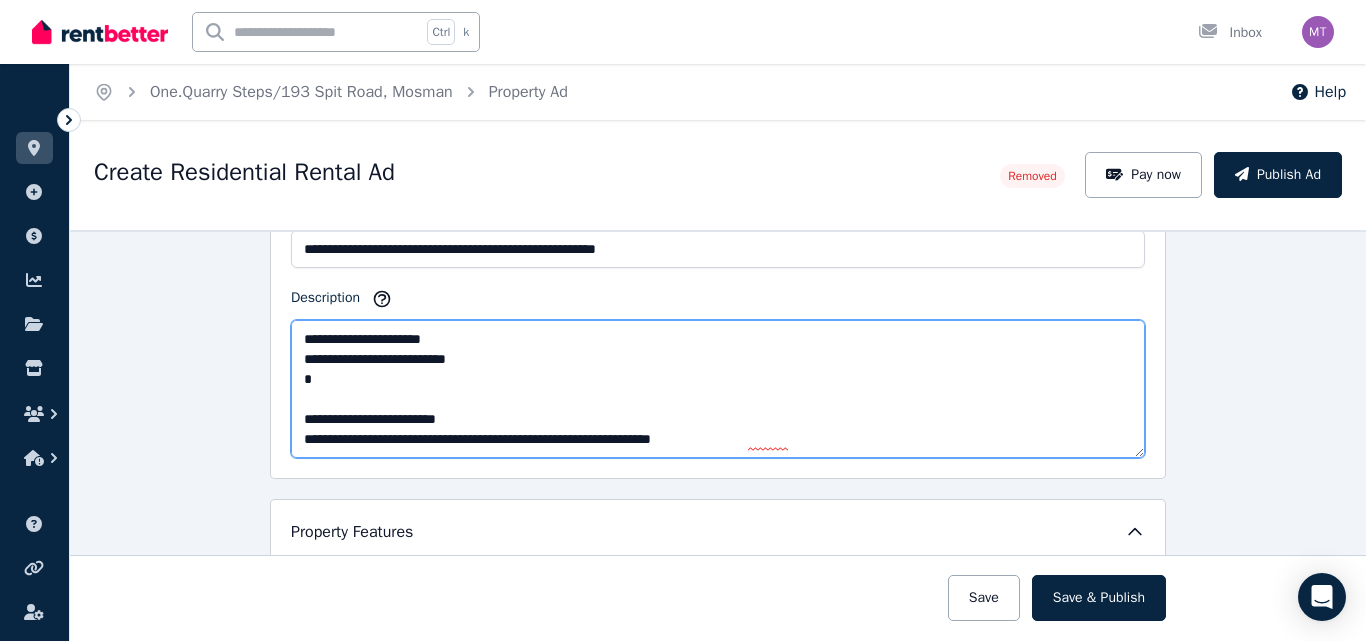 drag, startPoint x: 473, startPoint y: 420, endPoint x: 286, endPoint y: 427, distance: 187.13097 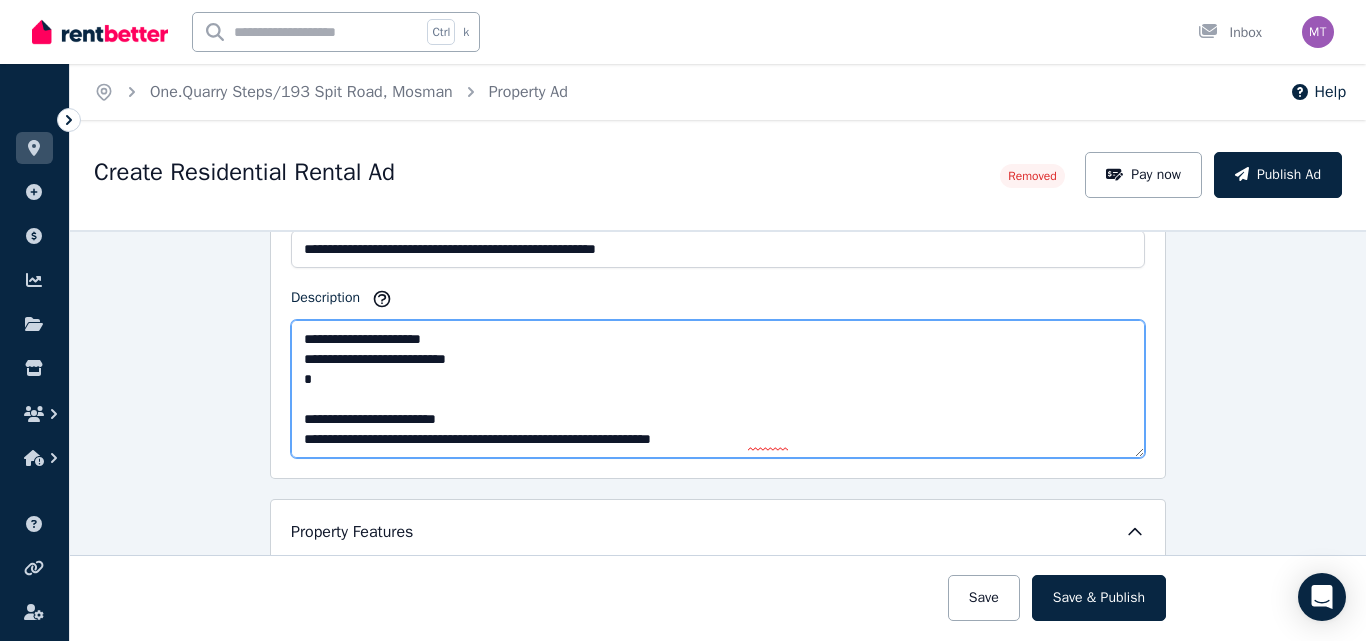 click on "Description" at bounding box center (718, 389) 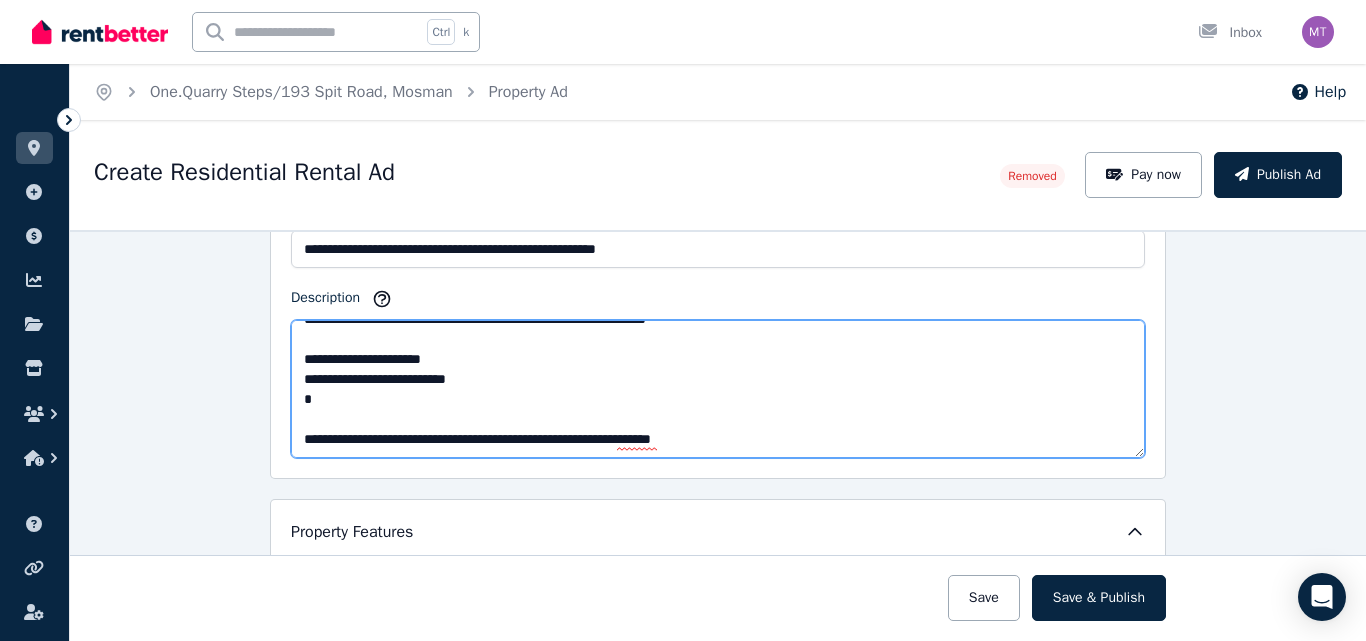 scroll, scrollTop: 440, scrollLeft: 0, axis: vertical 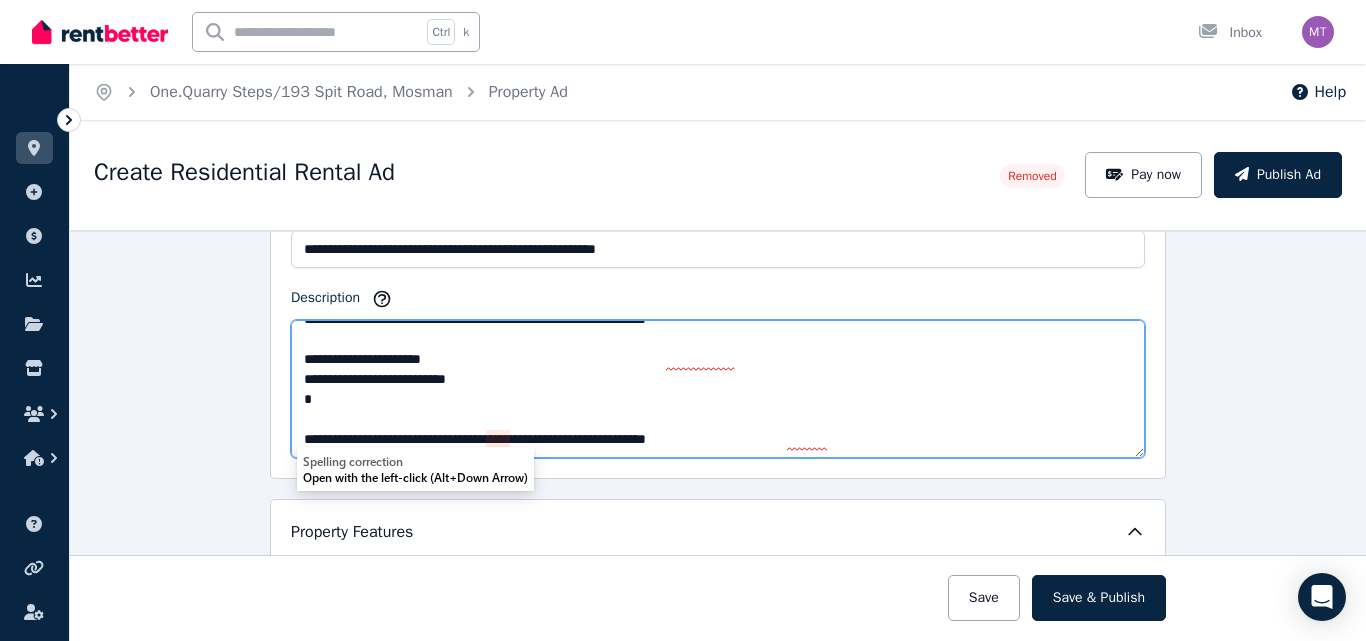 drag, startPoint x: 739, startPoint y: 437, endPoint x: 284, endPoint y: 455, distance: 455.3559 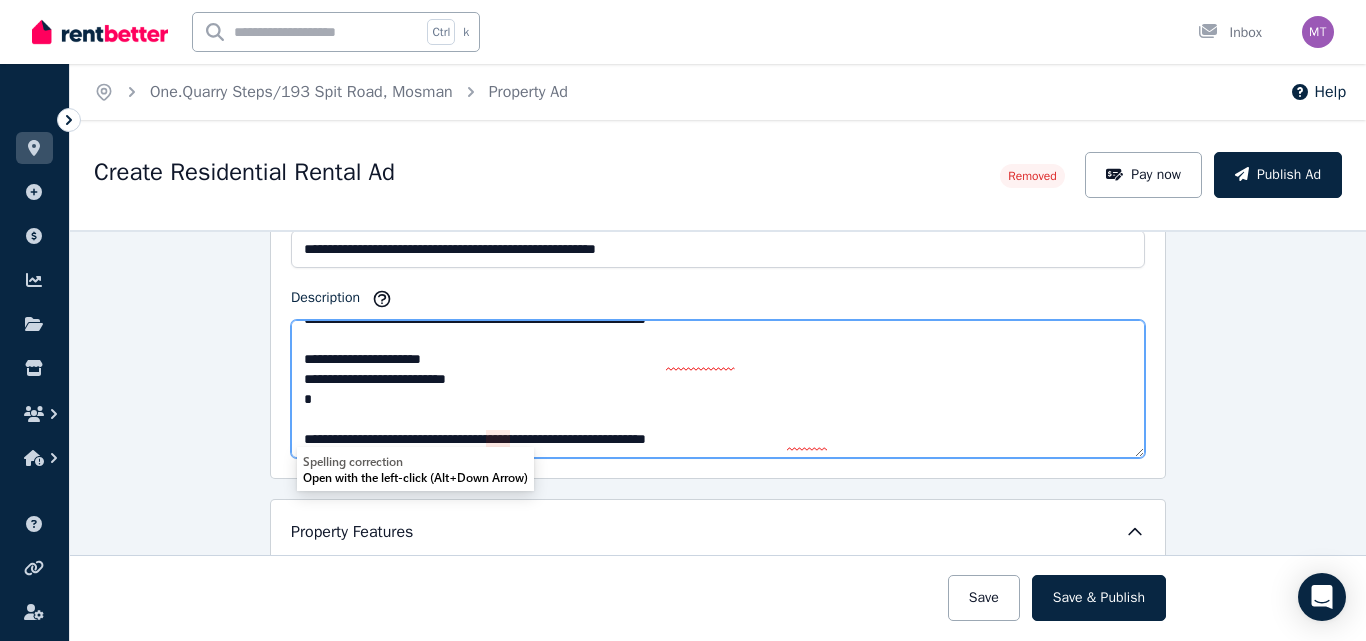 click on "Description" at bounding box center (718, 389) 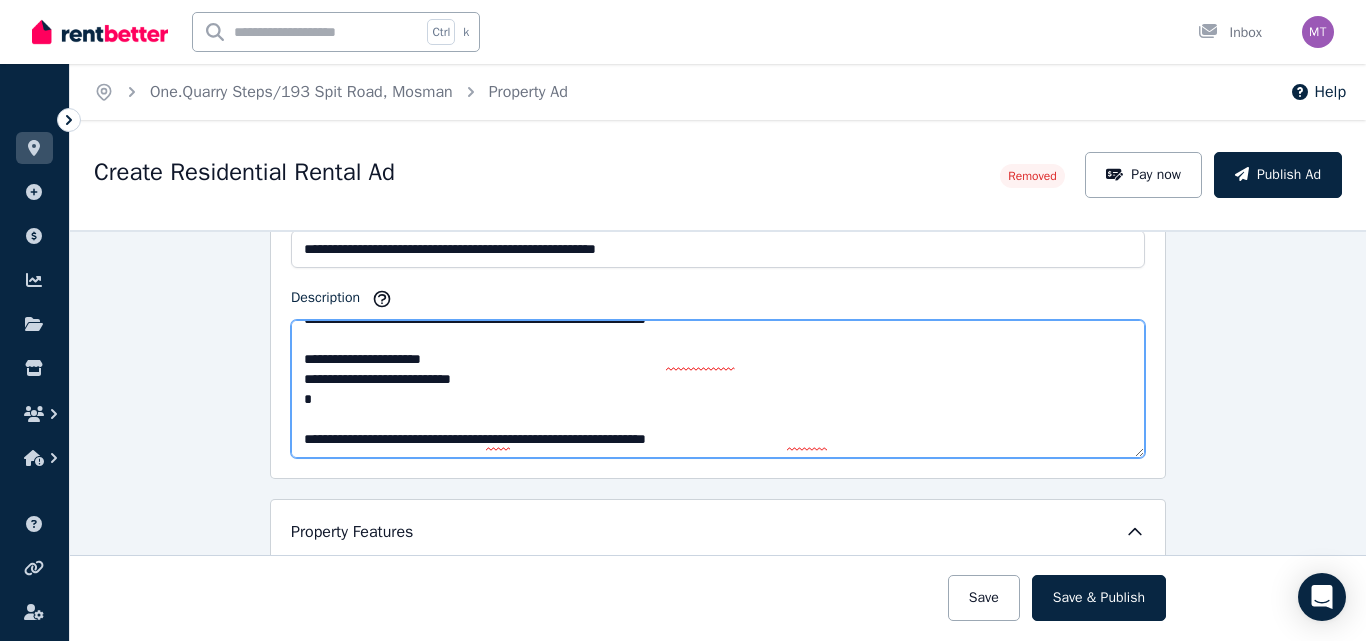 paste on "**********" 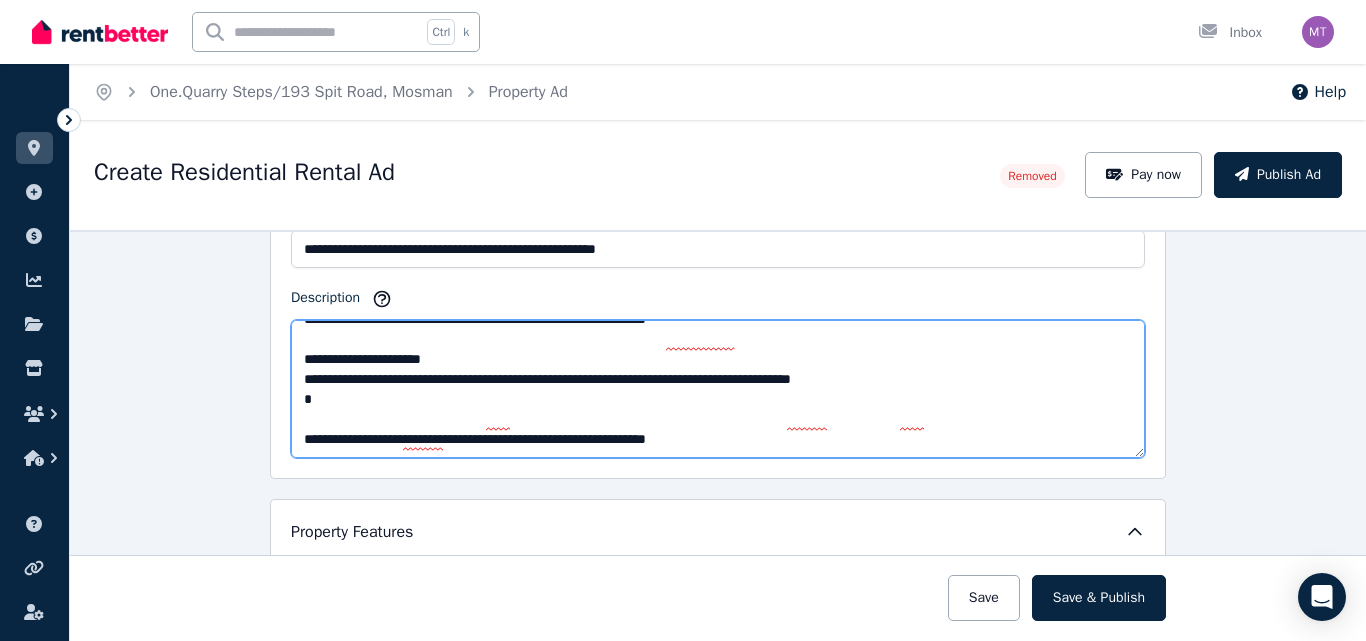 click on "Description" at bounding box center [718, 389] 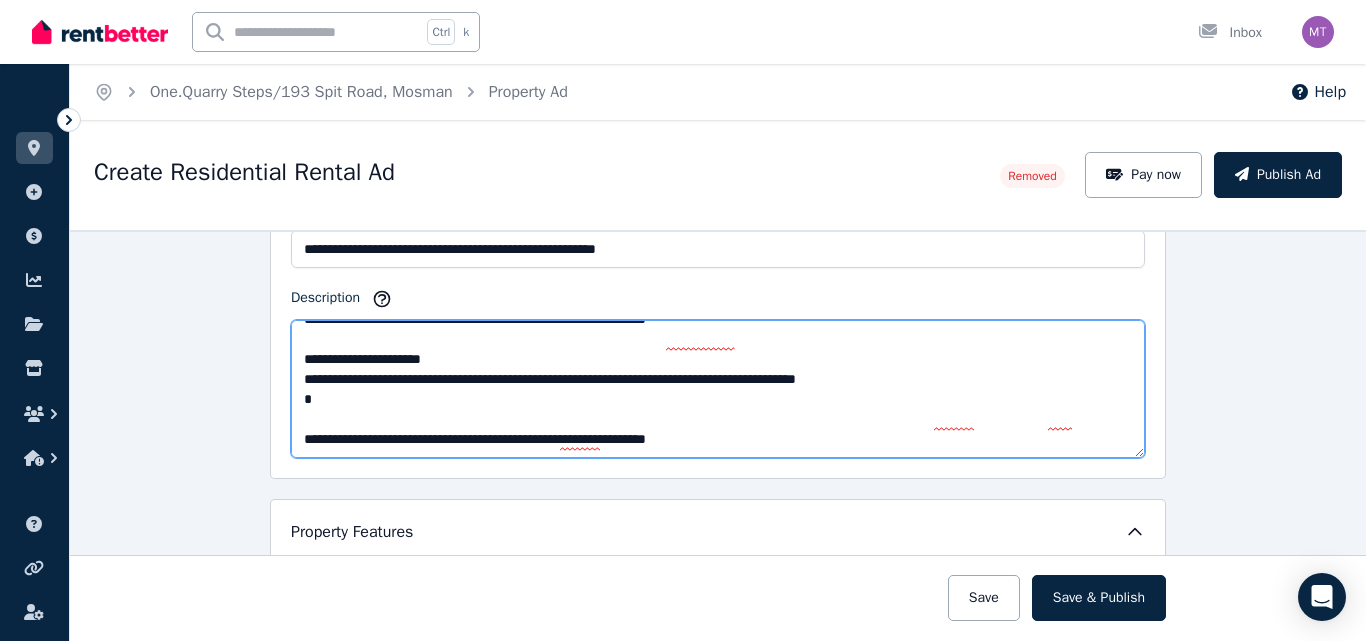 click on "Description" at bounding box center (718, 389) 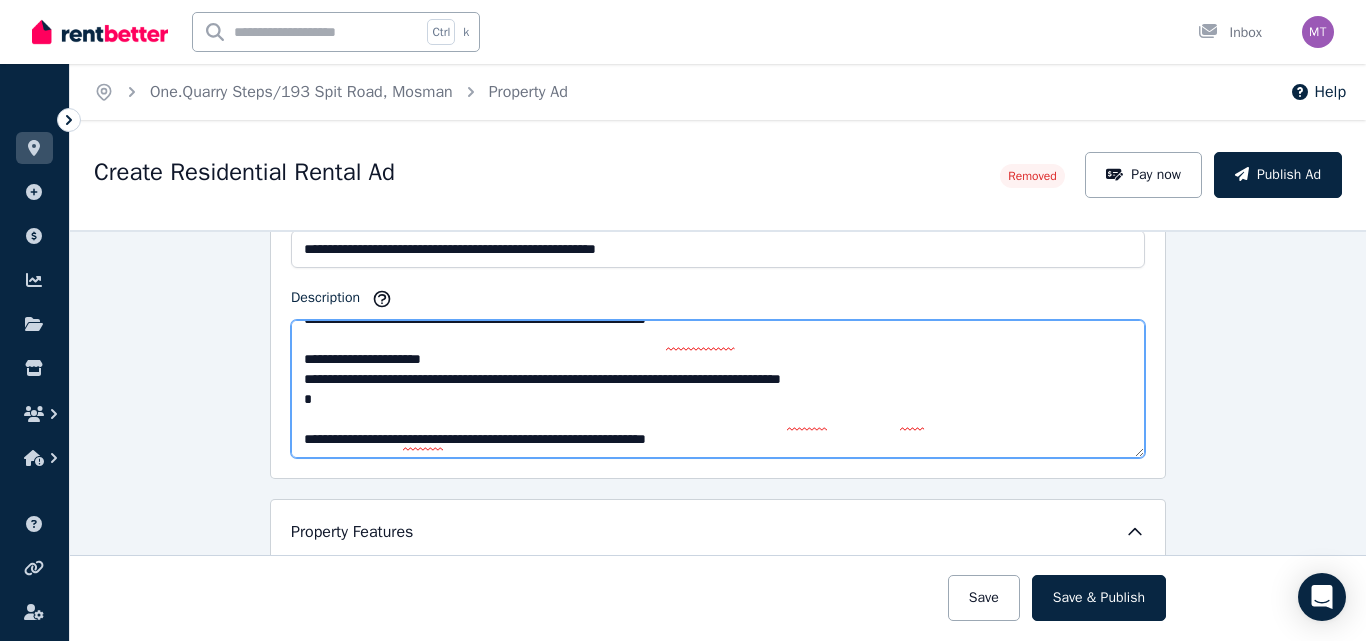 drag, startPoint x: 718, startPoint y: 439, endPoint x: 285, endPoint y: 432, distance: 433.05658 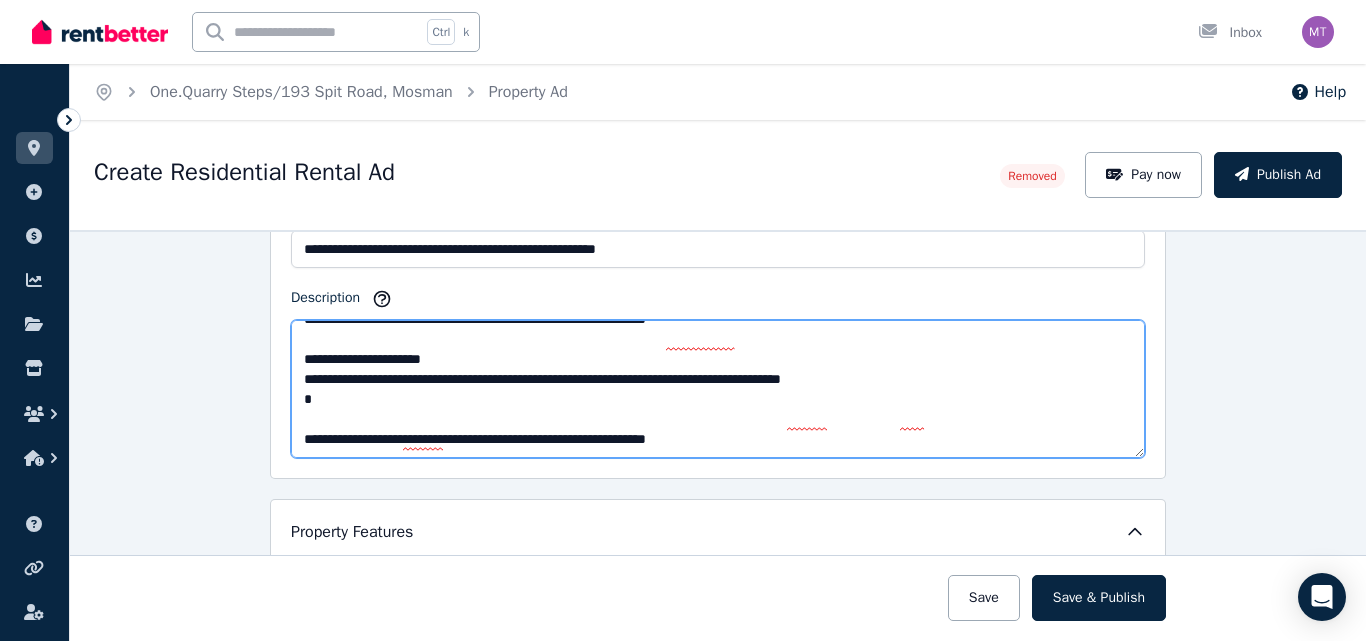 click on "Description" at bounding box center [718, 389] 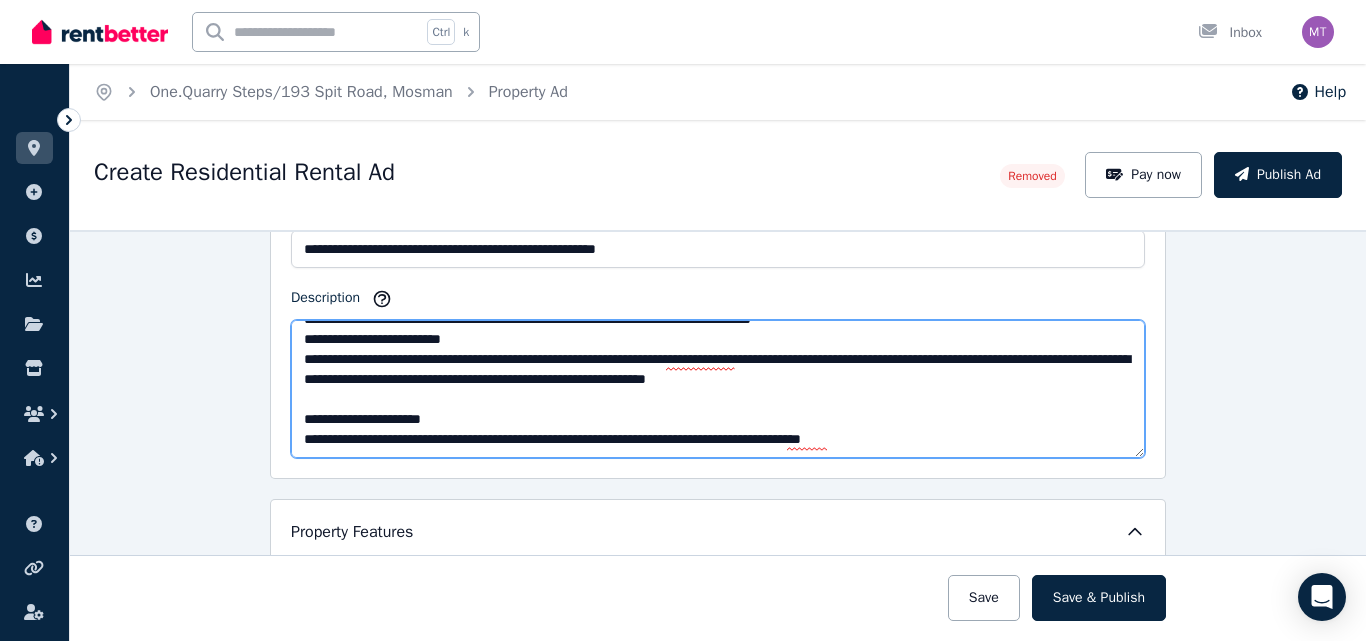 scroll, scrollTop: 438, scrollLeft: 0, axis: vertical 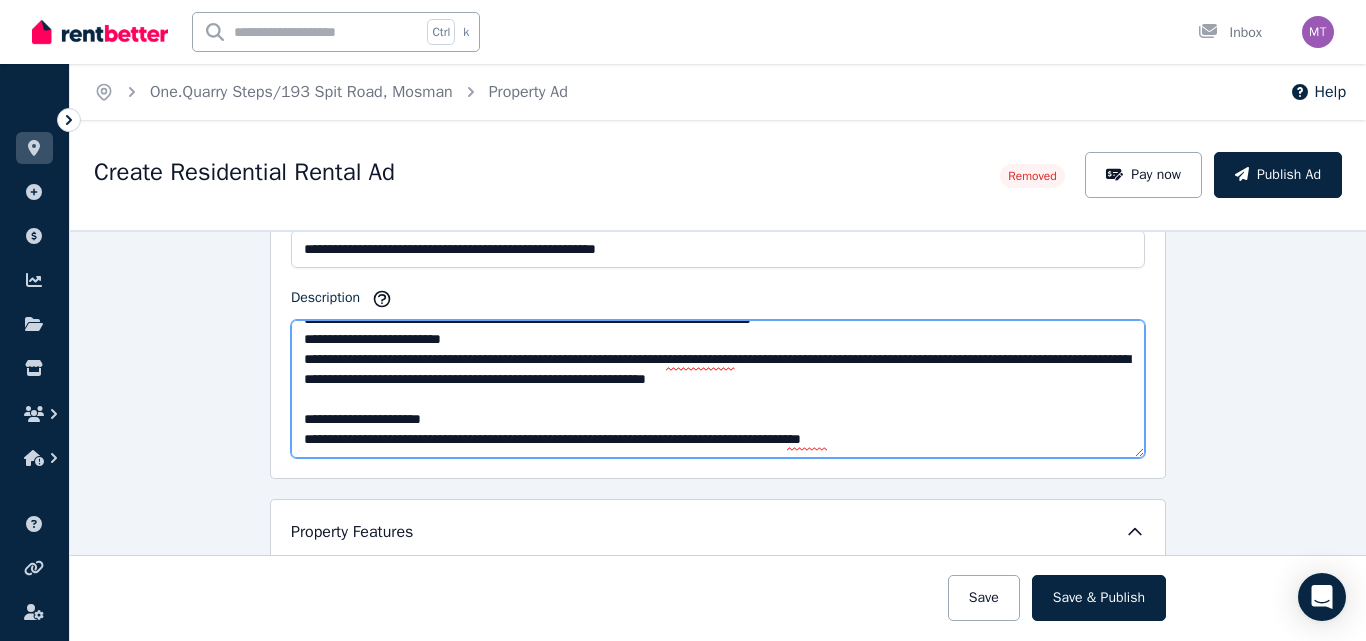 click on "Description" at bounding box center (718, 389) 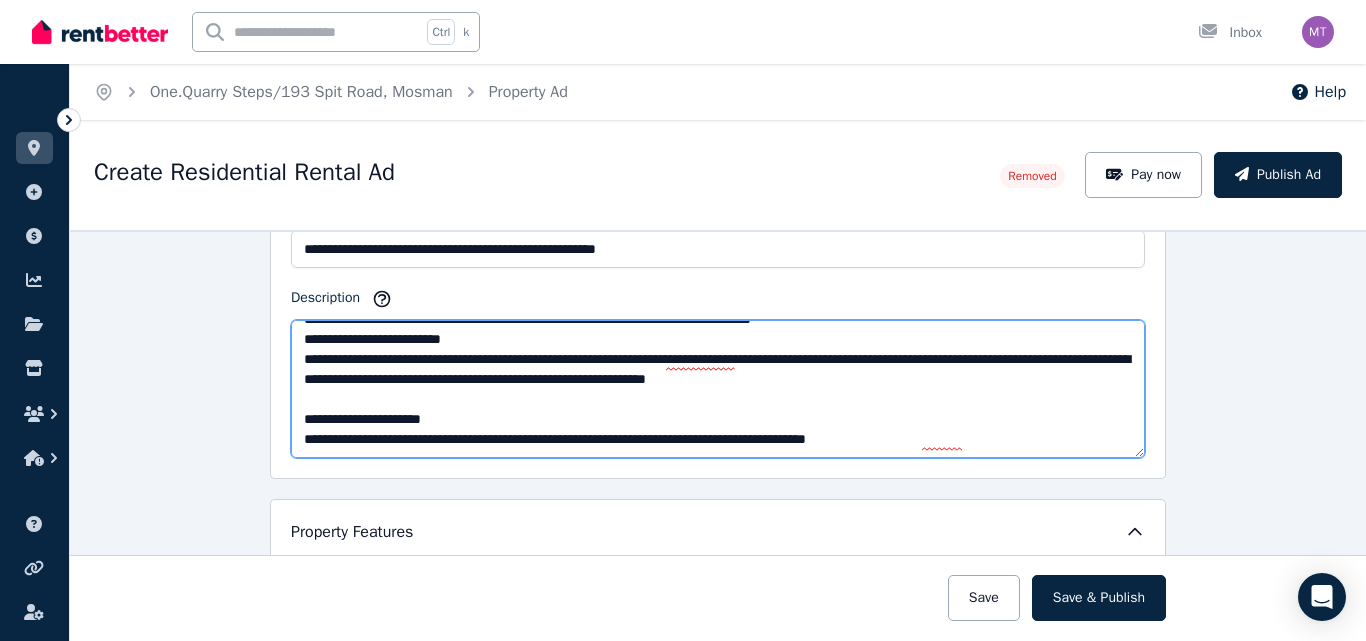 scroll, scrollTop: 409, scrollLeft: 0, axis: vertical 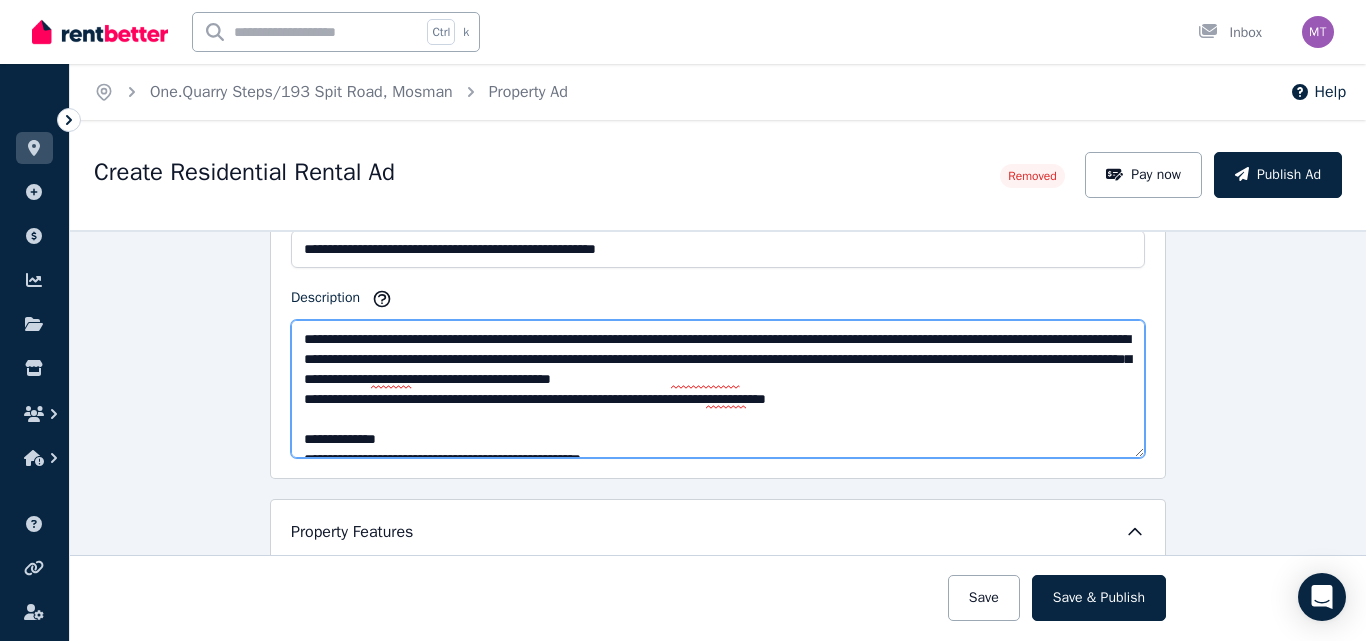 click on "Description" at bounding box center (718, 389) 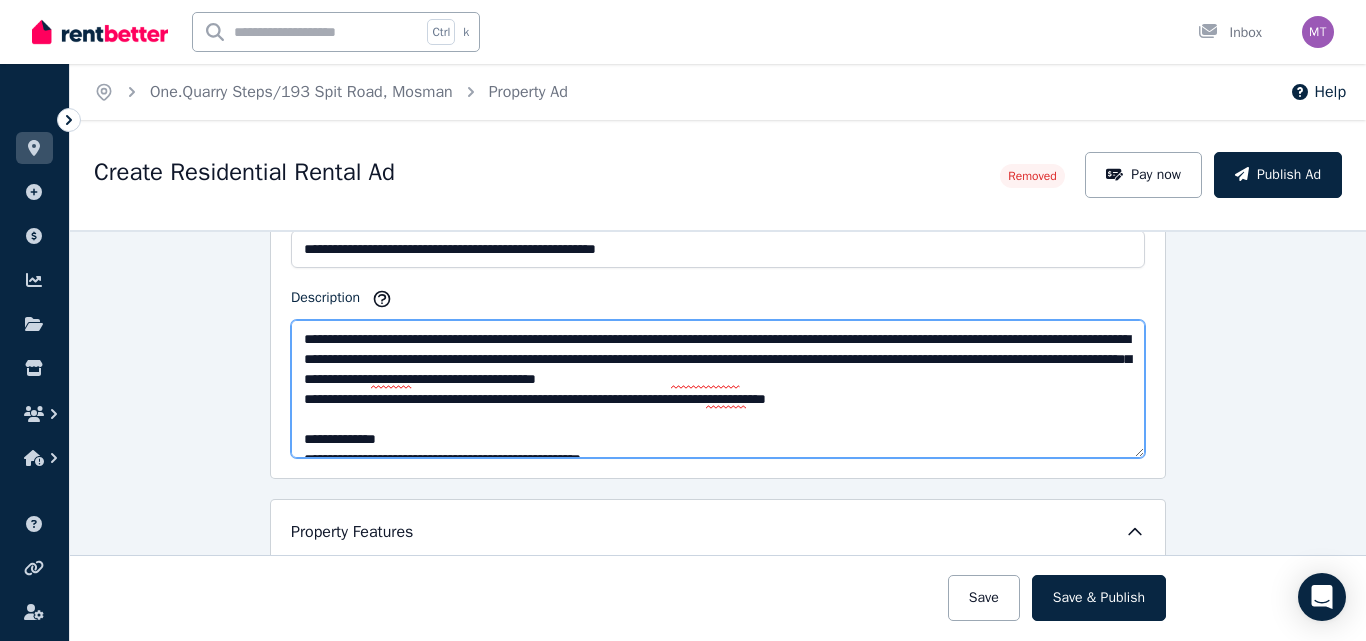 click on "Description" at bounding box center (718, 389) 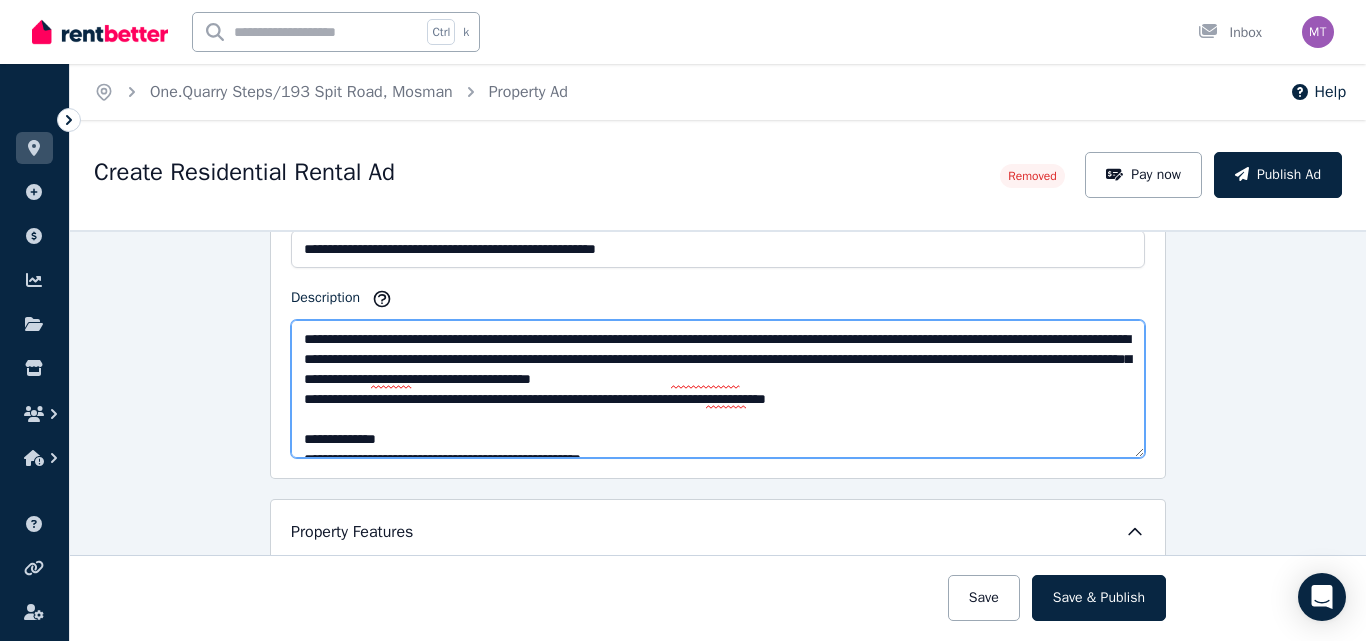 click on "Description" at bounding box center (718, 389) 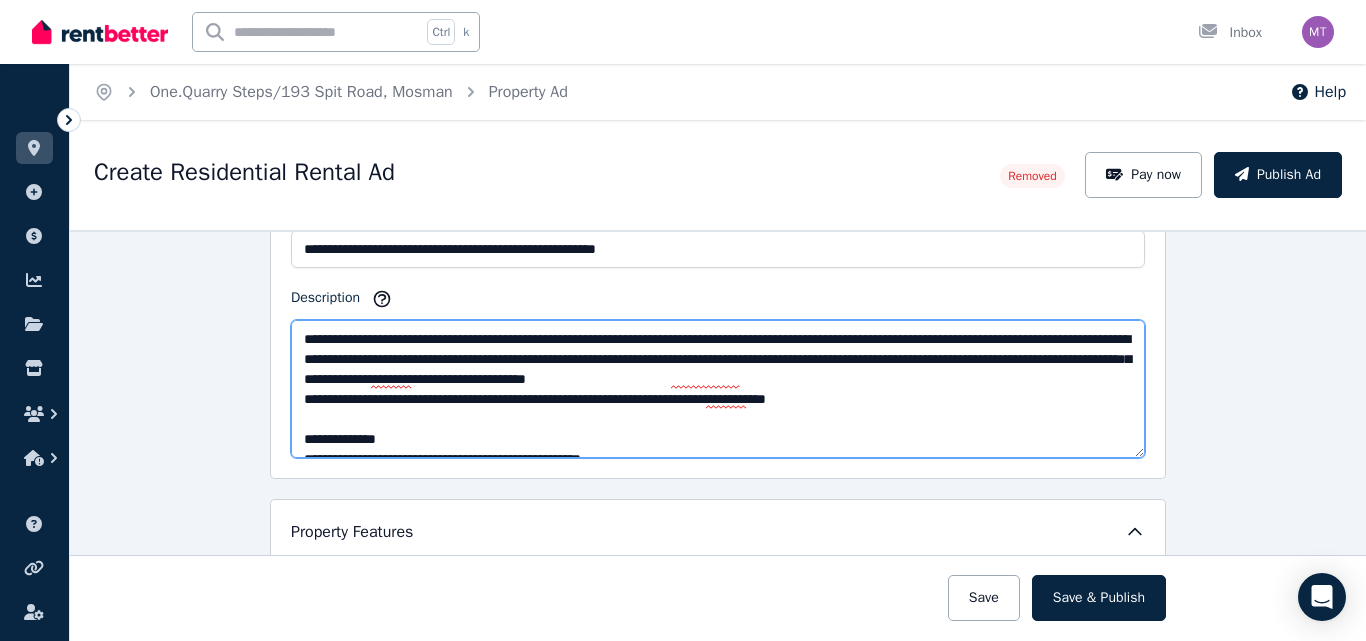 click on "Description" at bounding box center (718, 389) 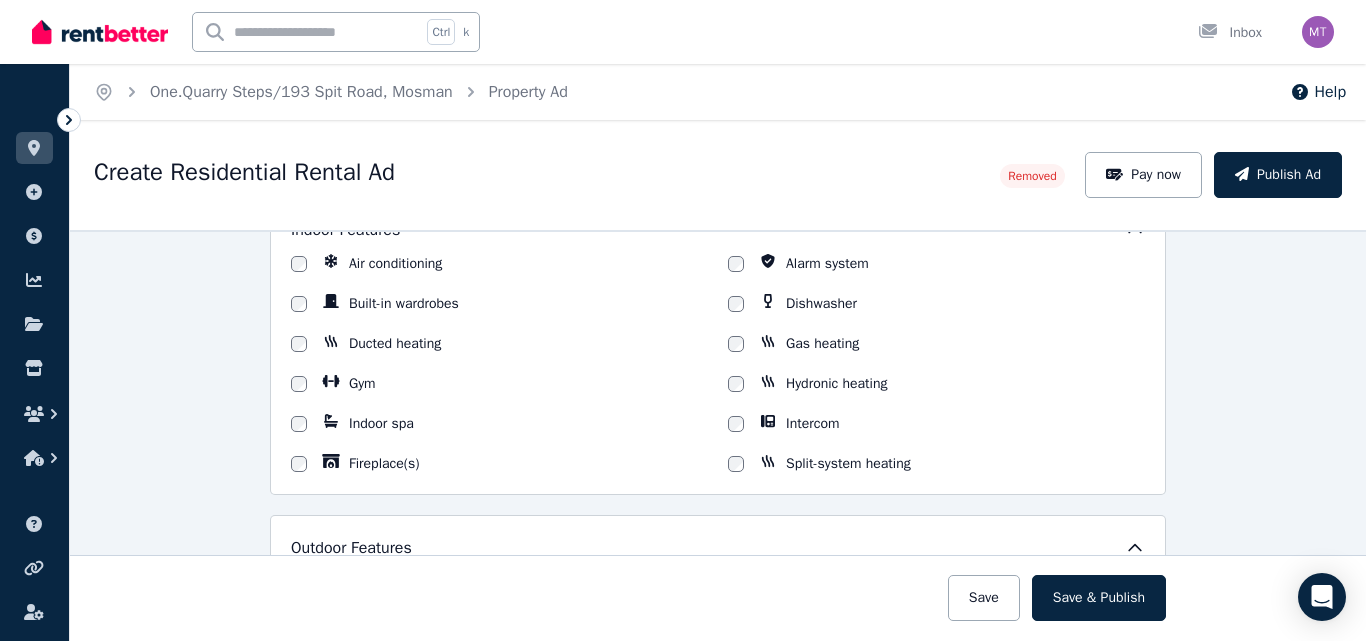 scroll, scrollTop: 1400, scrollLeft: 0, axis: vertical 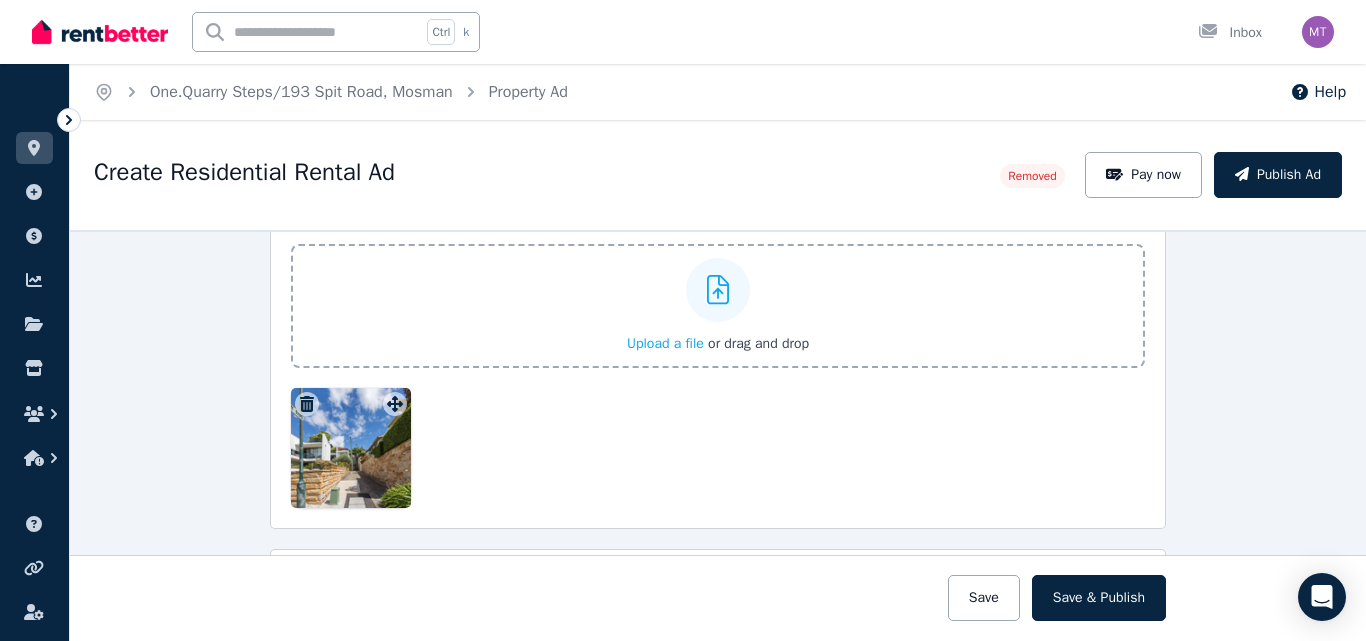 type on "**********" 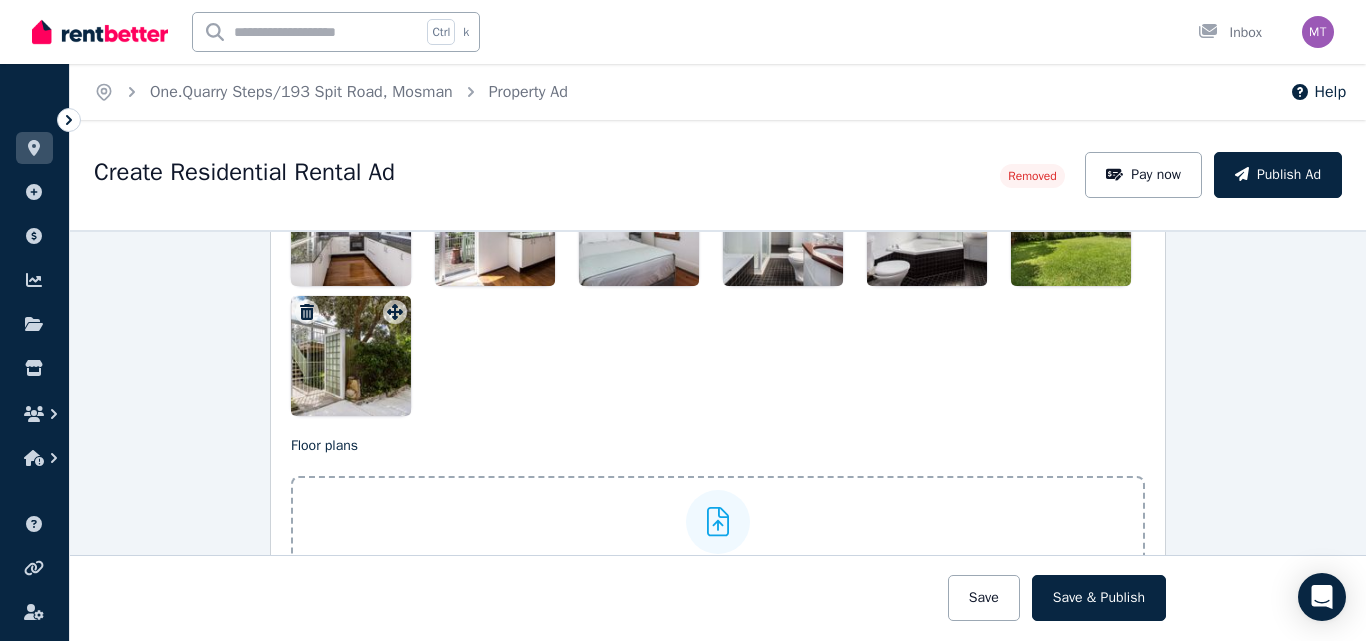 scroll, scrollTop: 2527, scrollLeft: 0, axis: vertical 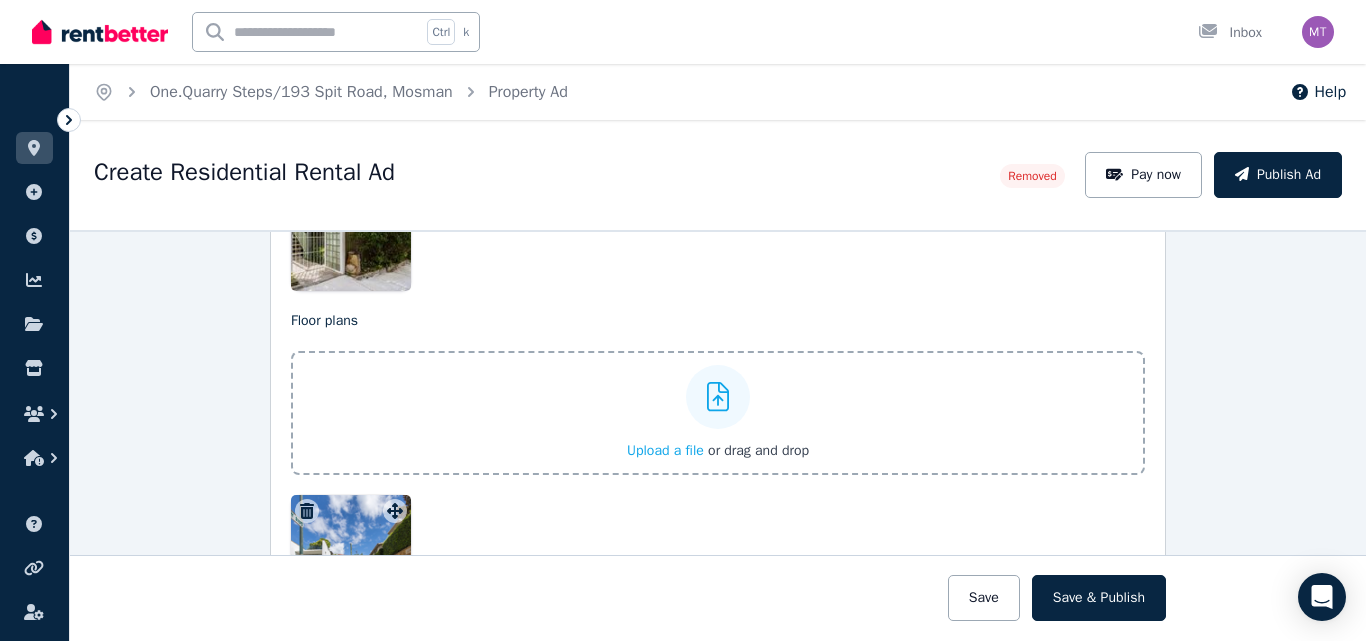 click at bounding box center (718, 397) 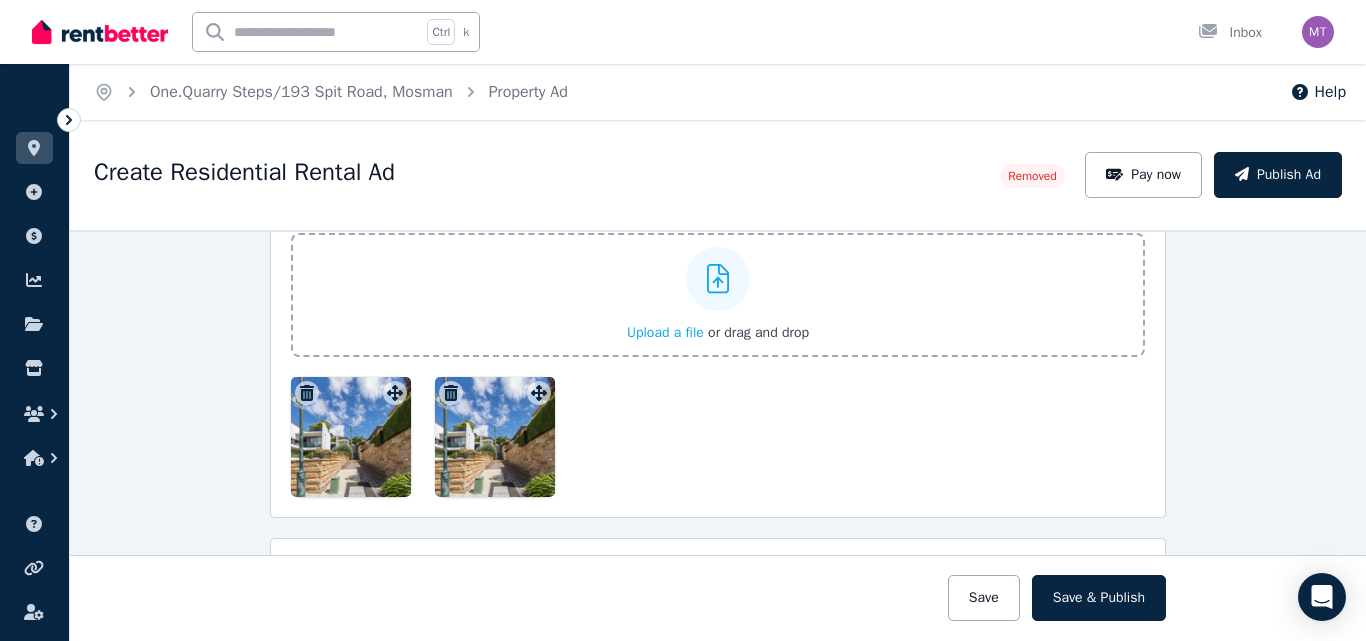 scroll, scrollTop: 2799, scrollLeft: 0, axis: vertical 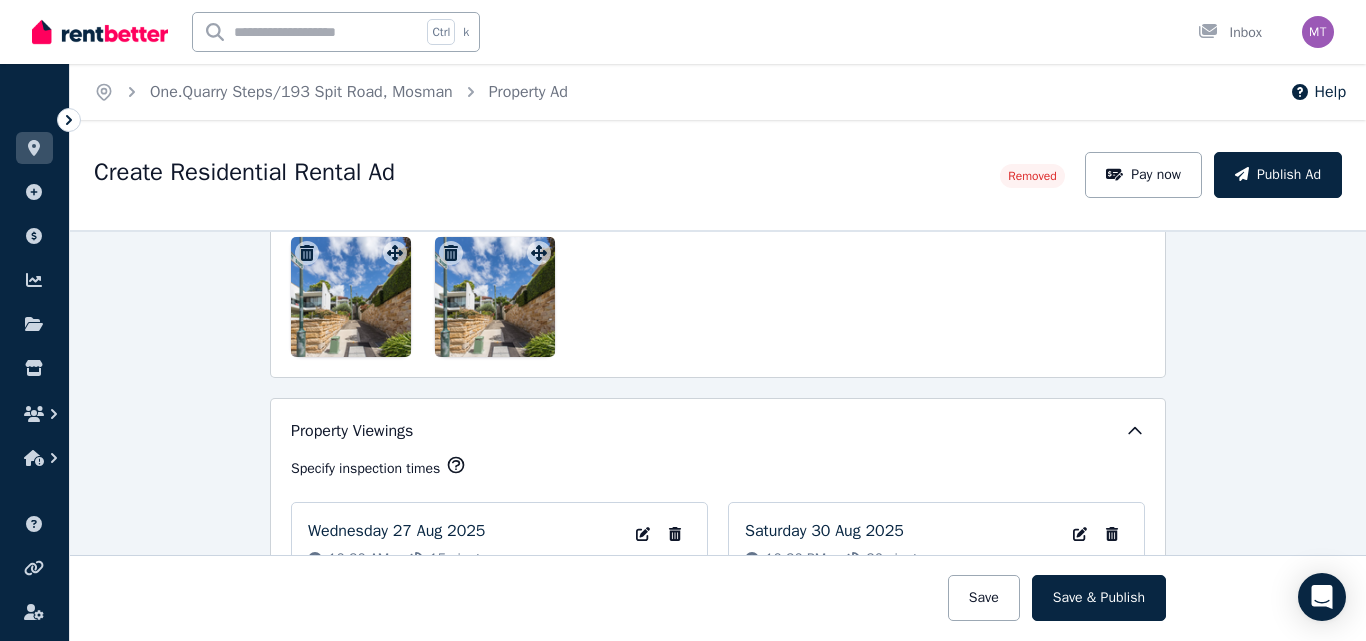 click 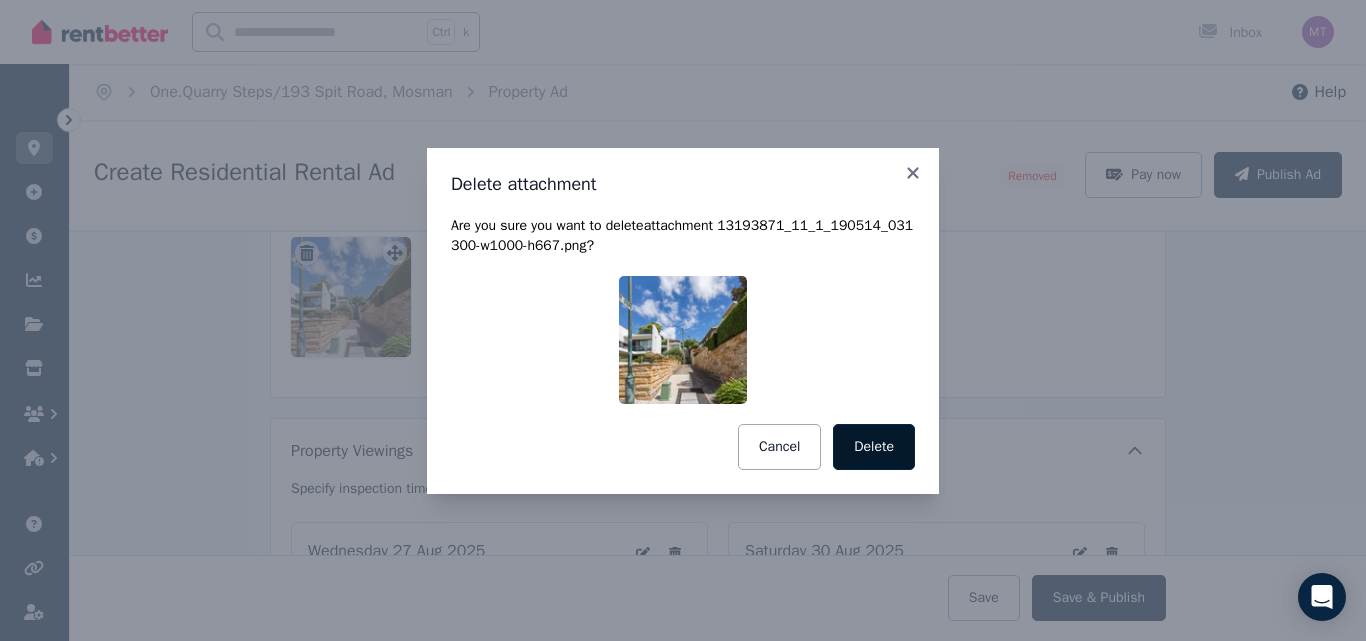 click on "Delete" at bounding box center [874, 447] 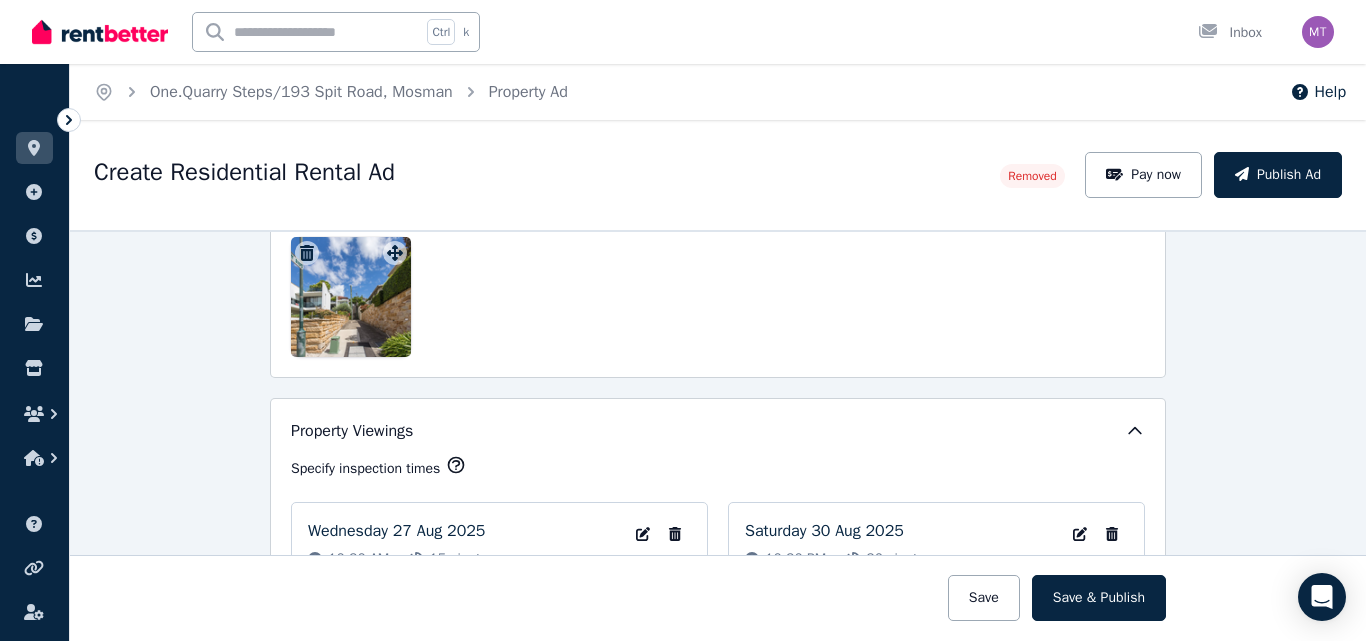 click 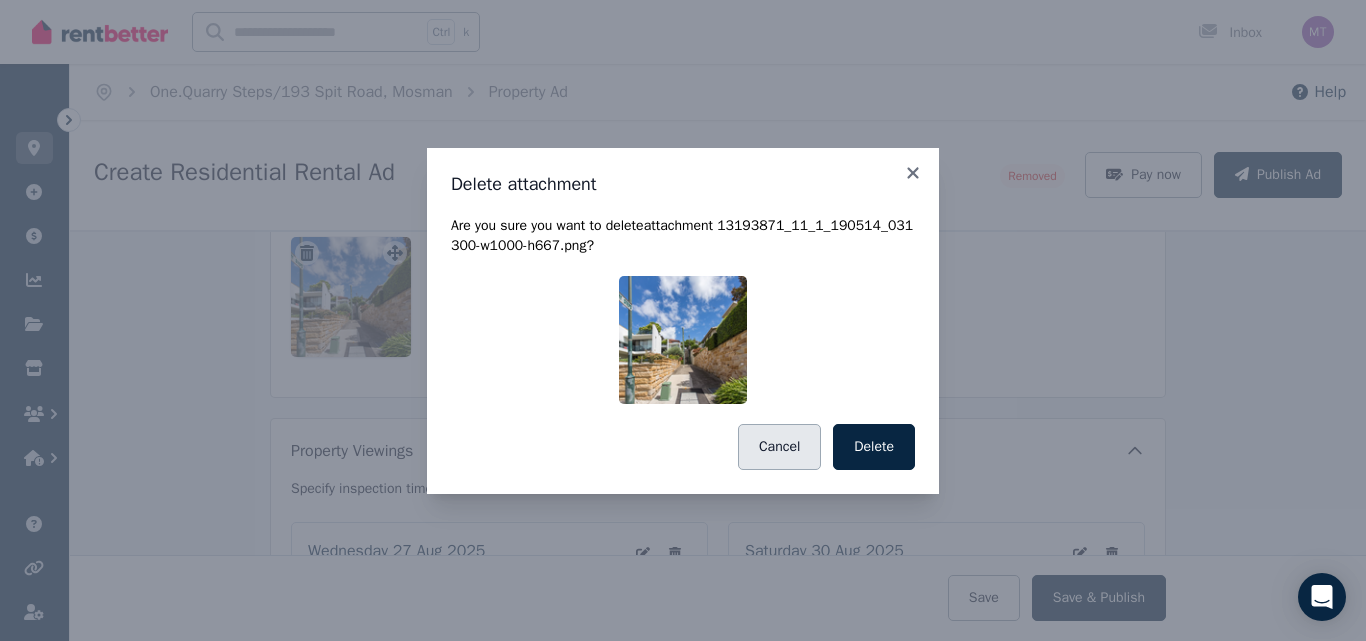 click on "Cancel" at bounding box center (779, 447) 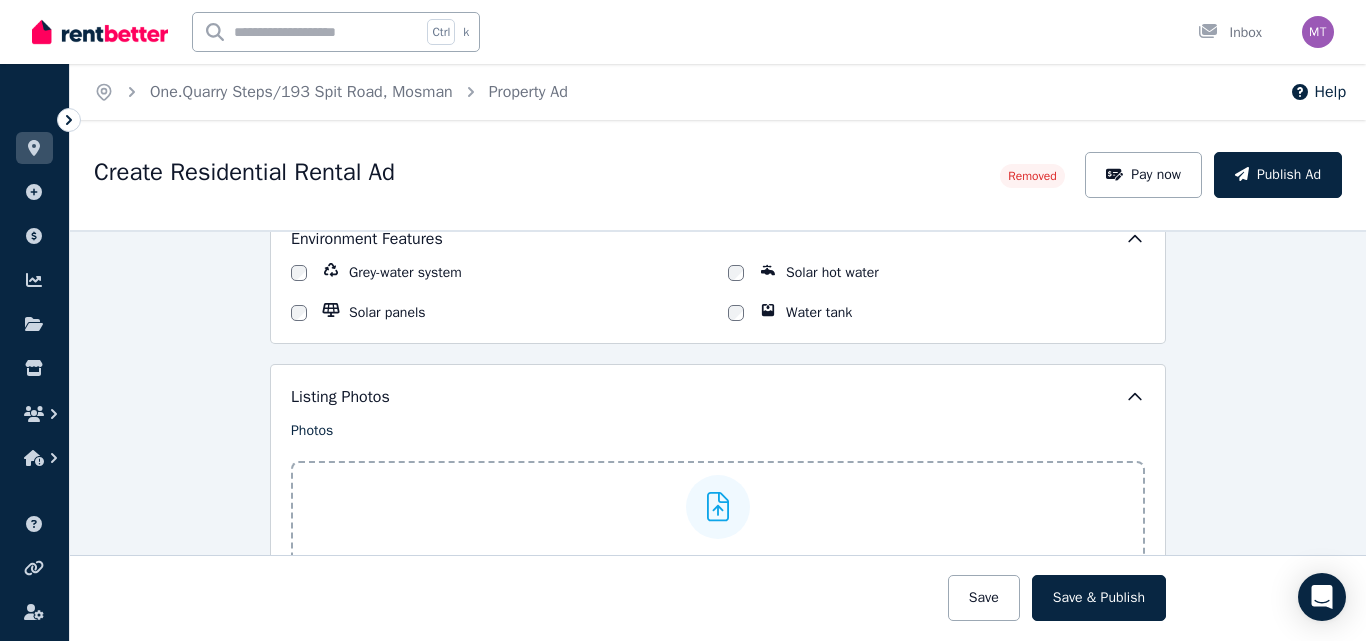 scroll, scrollTop: 1958, scrollLeft: 0, axis: vertical 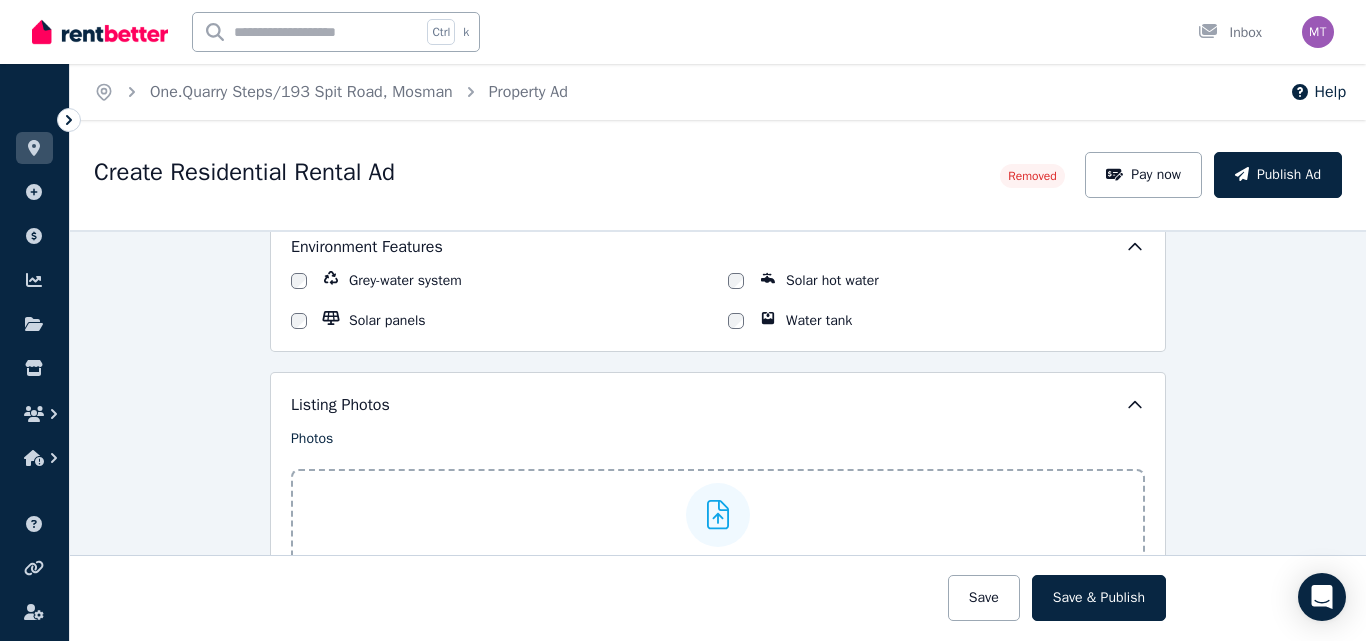 click 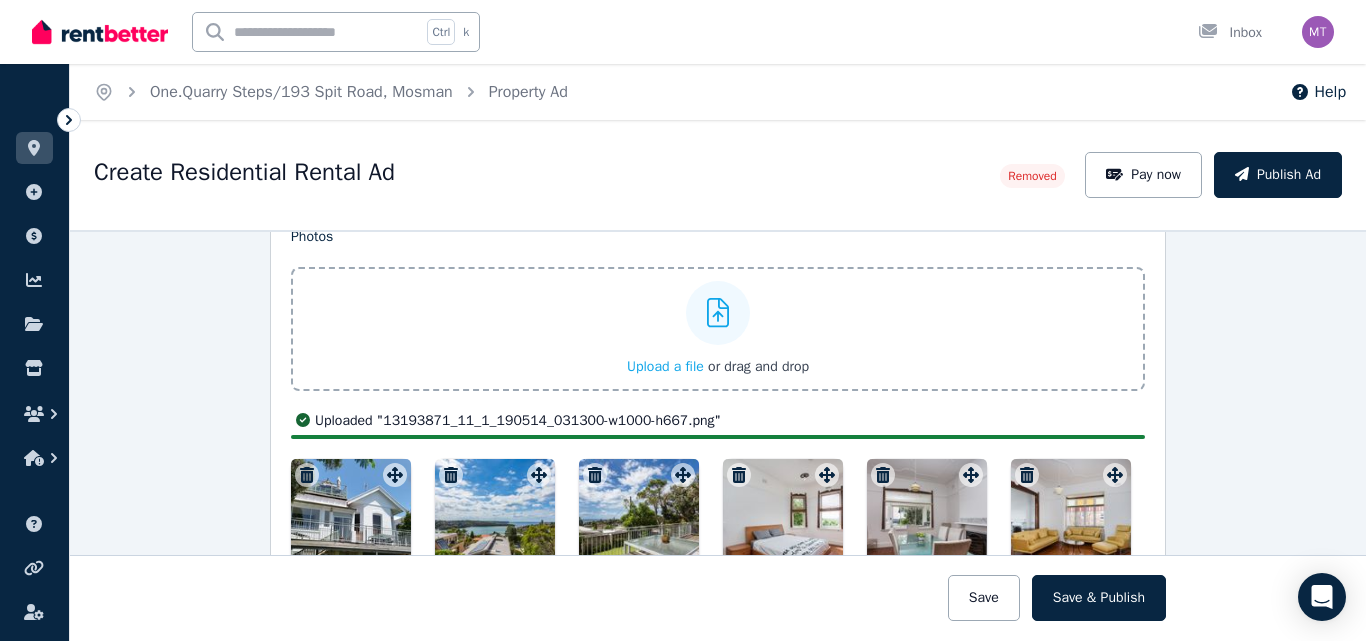 scroll, scrollTop: 2171, scrollLeft: 0, axis: vertical 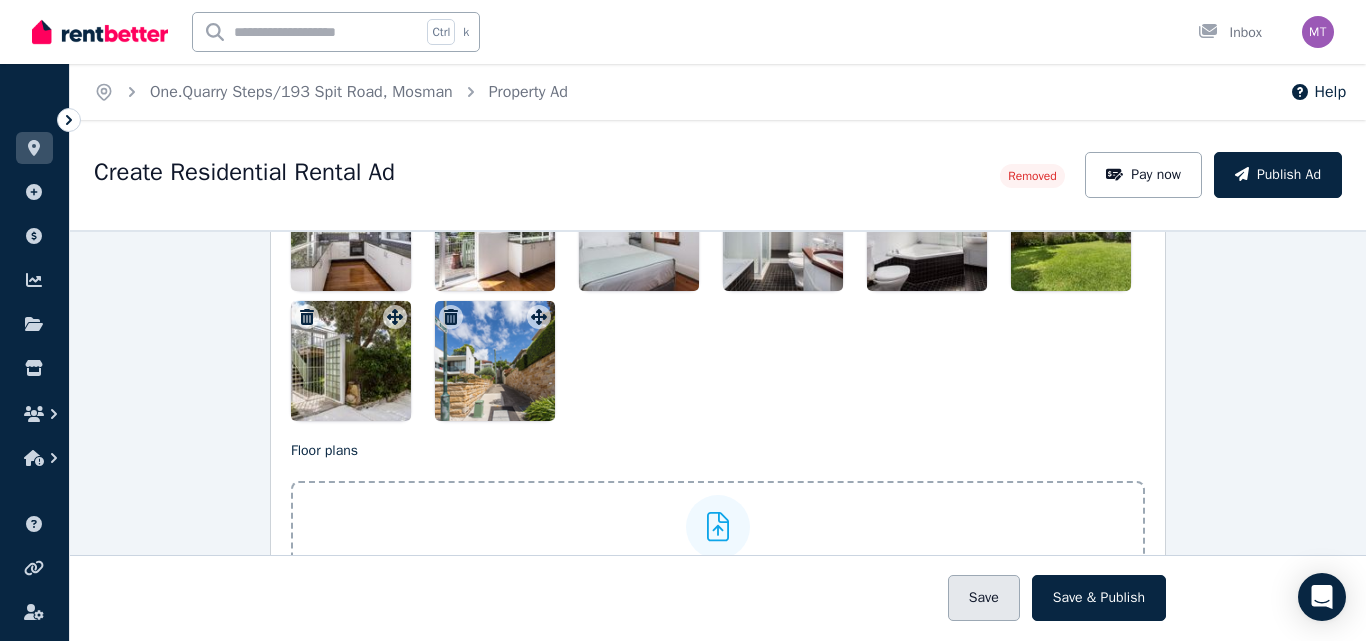 click on "Save" at bounding box center (984, 598) 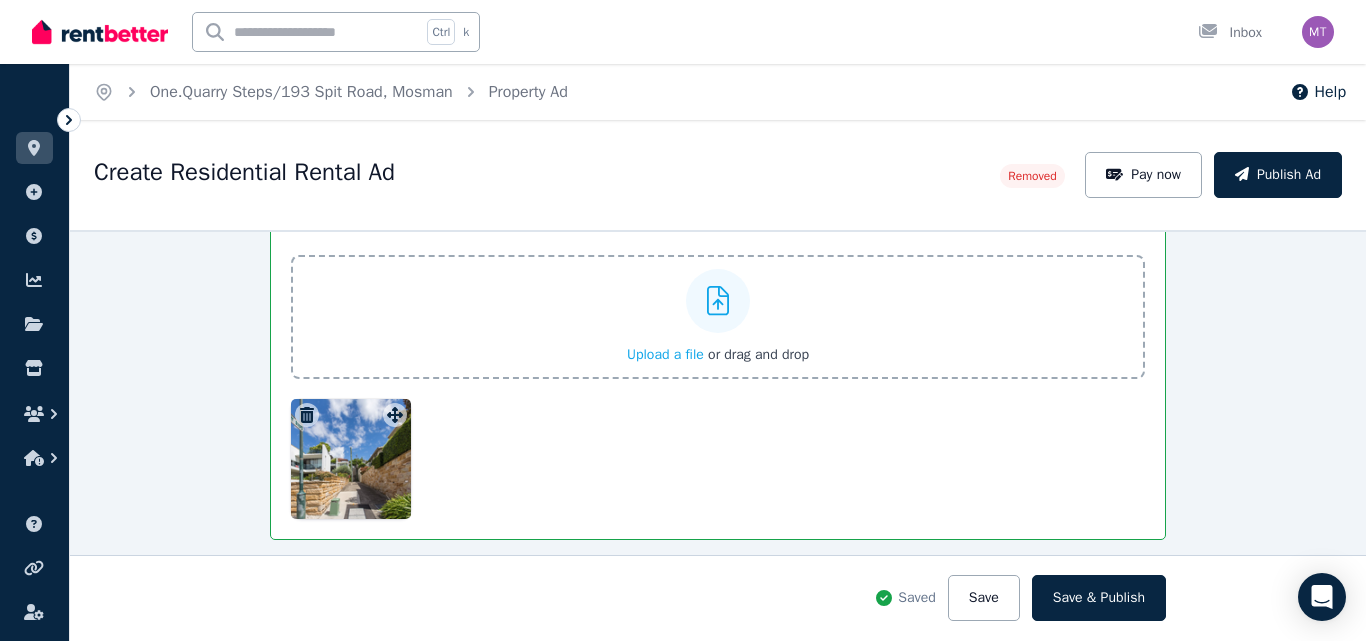 scroll, scrollTop: 2789, scrollLeft: 0, axis: vertical 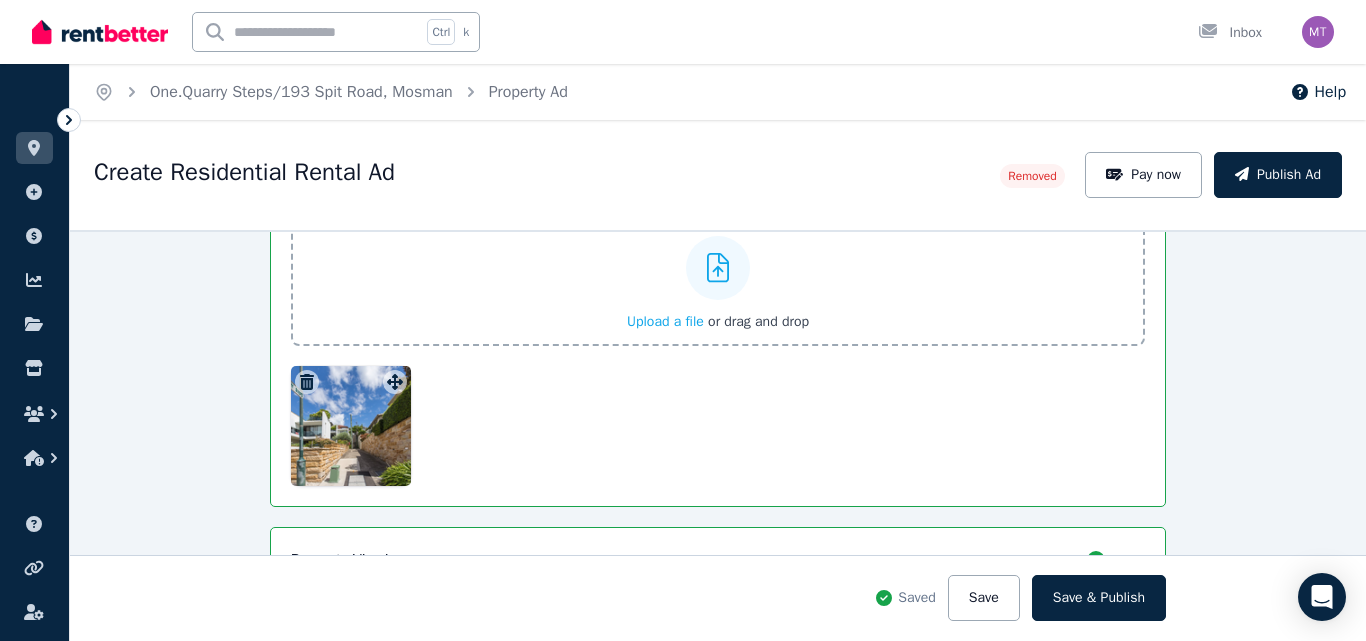 click 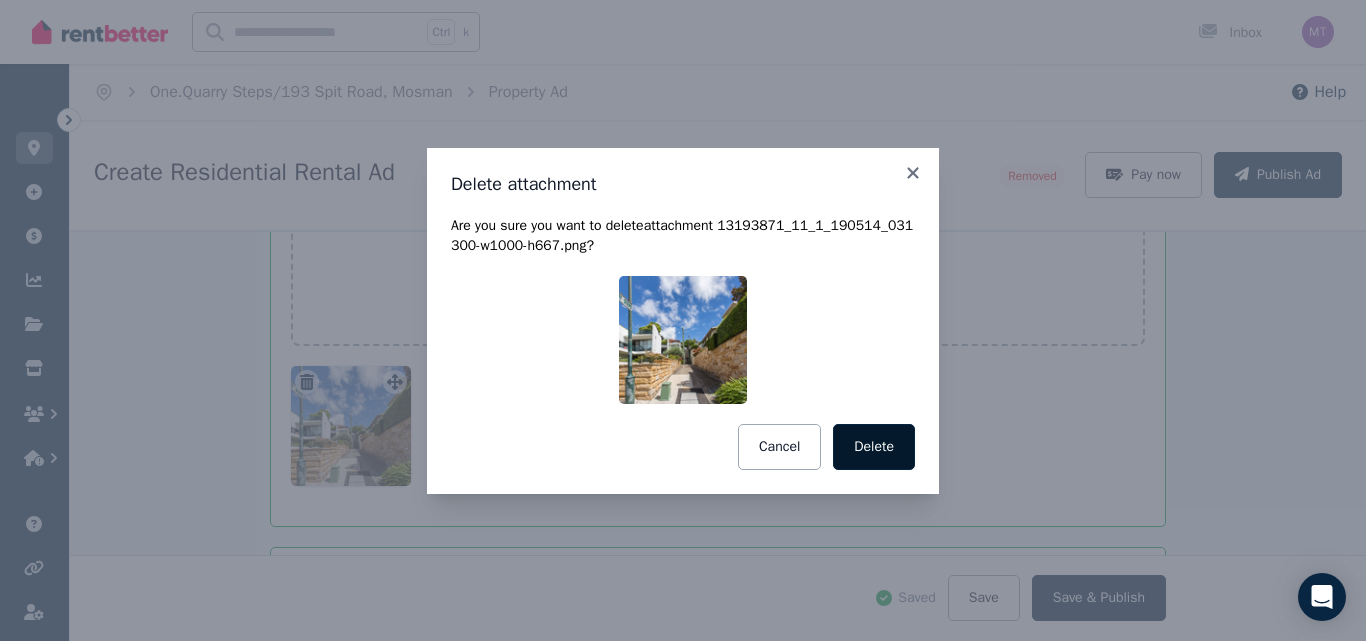 click on "Delete" at bounding box center [874, 447] 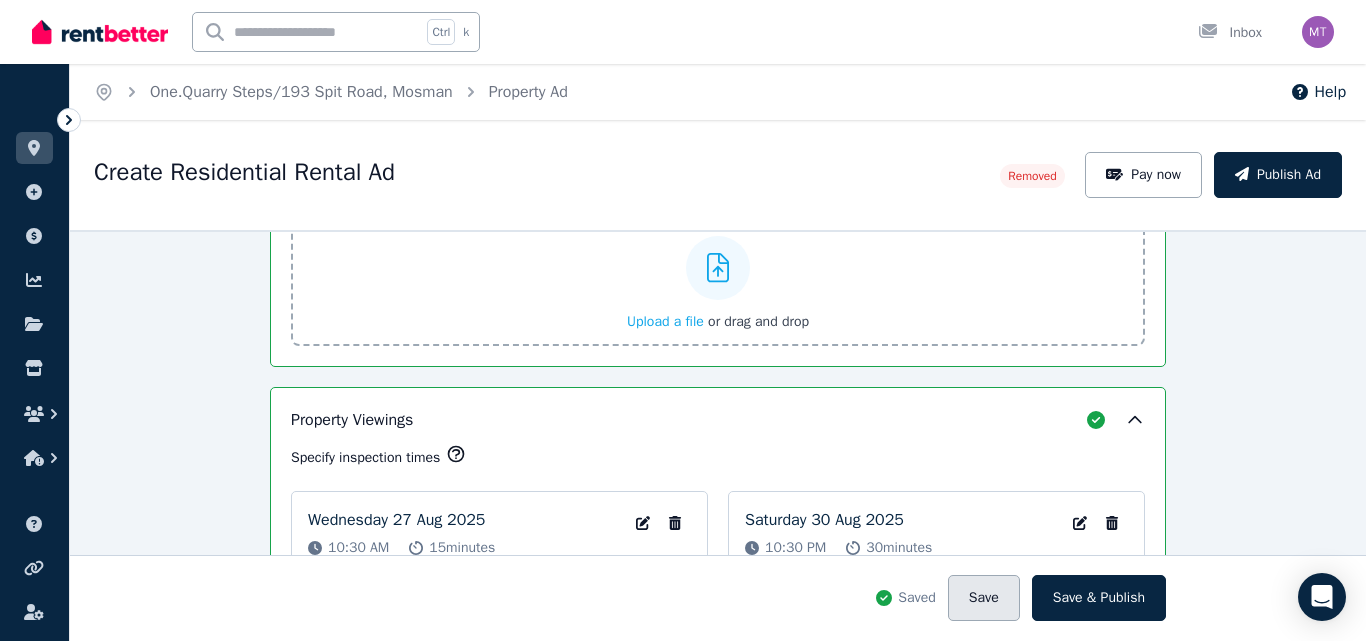click on "Save" at bounding box center (984, 598) 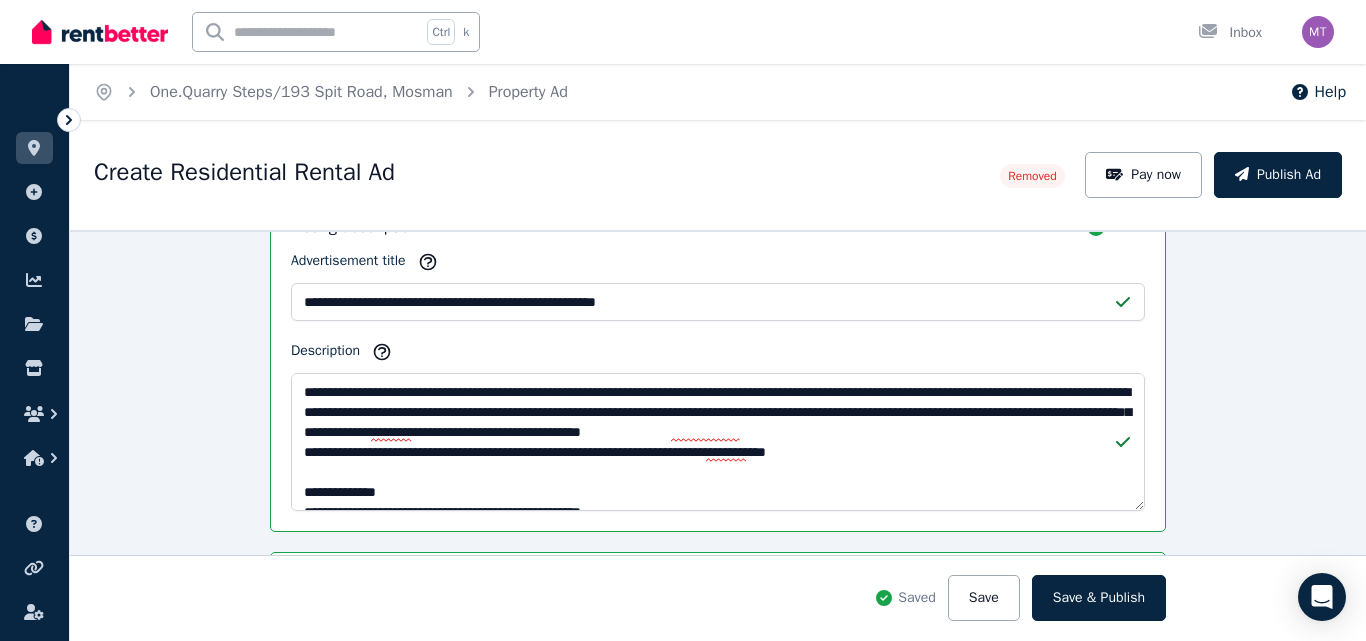 scroll, scrollTop: 789, scrollLeft: 0, axis: vertical 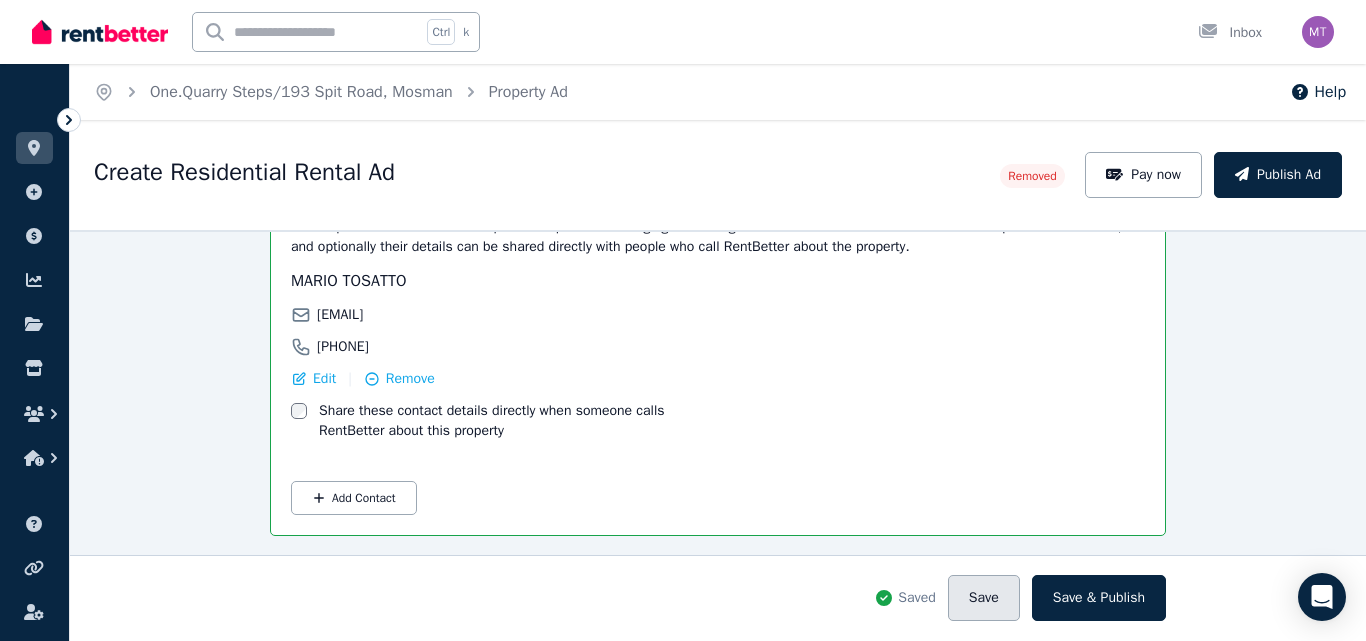 click on "Save" at bounding box center (984, 598) 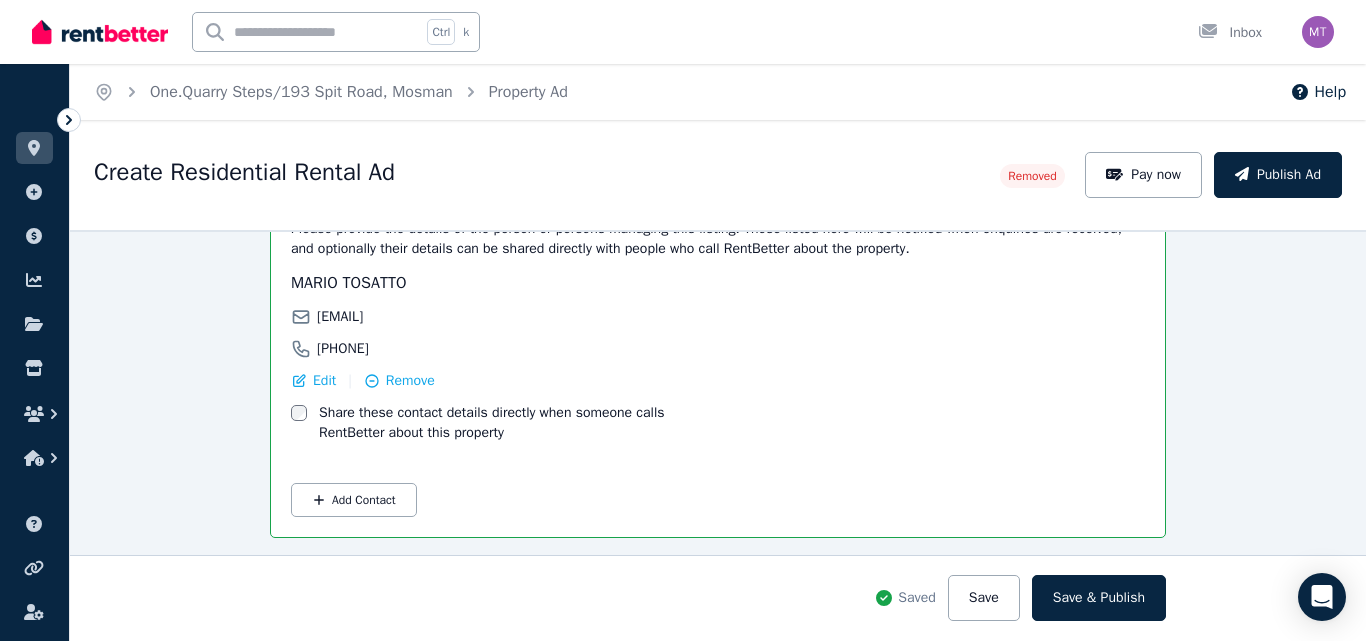 scroll, scrollTop: 3467, scrollLeft: 0, axis: vertical 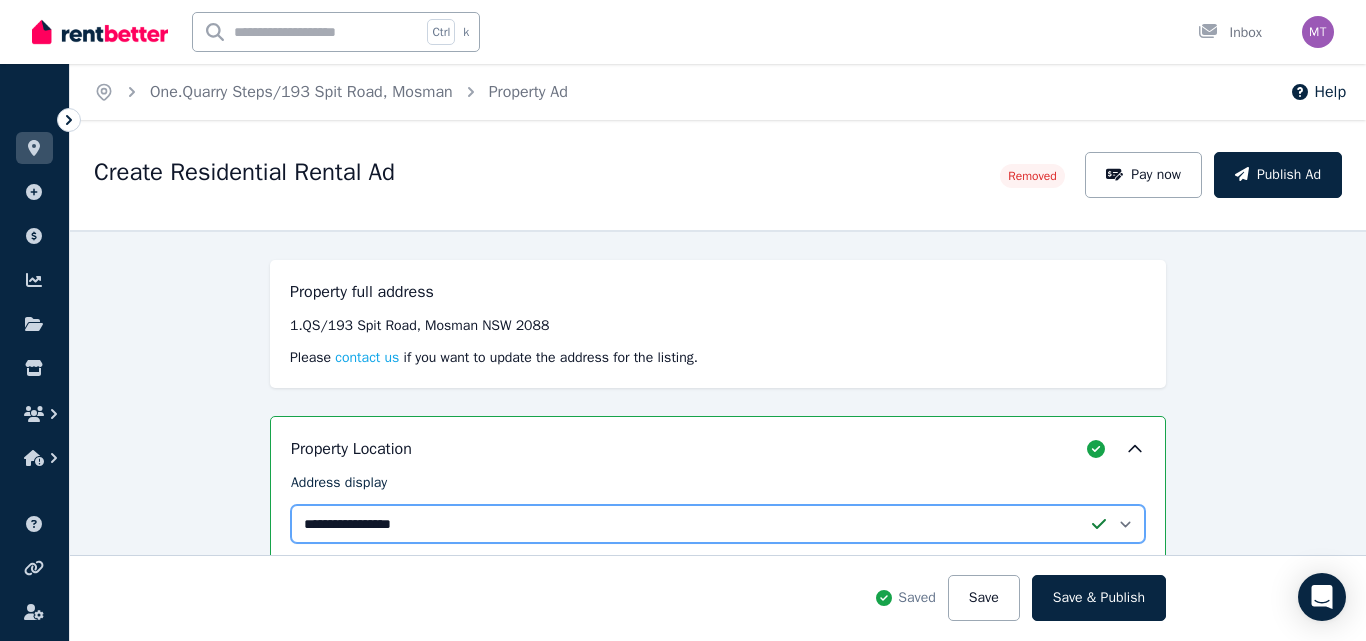 click on "**********" at bounding box center [718, 524] 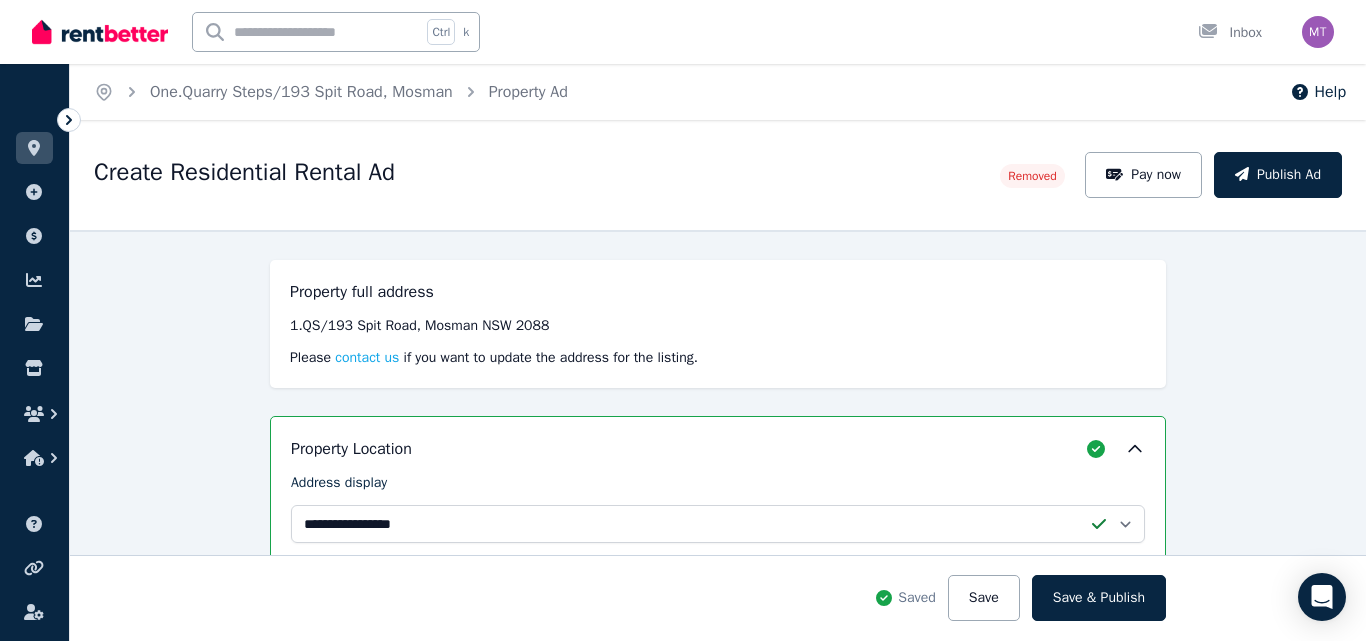 click on "**********" at bounding box center (718, 435) 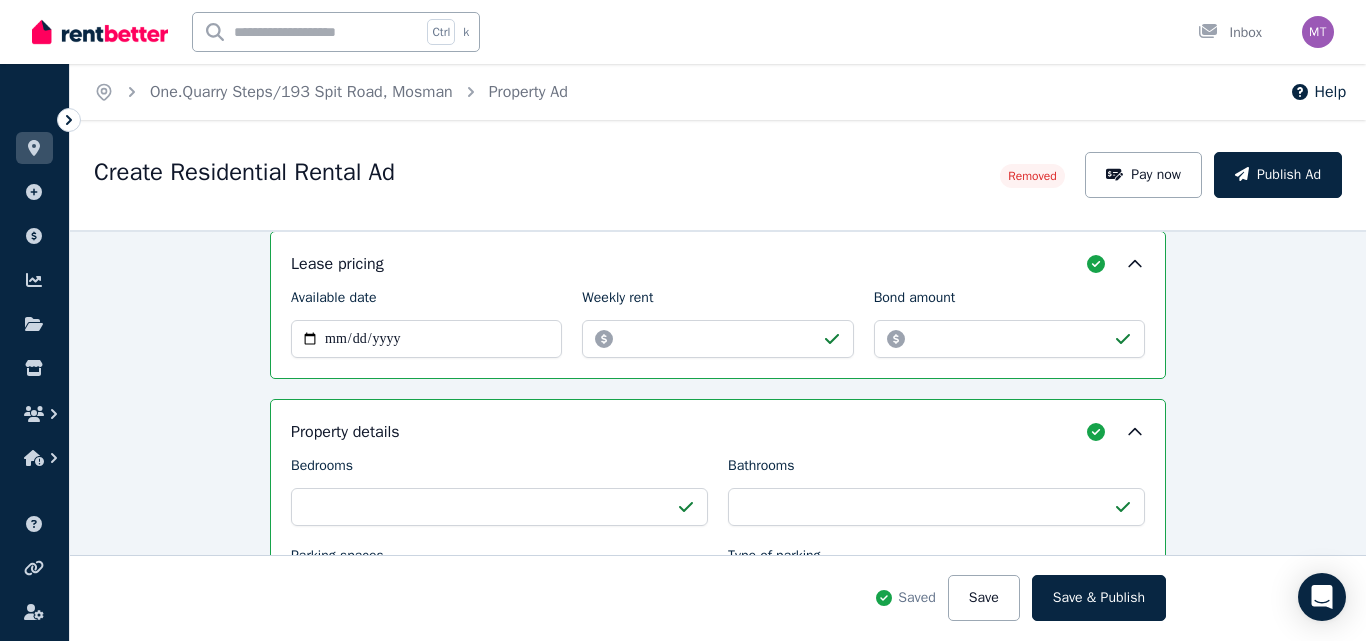 scroll, scrollTop: 363, scrollLeft: 0, axis: vertical 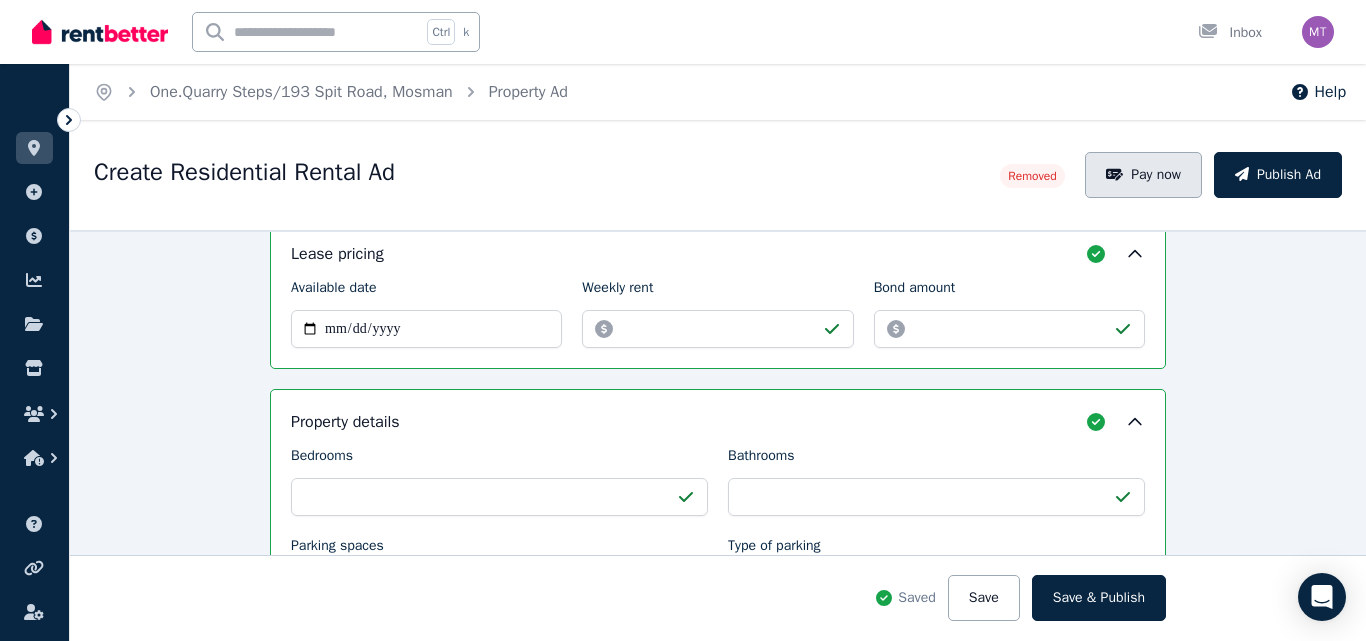 click on "Pay now" at bounding box center [1143, 175] 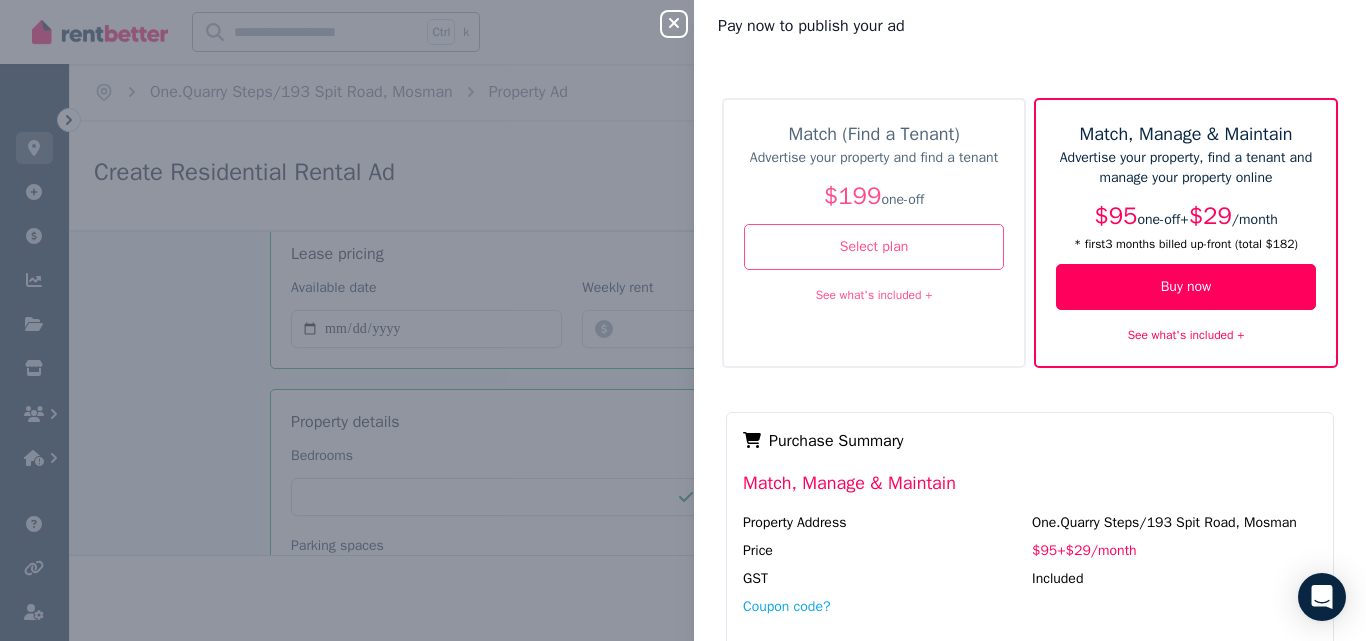 scroll, scrollTop: 0, scrollLeft: 0, axis: both 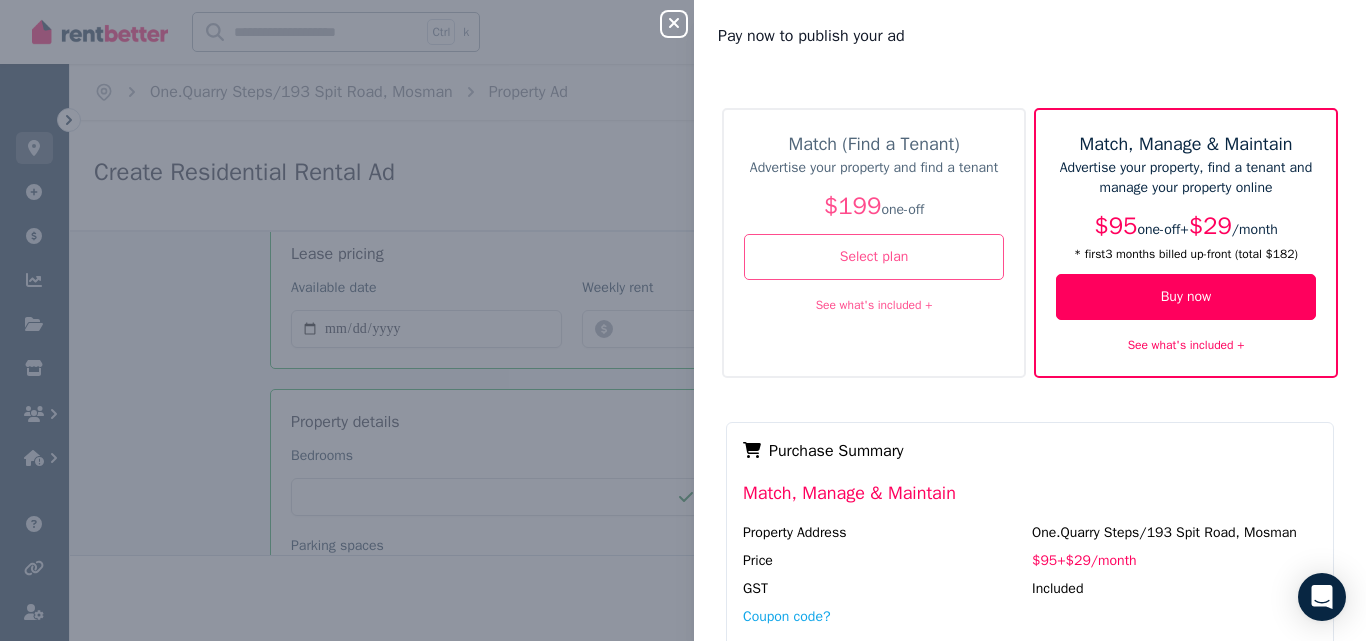 click on "See what's included +" at bounding box center (874, 305) 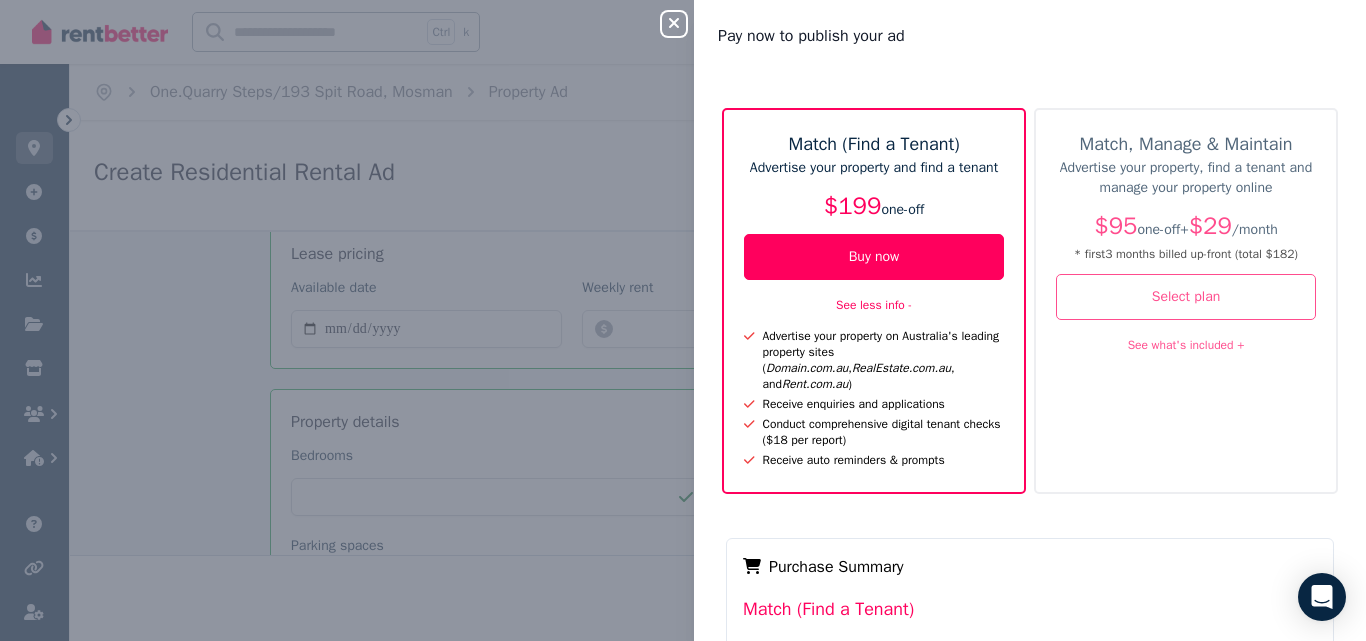 click on "Buy now" at bounding box center (874, 257) 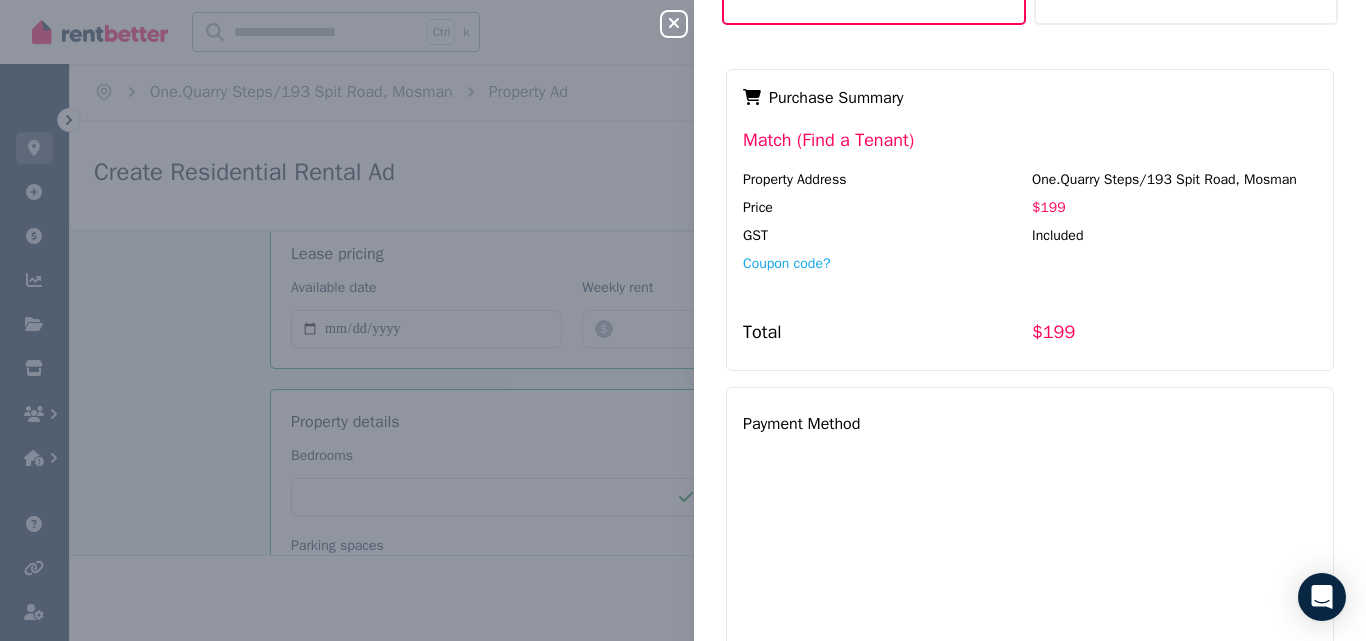 scroll, scrollTop: 470, scrollLeft: 0, axis: vertical 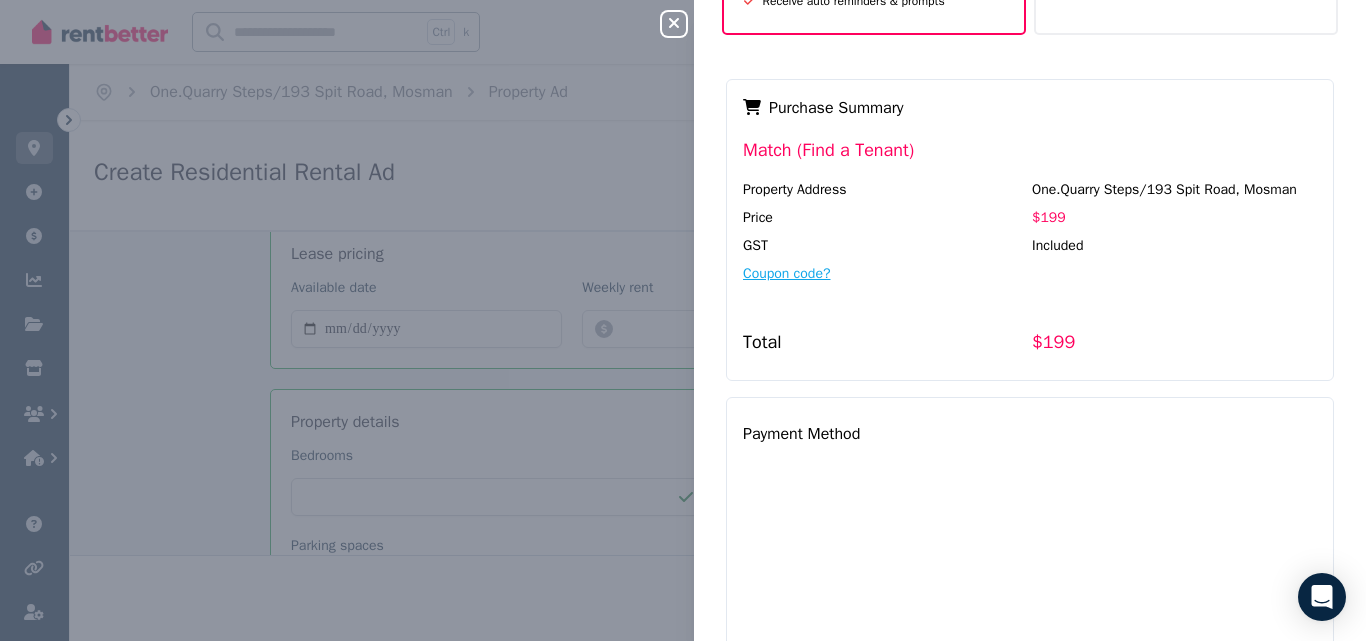 click on "Coupon code?" at bounding box center [787, 274] 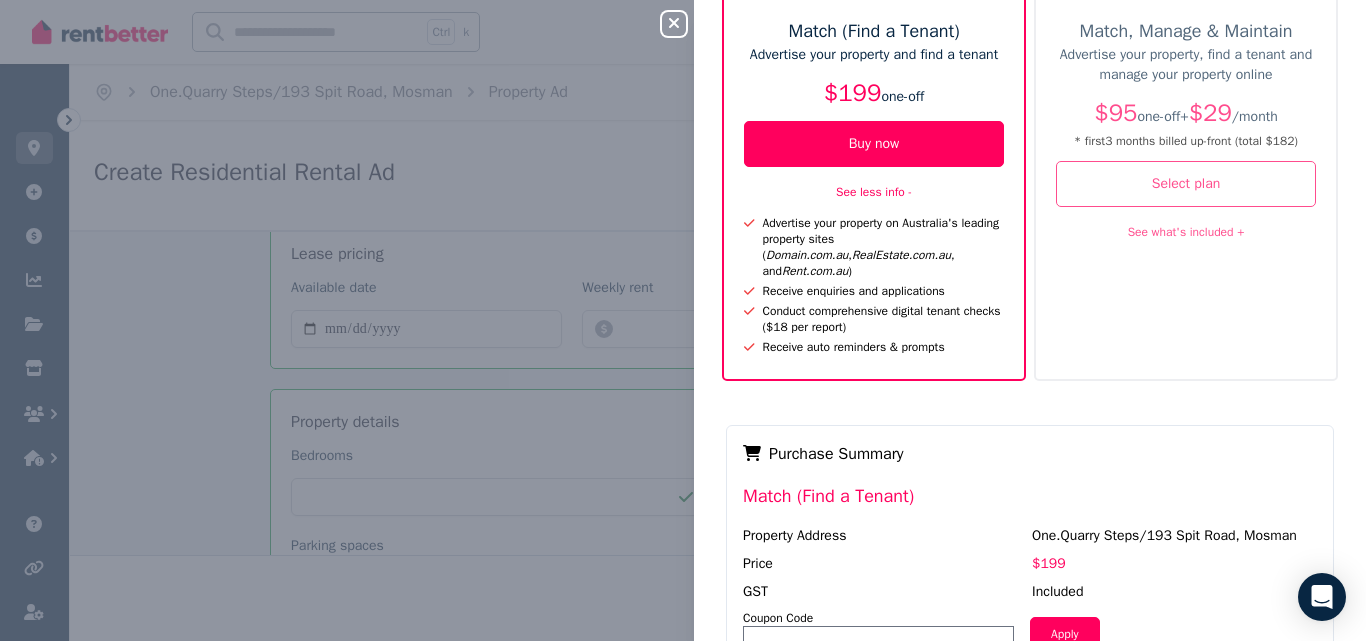 scroll, scrollTop: 107, scrollLeft: 0, axis: vertical 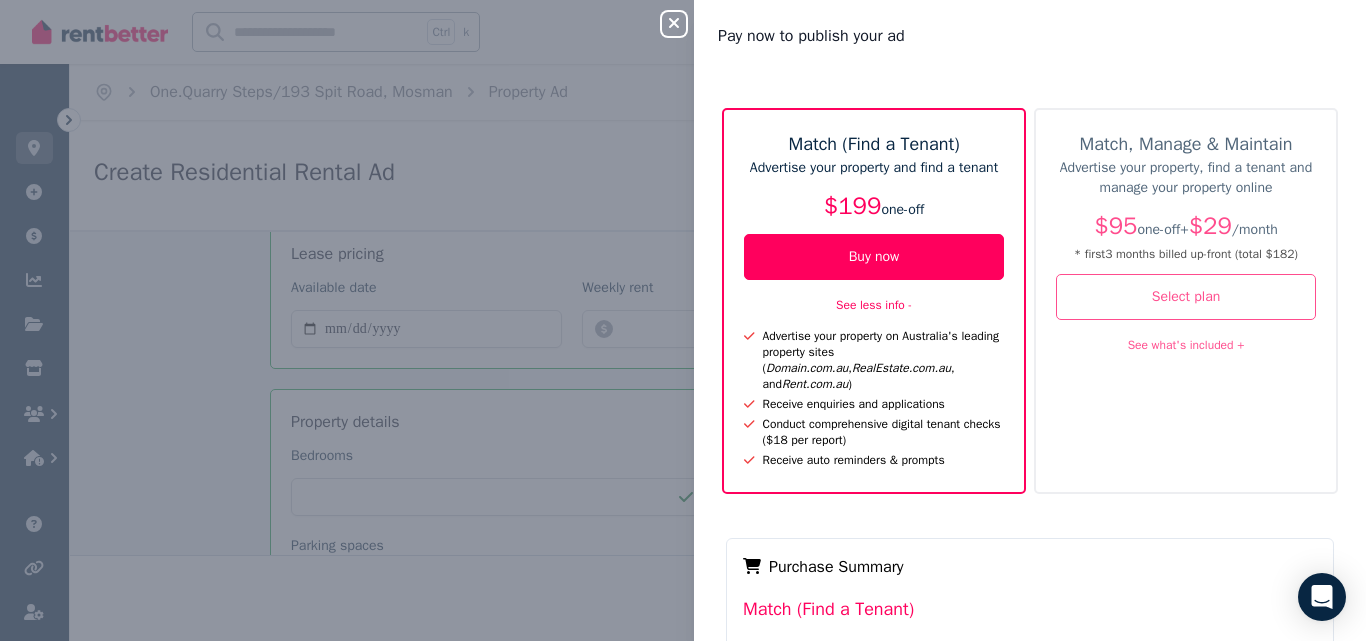 click on "Close panel Pay now to publish your ad Match (Find a Tenant) Advertise your property and find a tenant $199  one-off Buy now See less info - Advertise your property on Australia's leading property sites ( Domain.com.au ,  RealEstate.com.au , and  Rent.com.au ) Receive enquiries and applications Conduct comprehensive digital tenant checks ($18 per report) Receive auto reminders & prompts Match, Manage & Maintain Advertise your property, find a tenant and manage your property online $95  one-off  +  $29  /  month * first  3   month s billed up-front (total   $182 ) Select plan See what's included + Payment Method Complete purchase Purchase Summary Match (Find a Tenant) Property Address One.Quarry Steps/[NUMBER] [STREET], [CITY] Price $199 GST Included Coupon Code Apply Total $199" at bounding box center [683, 320] 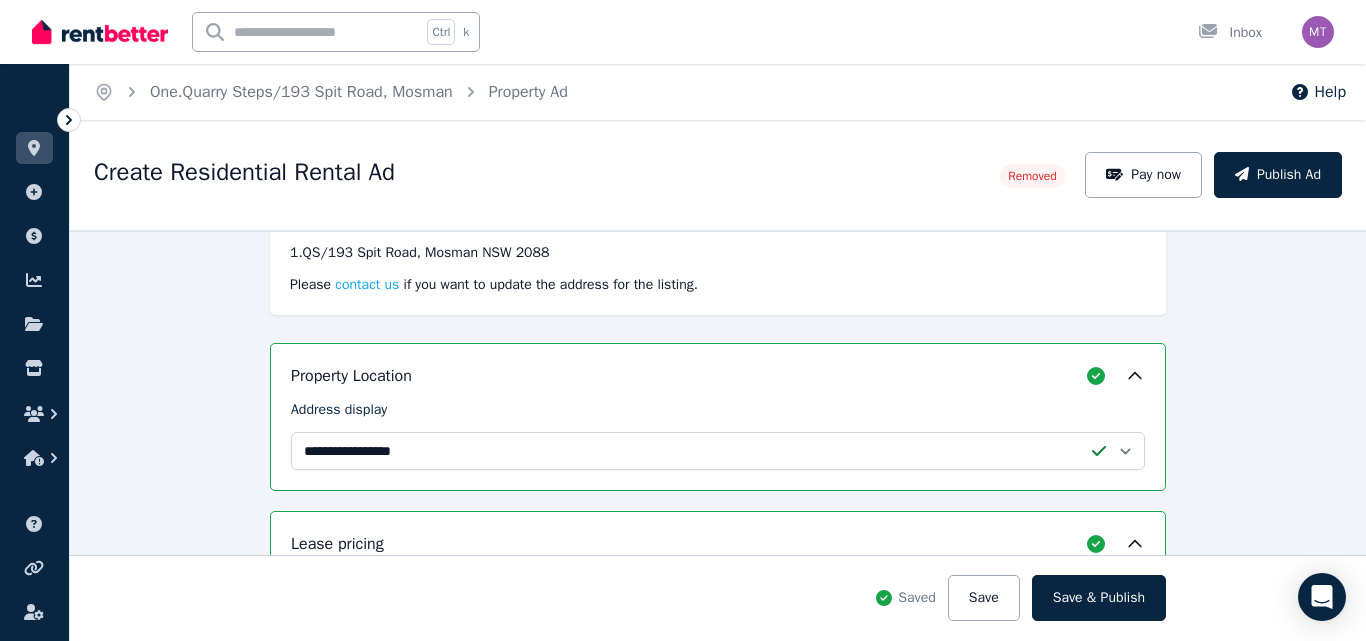 scroll, scrollTop: 62, scrollLeft: 0, axis: vertical 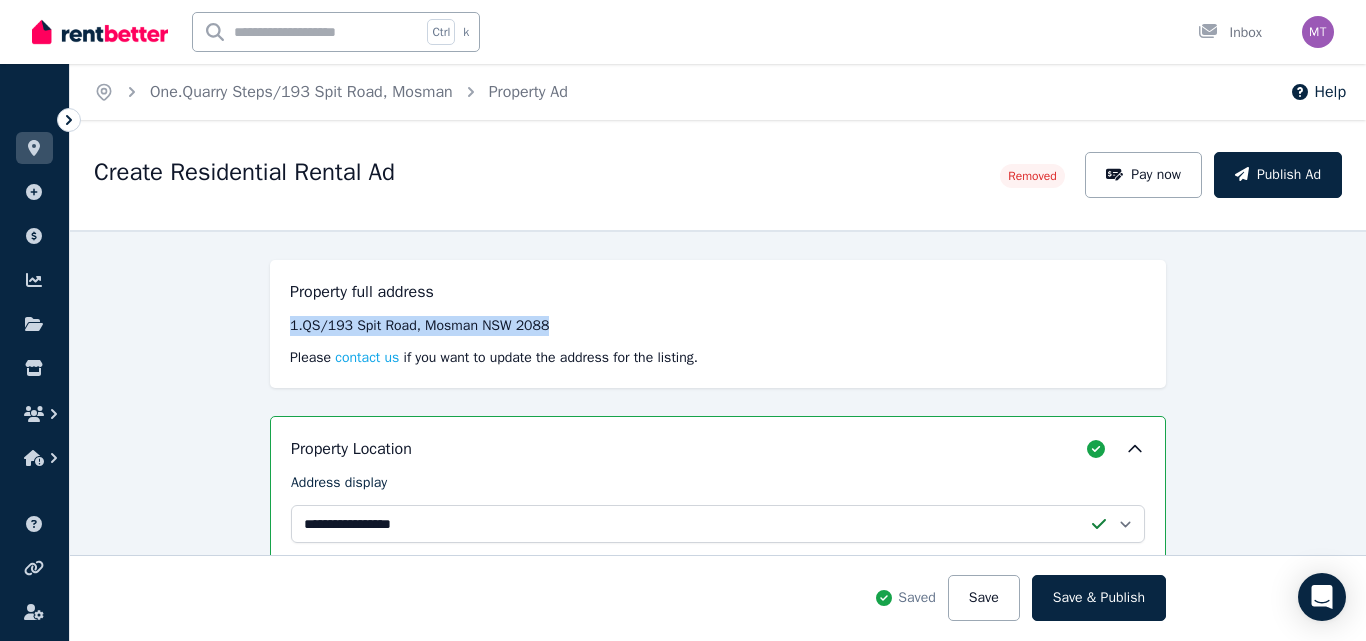 drag, startPoint x: 553, startPoint y: 321, endPoint x: 275, endPoint y: 330, distance: 278.14566 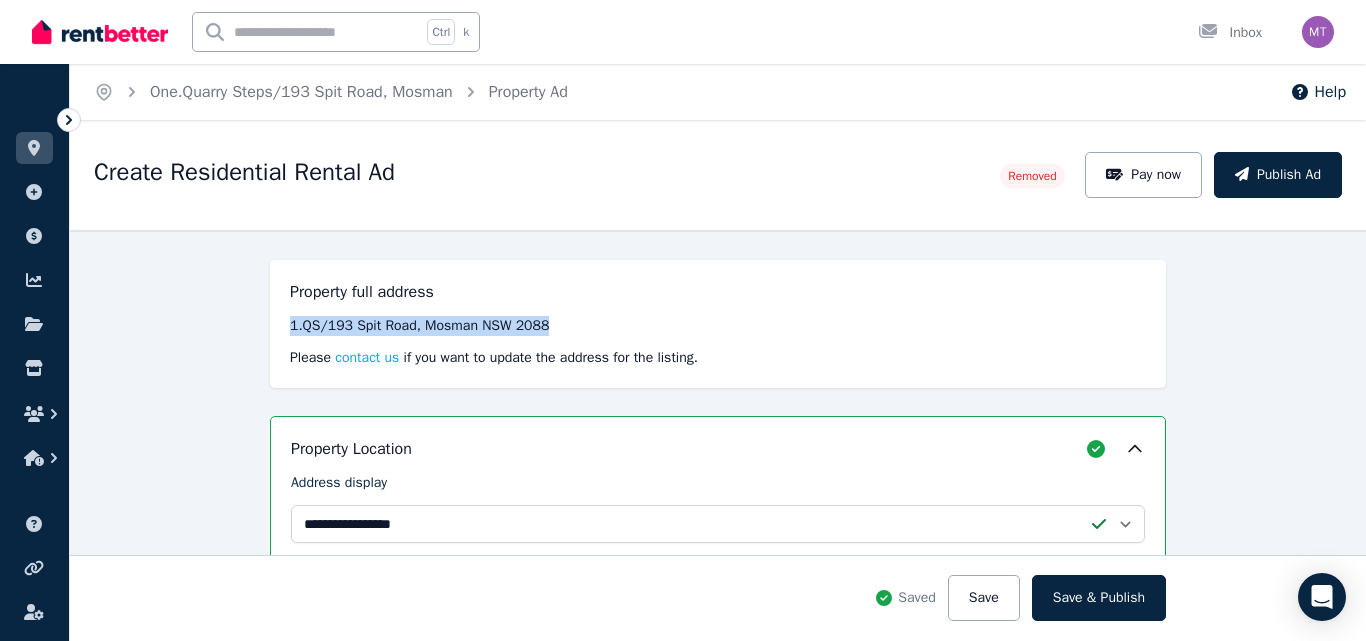 click on "Property full address 1.QS/193 Spit Road, Mosman NSW 2088 Please   contact us   if you want to update the address for the listing." at bounding box center (718, 324) 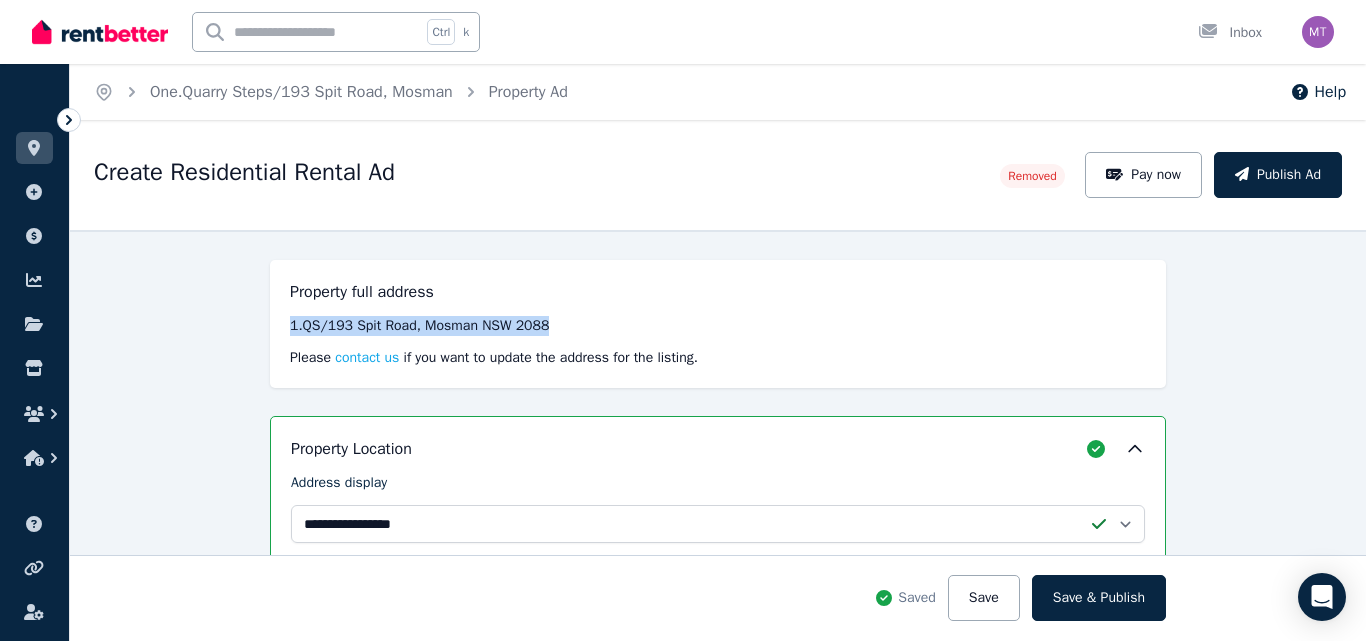 copy on "1.QS/193 Spit Road, Mosman NSW 2088" 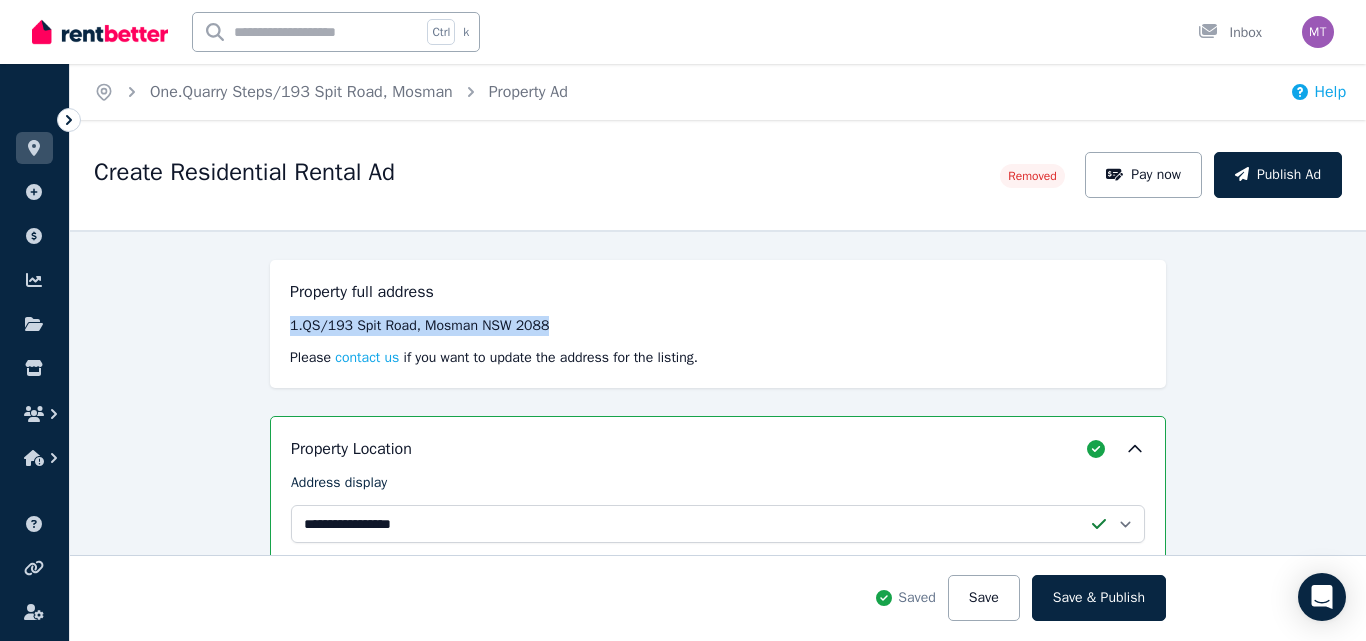 click on "Help" at bounding box center [1318, 92] 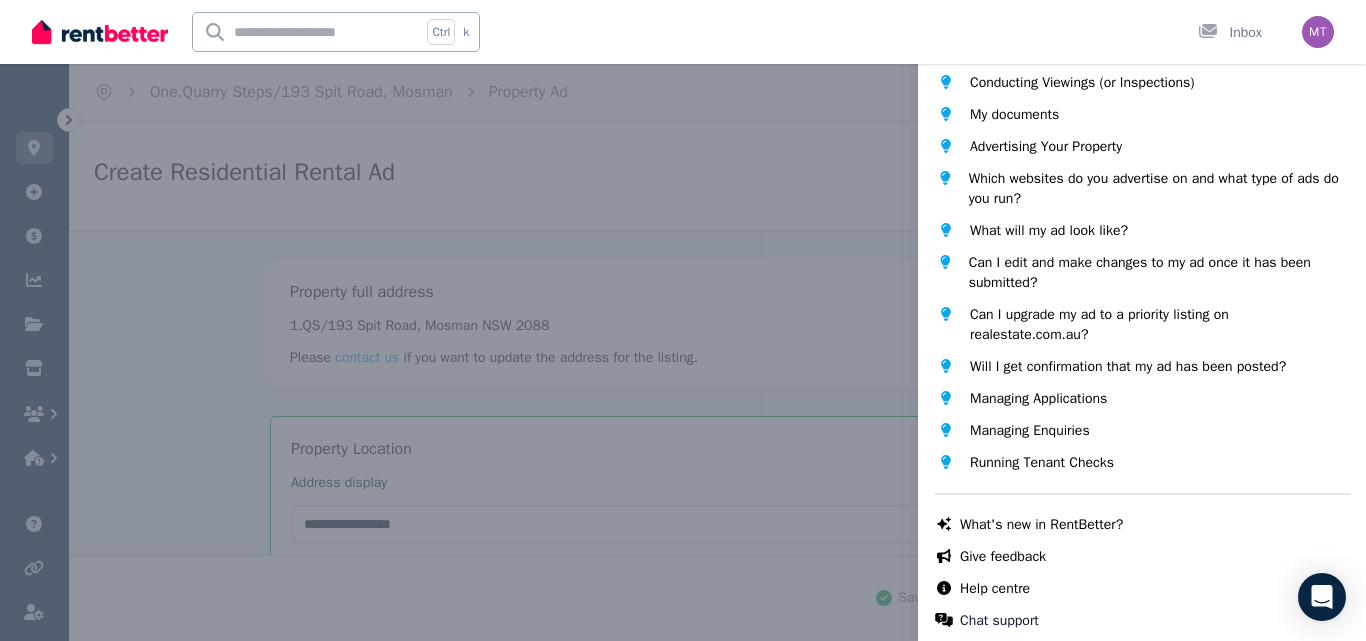scroll, scrollTop: 183, scrollLeft: 0, axis: vertical 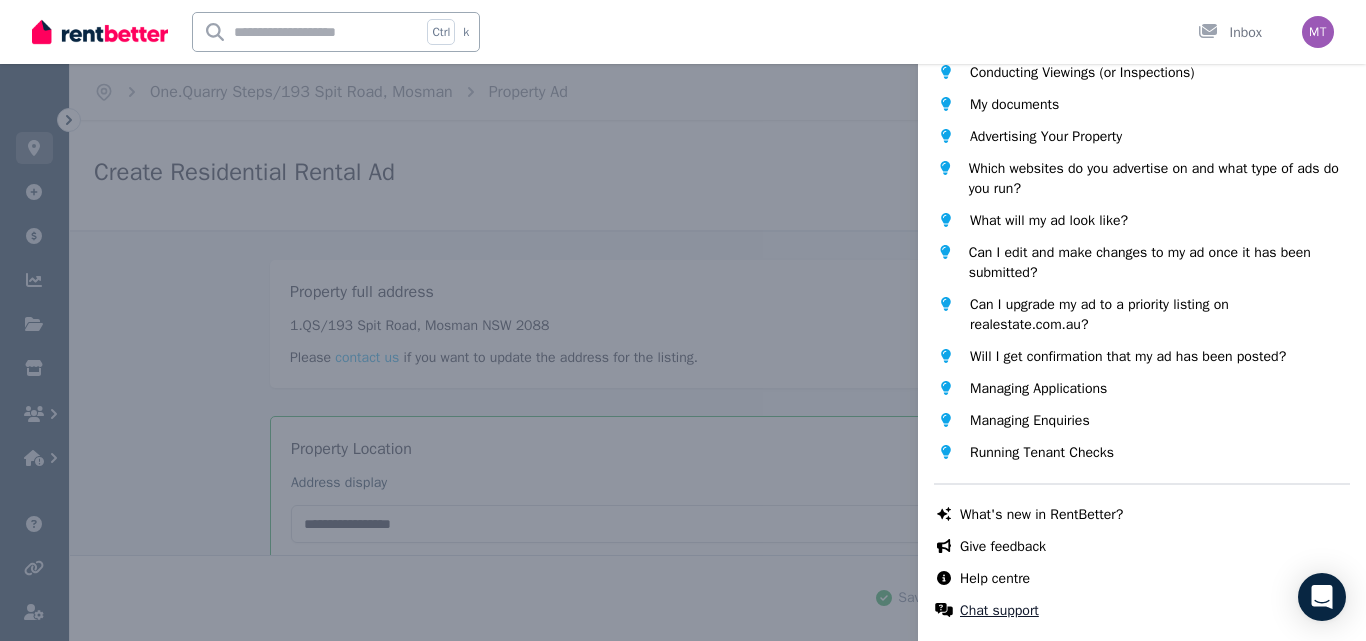click on "Chat support" at bounding box center [999, 611] 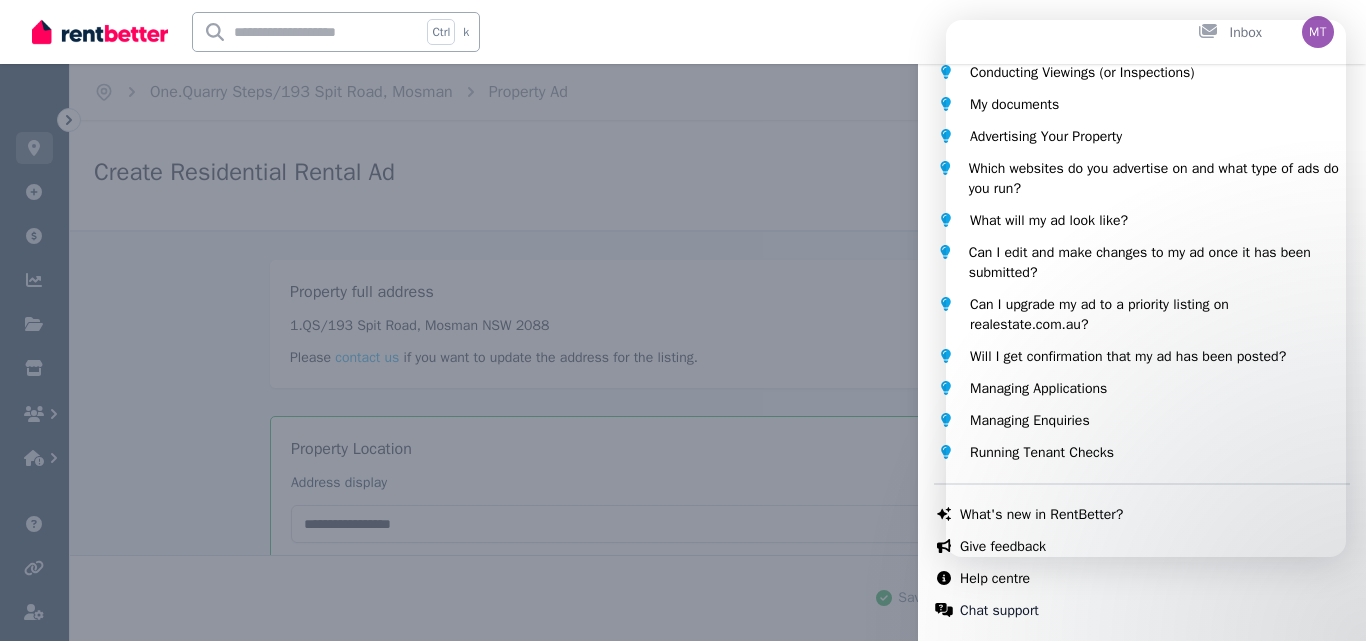 click on "Help Close panel Popular topics What is RentBetter? Conducting Viewings (or Inspections) My documents Advertising Your Property Which websites do you advertise on and what type of ads do you run? What will my ad look like? Can I edit and make changes to my ad once it has been submitted? Can I upgrade my ad to a priority listing on realestate.com.au? Will I get confirmation that my ad has been posted? Managing Applications Managing Enquiries Running Tenant Checks Chat with us live What's new in RentBetter? Give feedback Help centre Chat support" at bounding box center [683, 320] 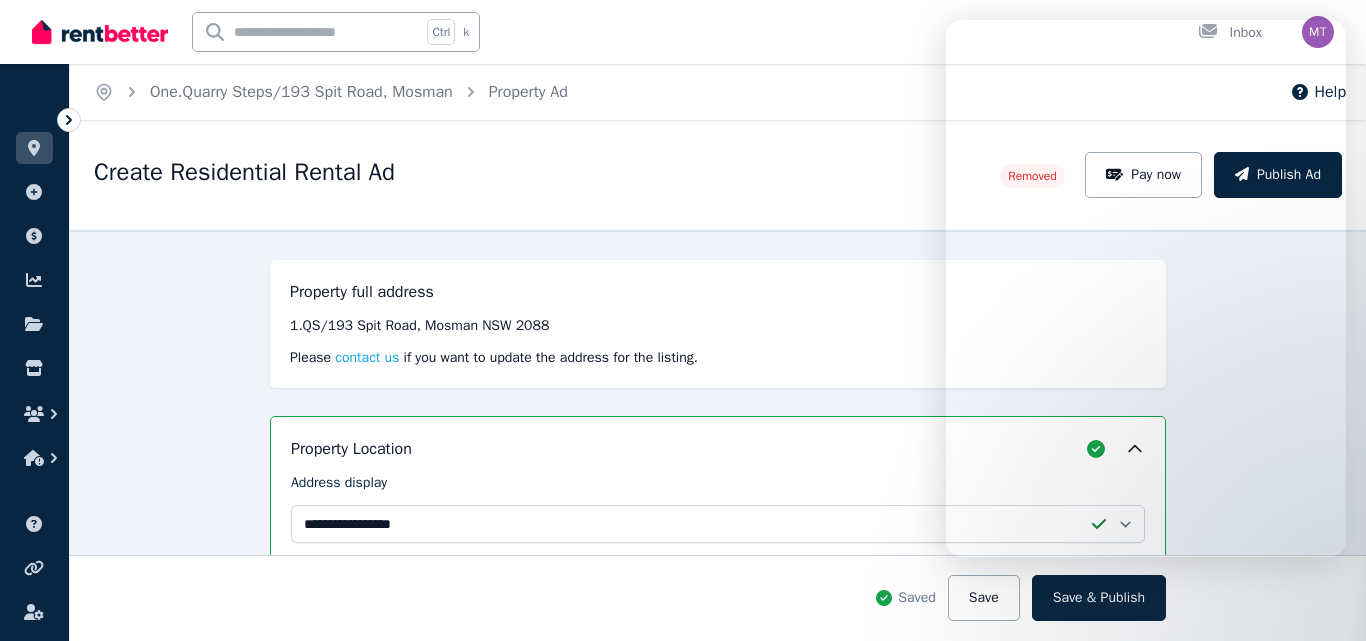 click on "Ctrl k Inbox" at bounding box center [649, 32] 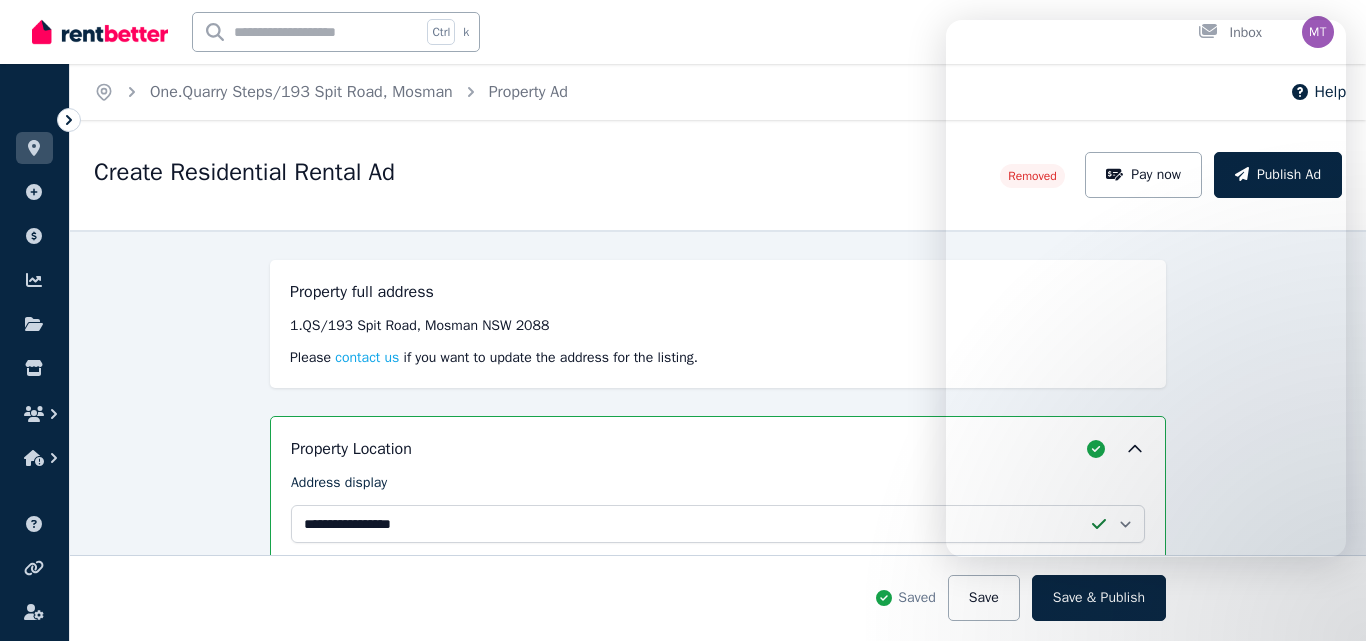 drag, startPoint x: 433, startPoint y: 81, endPoint x: 147, endPoint y: 102, distance: 286.76993 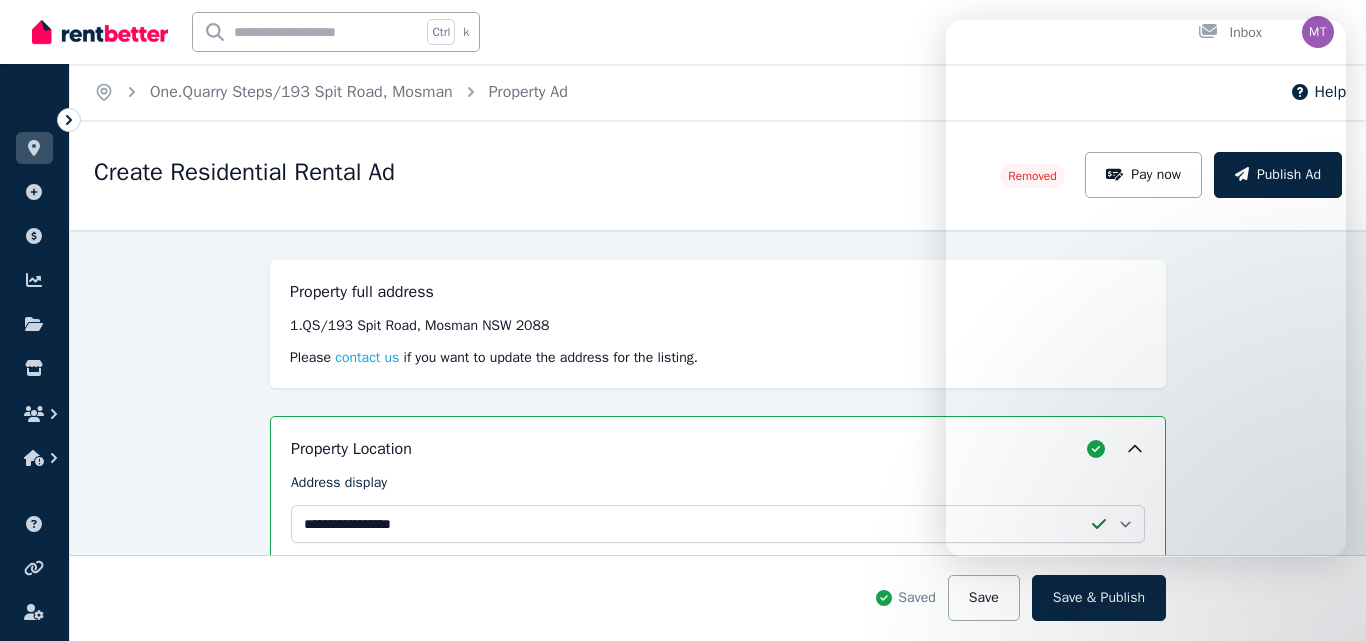 click on "Home One.Quarry Steps/193 Spit Road, Mosman Property Ad" at bounding box center (331, 92) 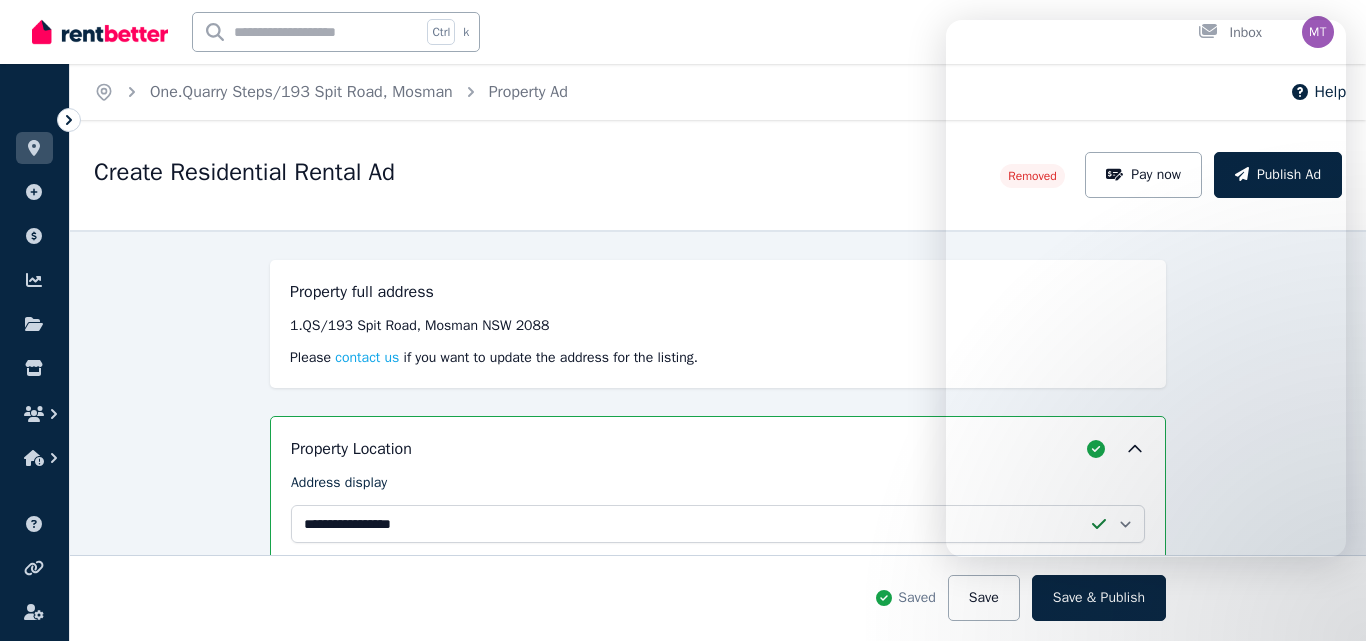 click on "Ctrl k Inbox" at bounding box center (649, 32) 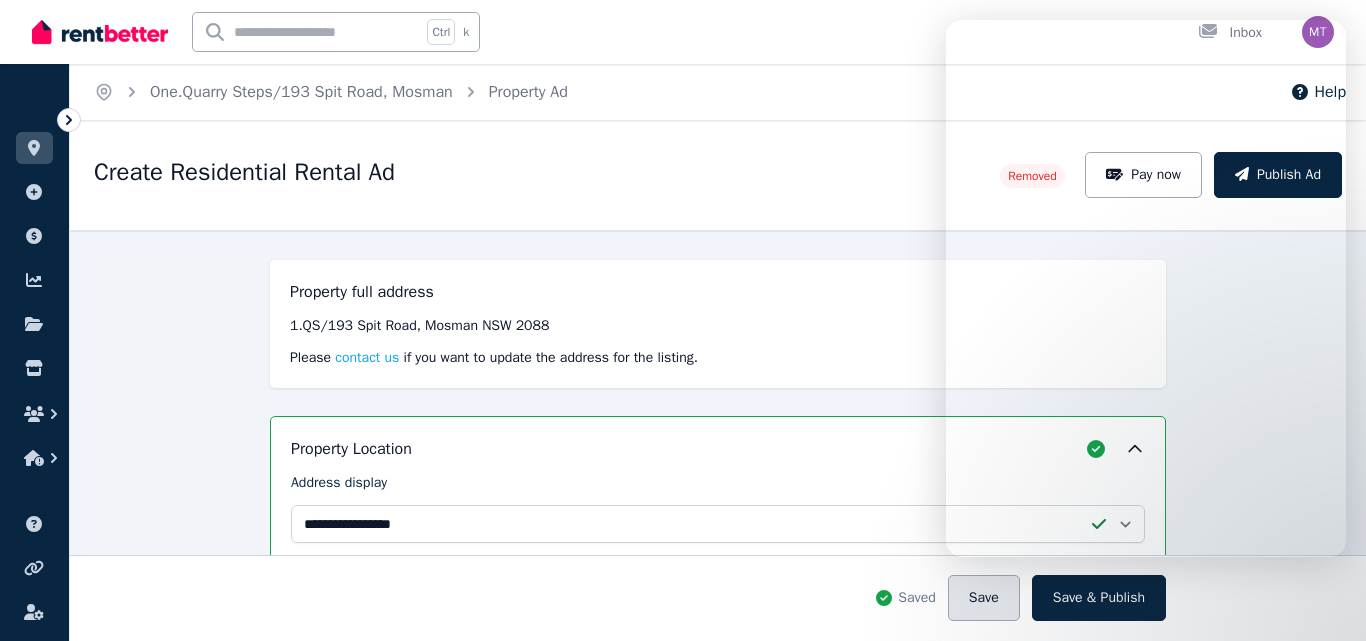 click on "Save" at bounding box center (984, 598) 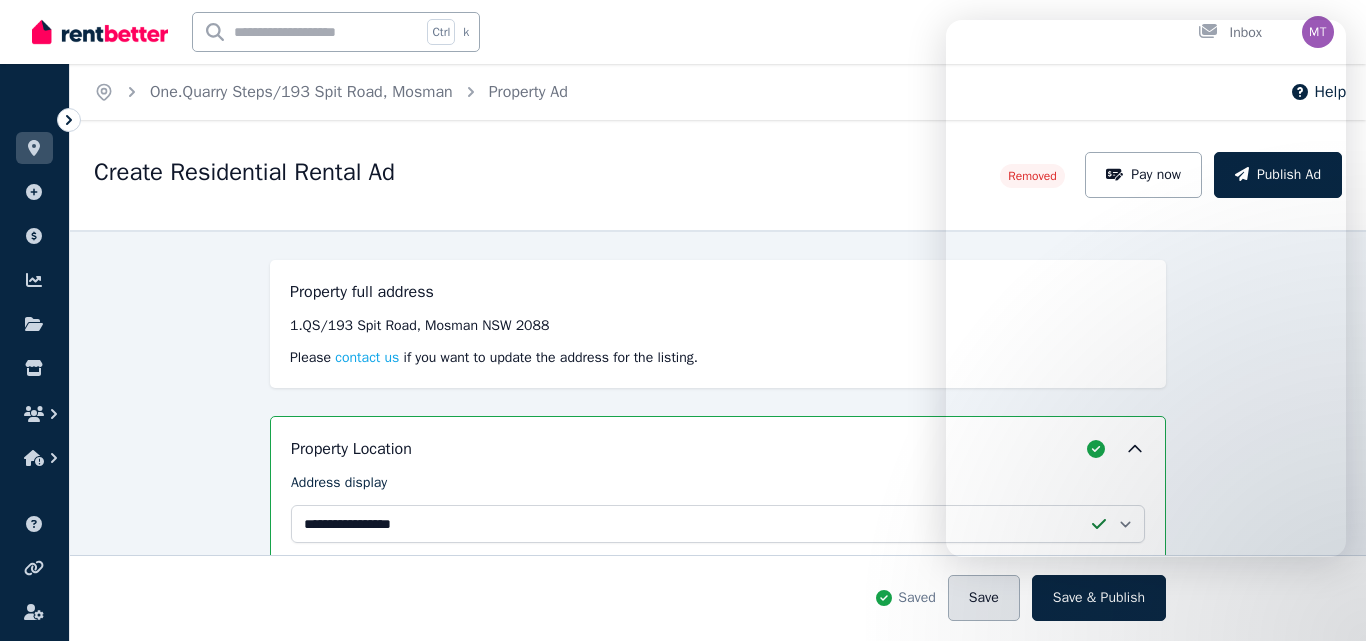 click on "Save" at bounding box center [984, 598] 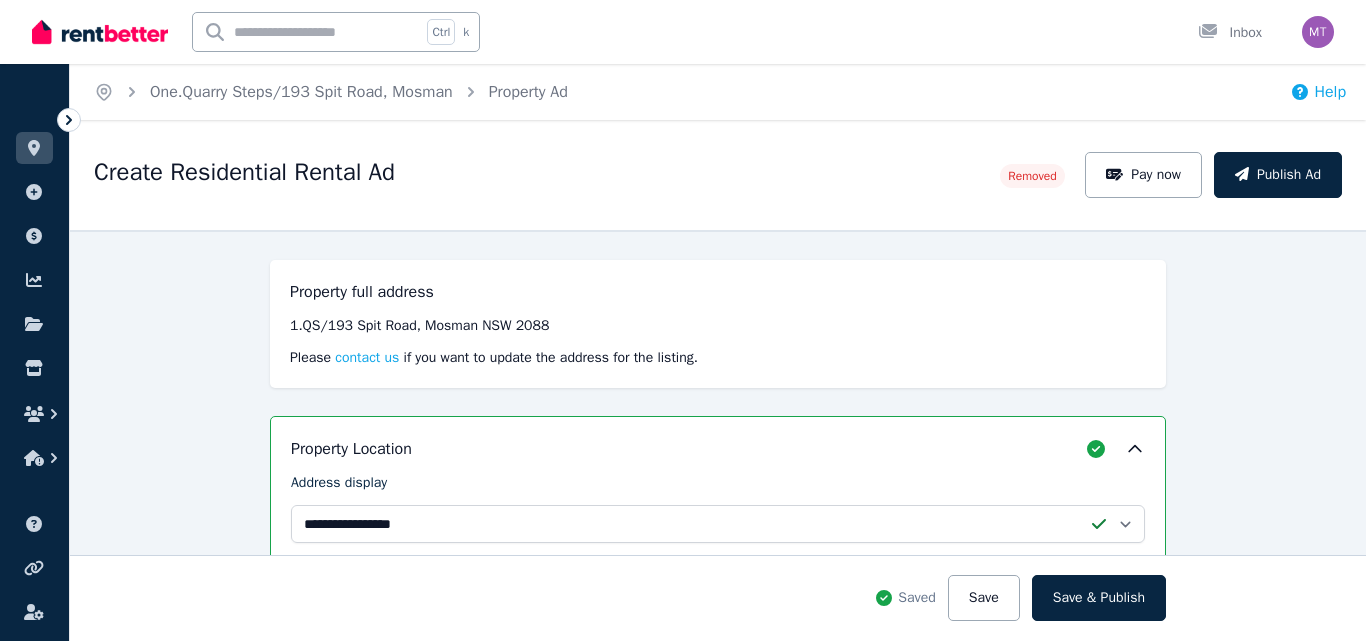 click on "Help" at bounding box center [1318, 92] 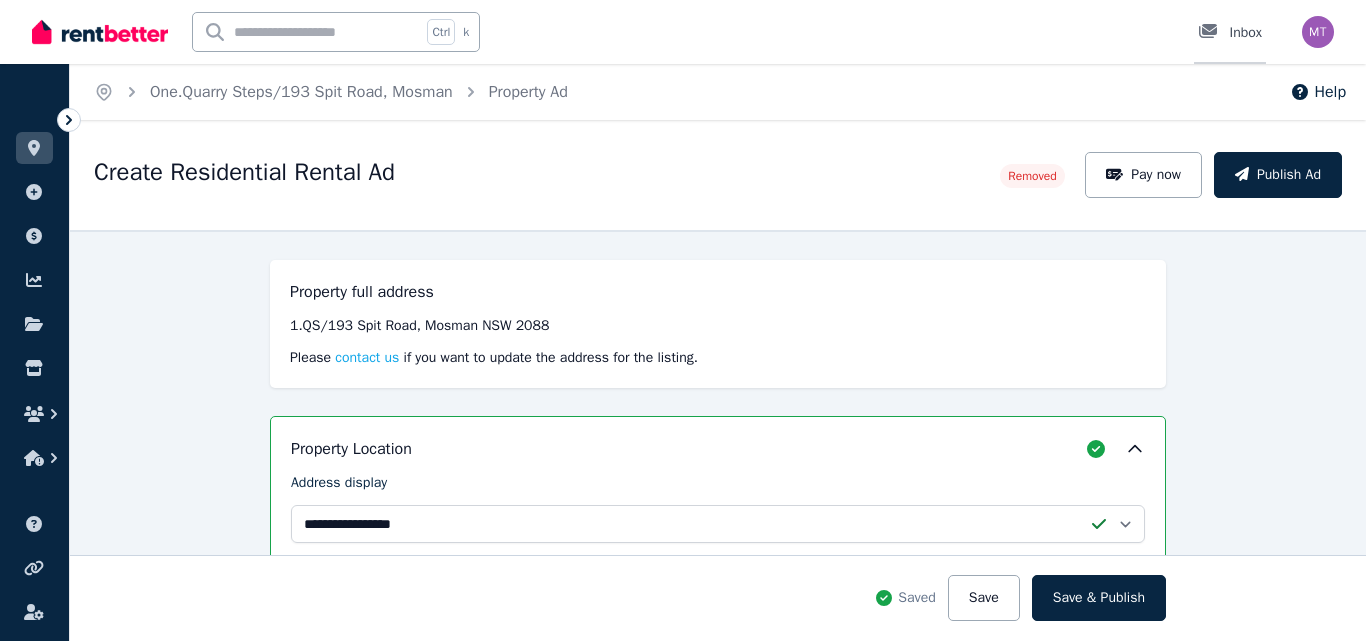 click 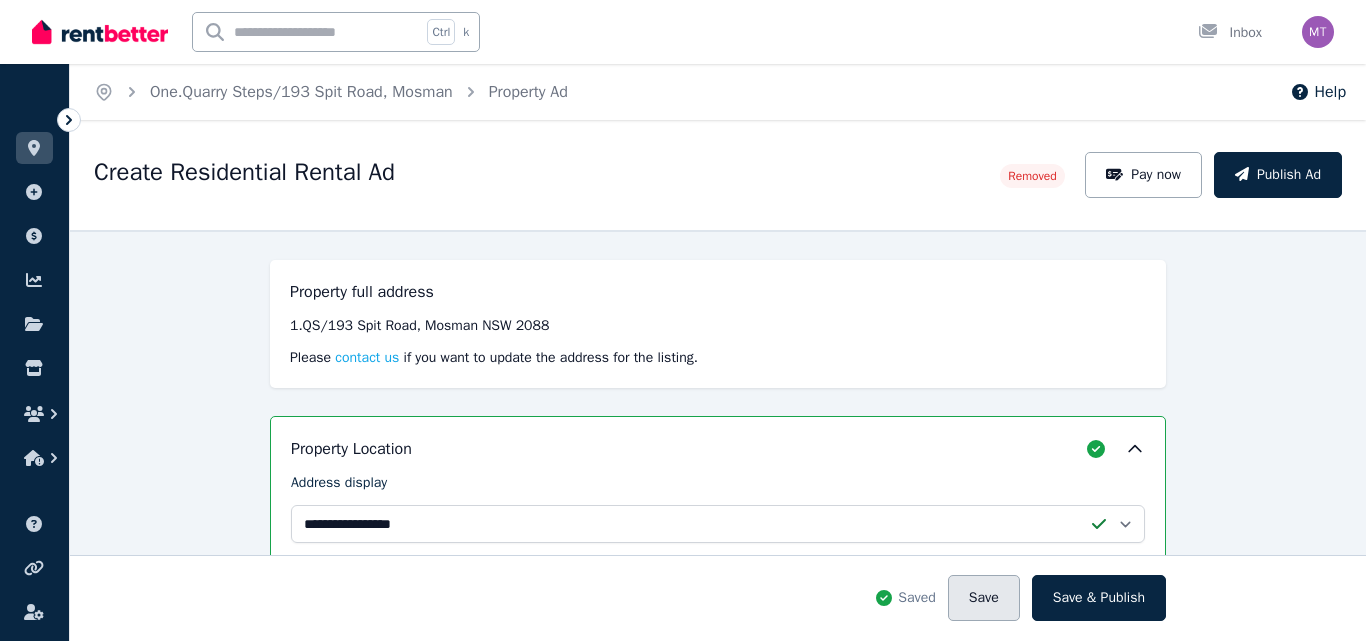 click on "Save" at bounding box center [984, 598] 